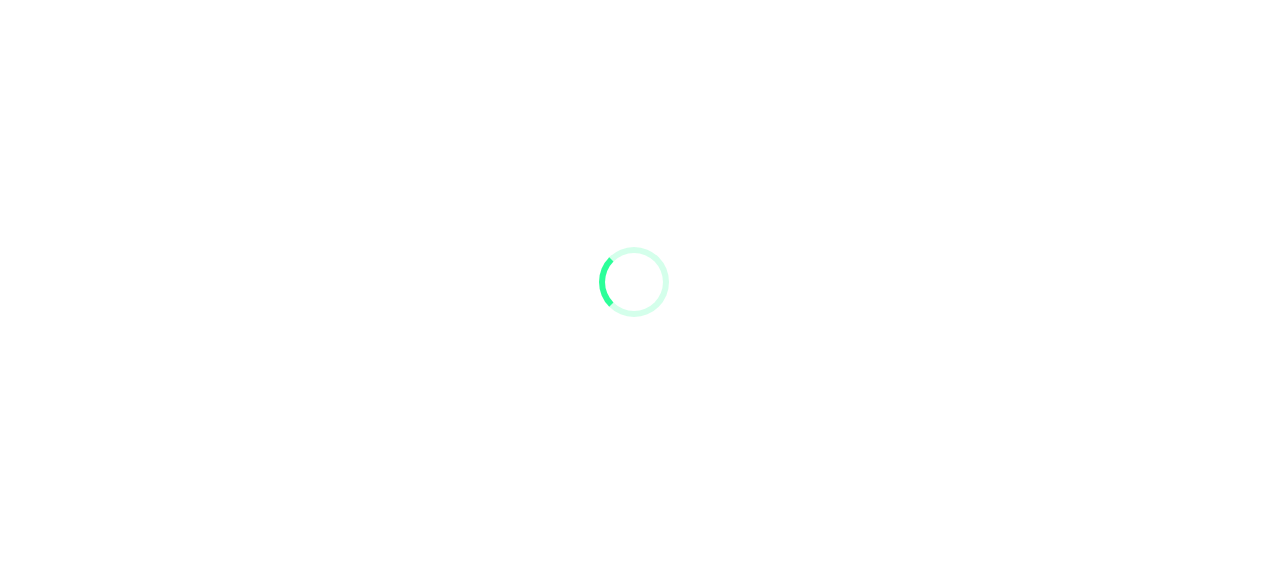 scroll, scrollTop: 0, scrollLeft: 0, axis: both 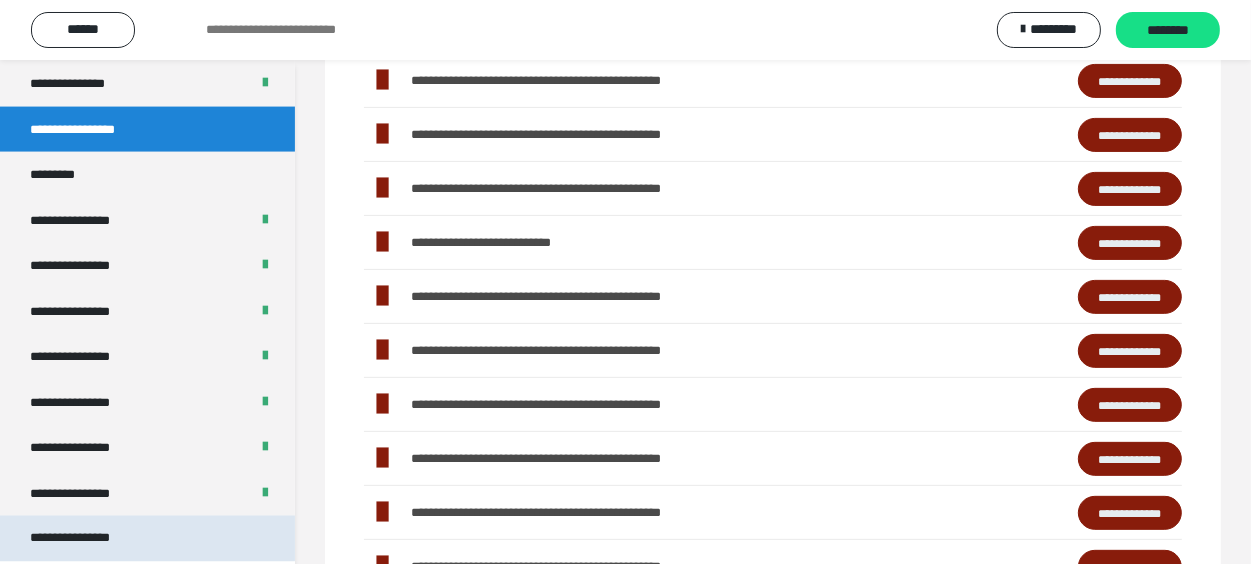 click on "**********" at bounding box center (147, 539) 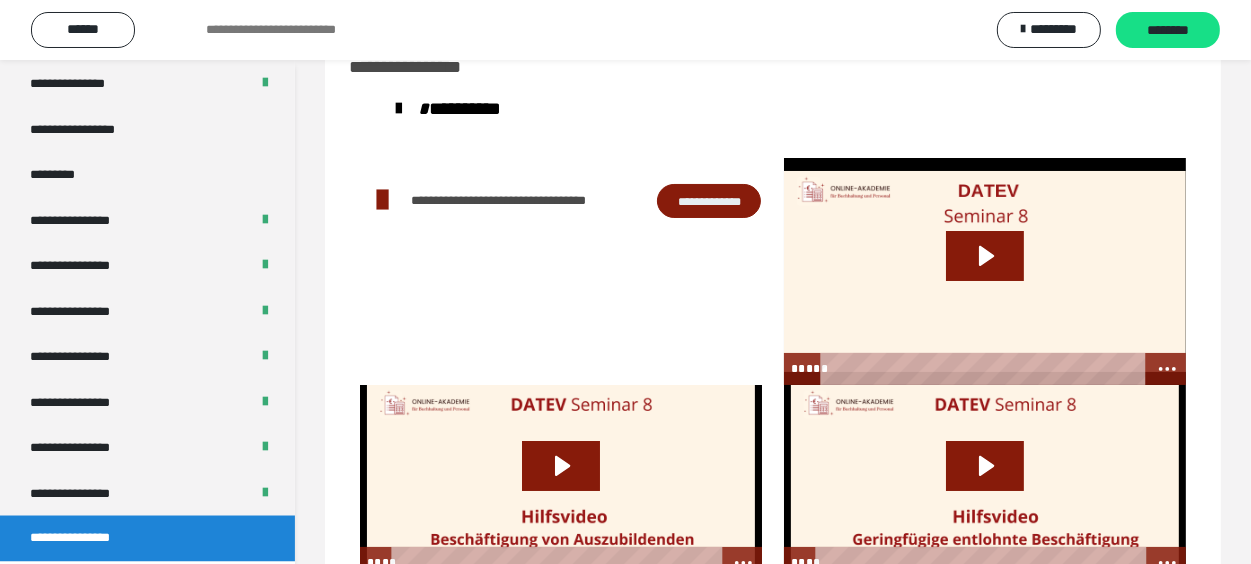 scroll, scrollTop: 128, scrollLeft: 0, axis: vertical 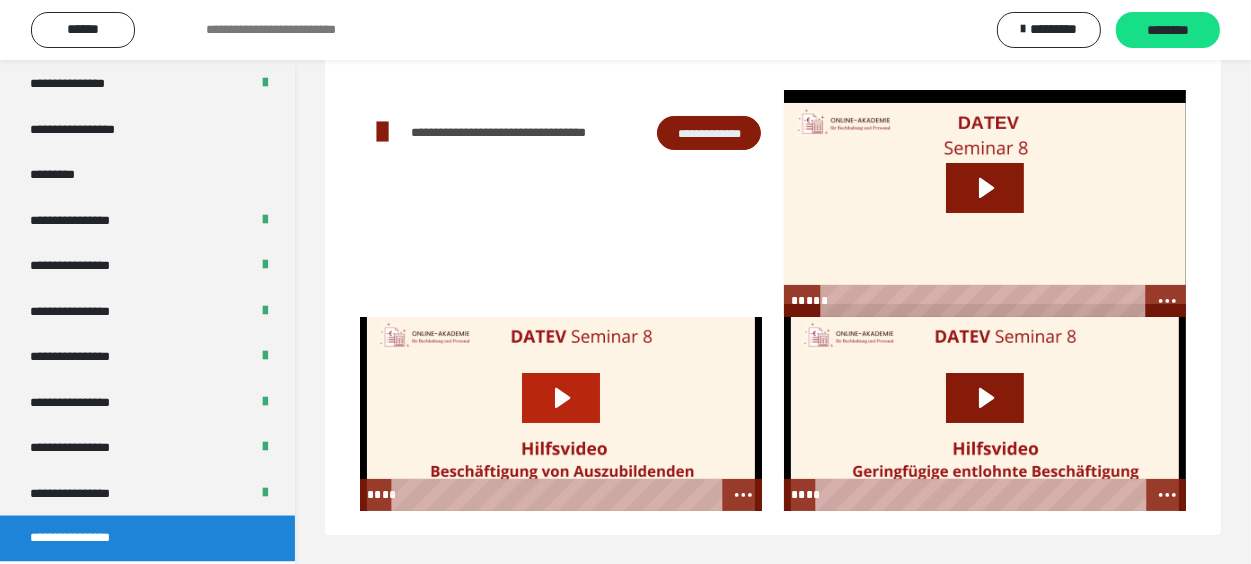 click 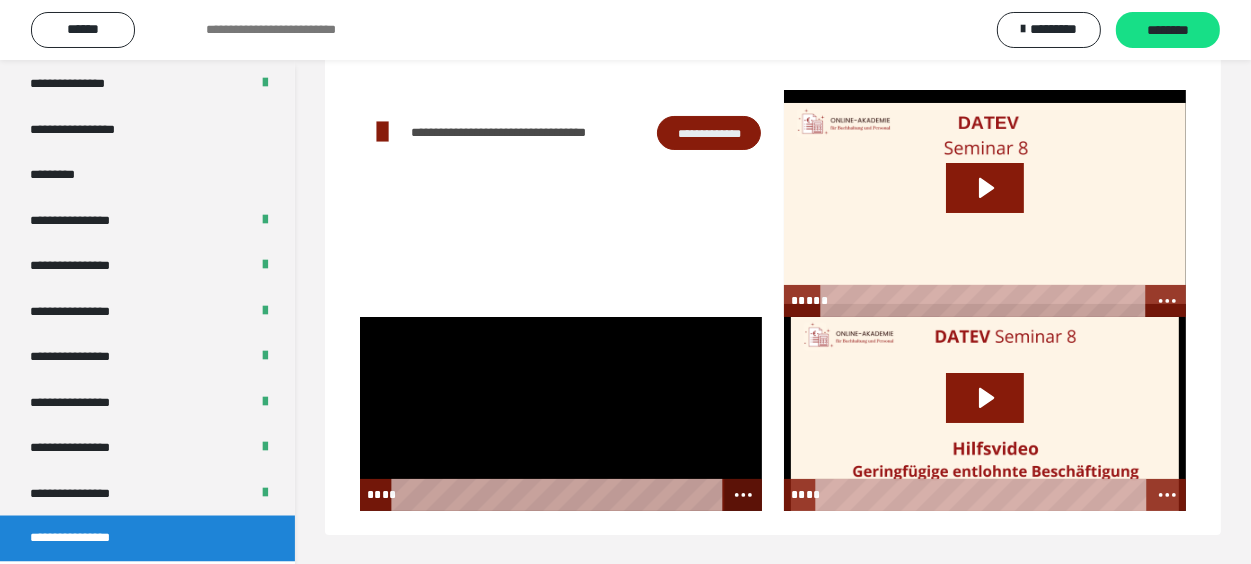 click 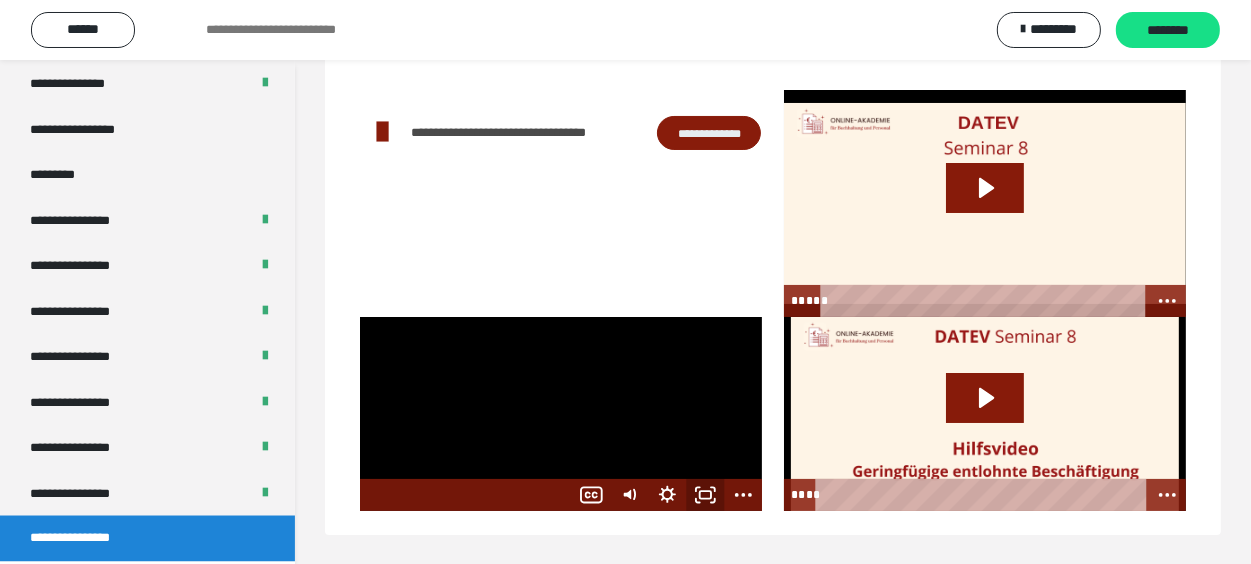 click 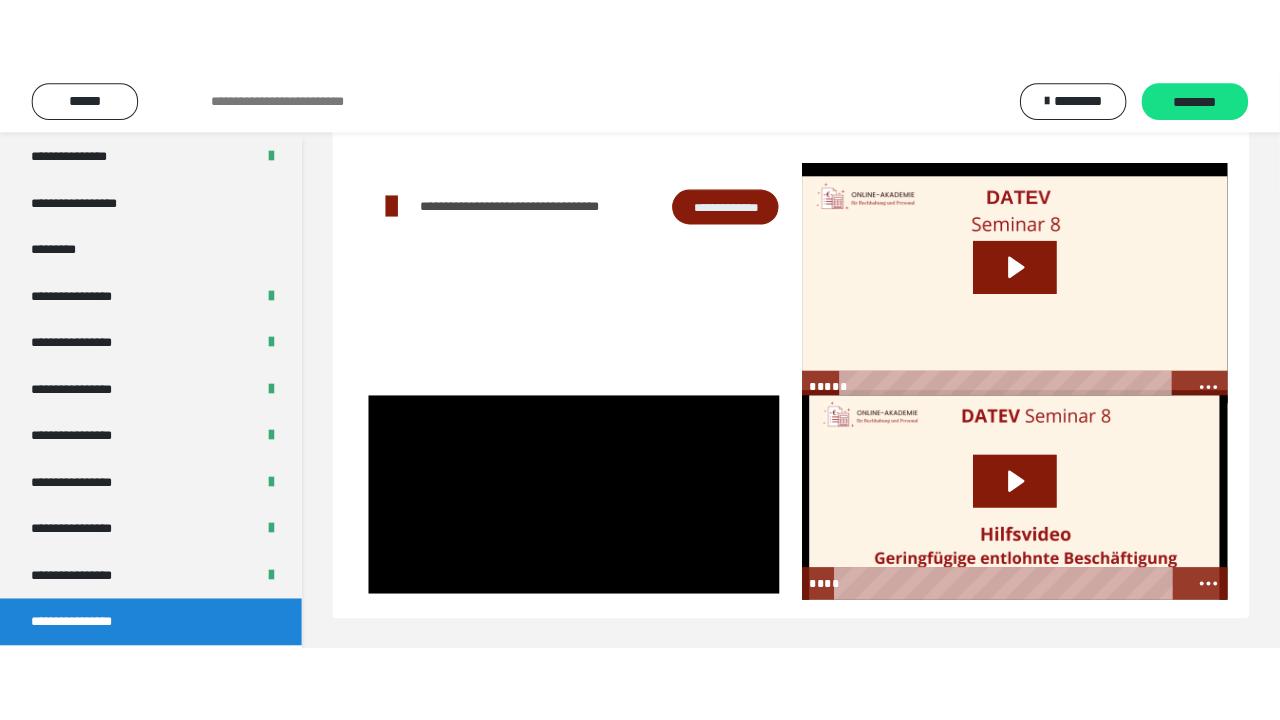 scroll, scrollTop: 60, scrollLeft: 0, axis: vertical 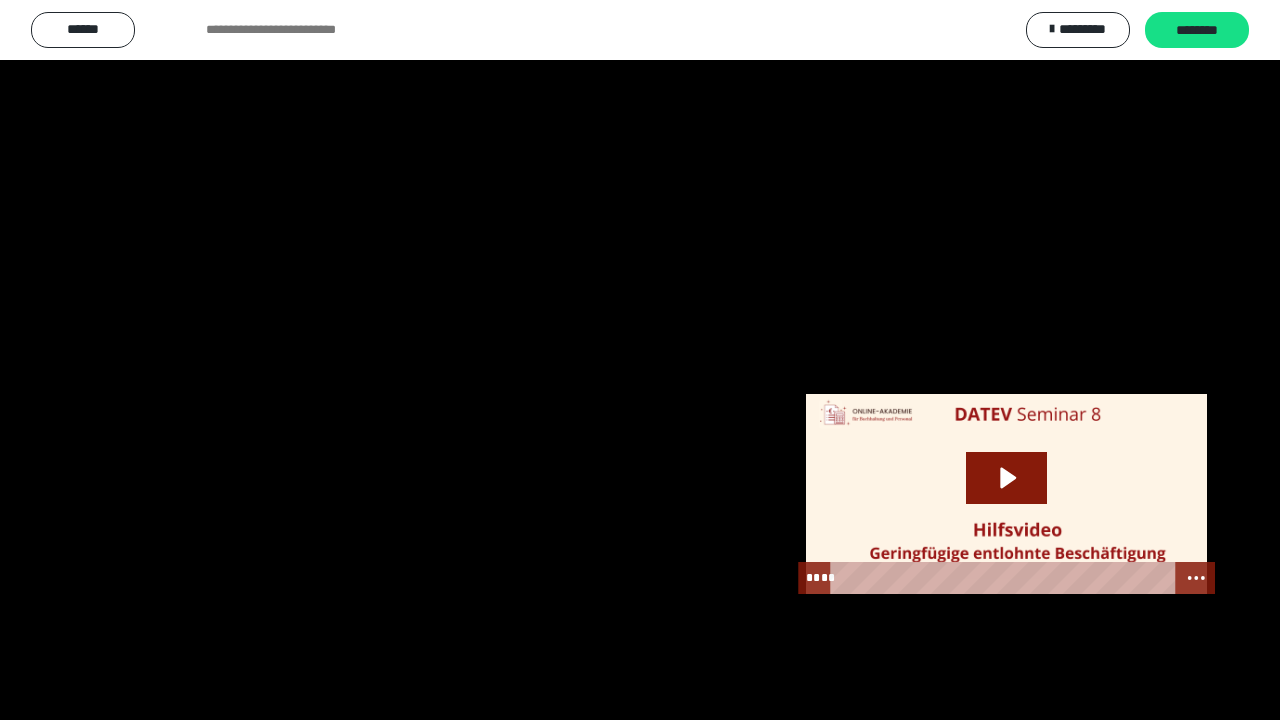 click at bounding box center [640, 360] 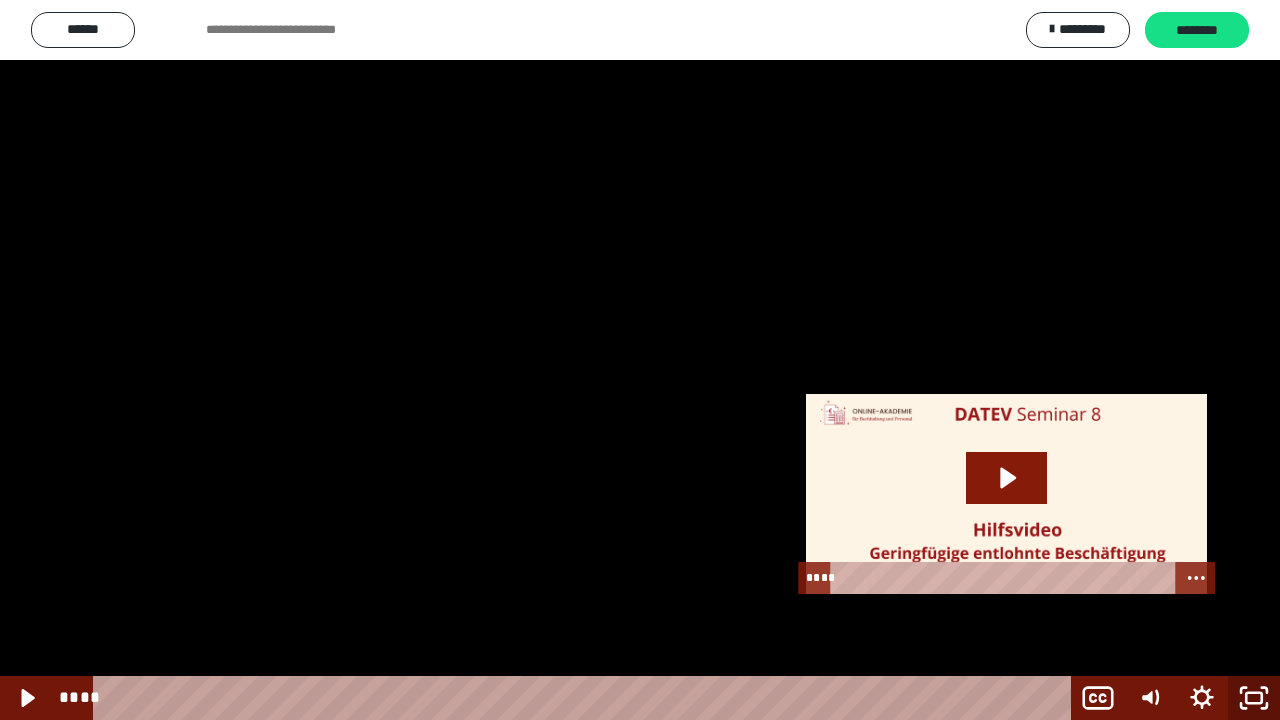 click 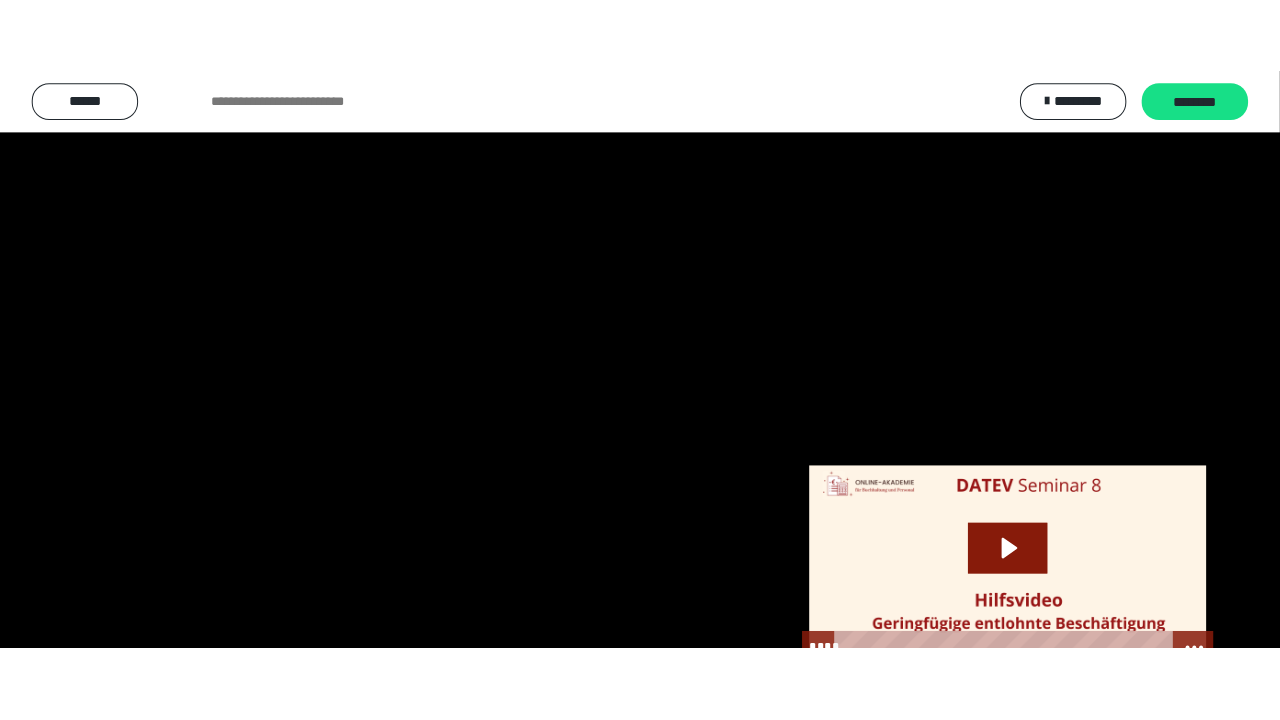 scroll, scrollTop: 2649, scrollLeft: 0, axis: vertical 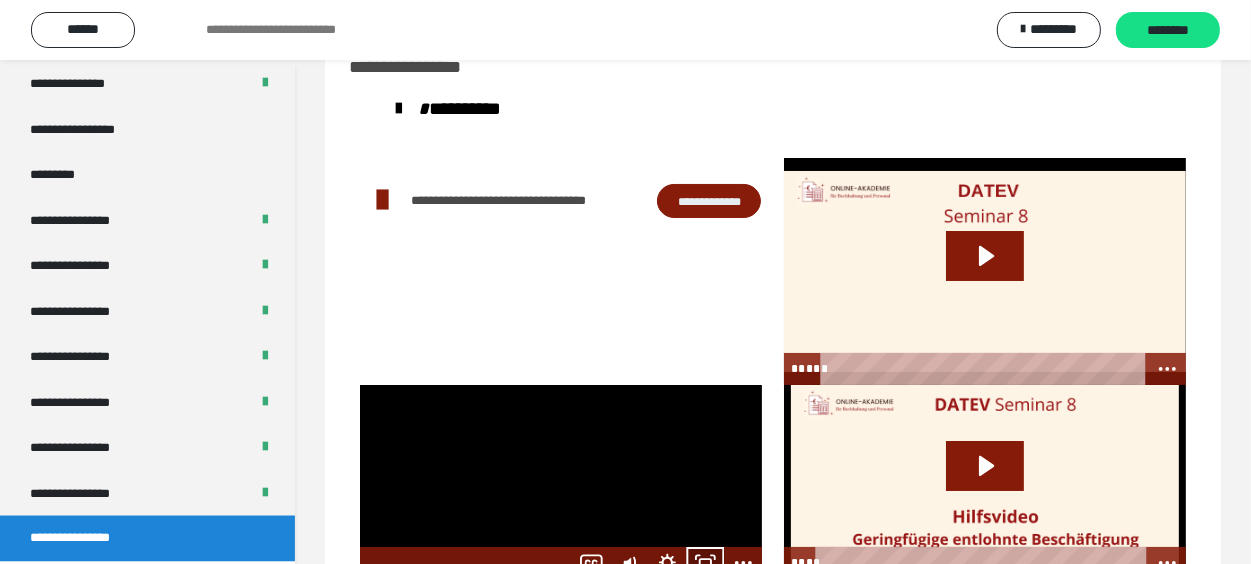 click 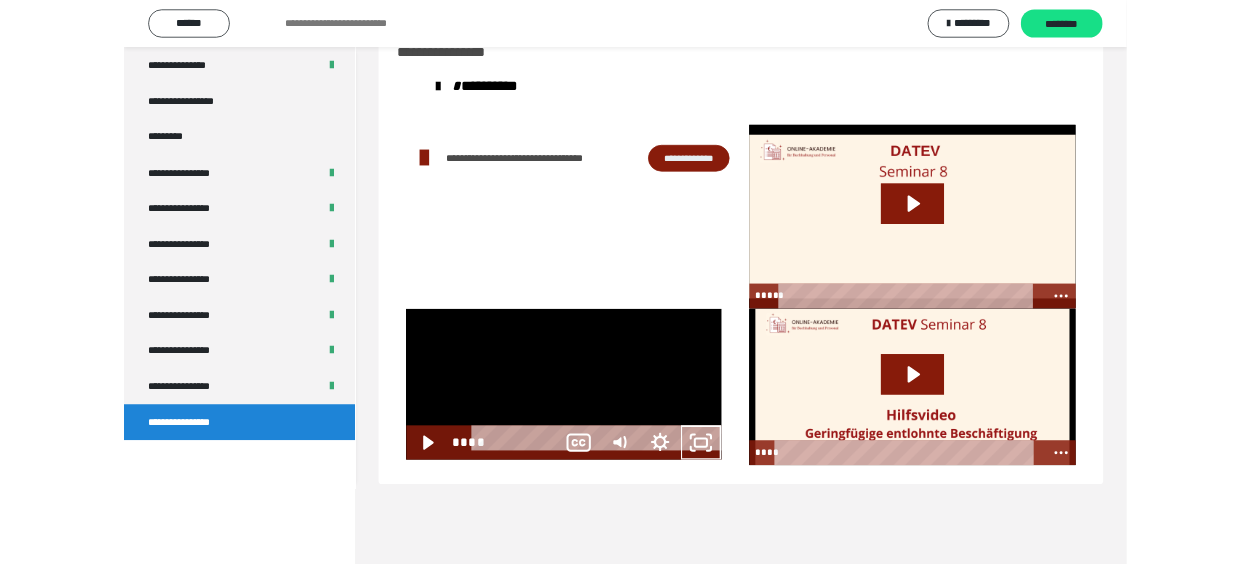 scroll, scrollTop: 2493, scrollLeft: 0, axis: vertical 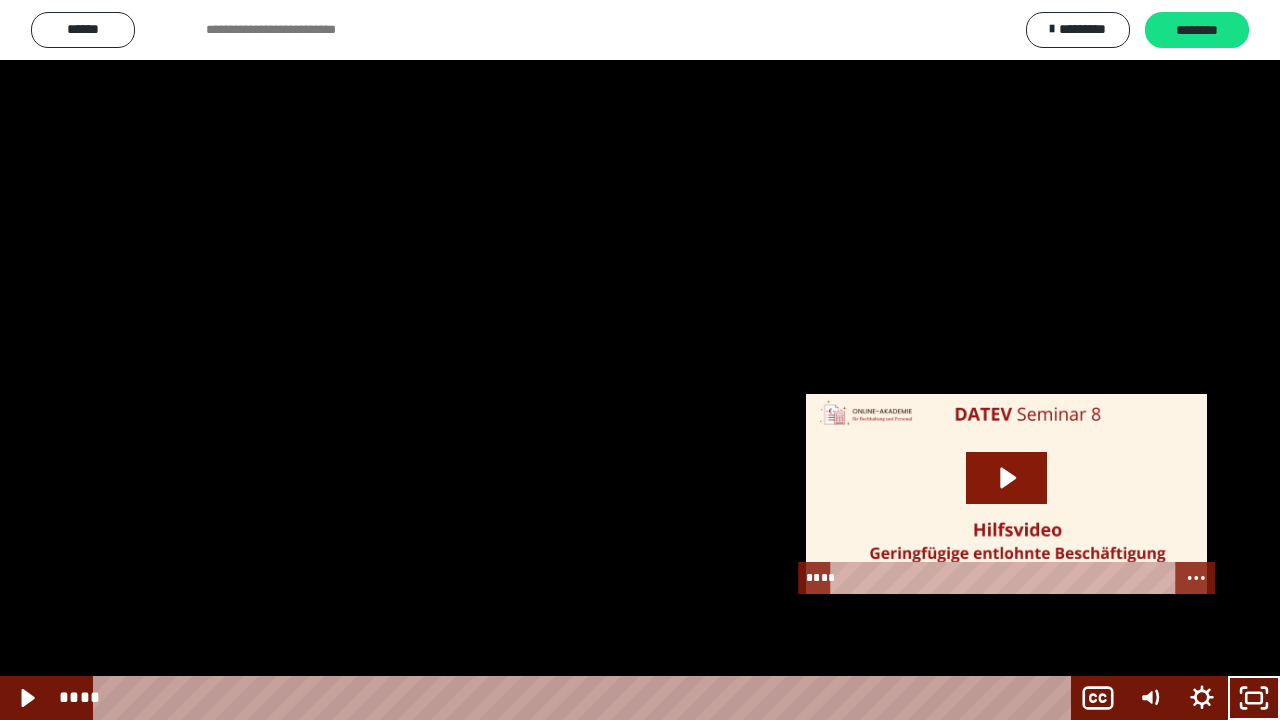 click at bounding box center (640, 360) 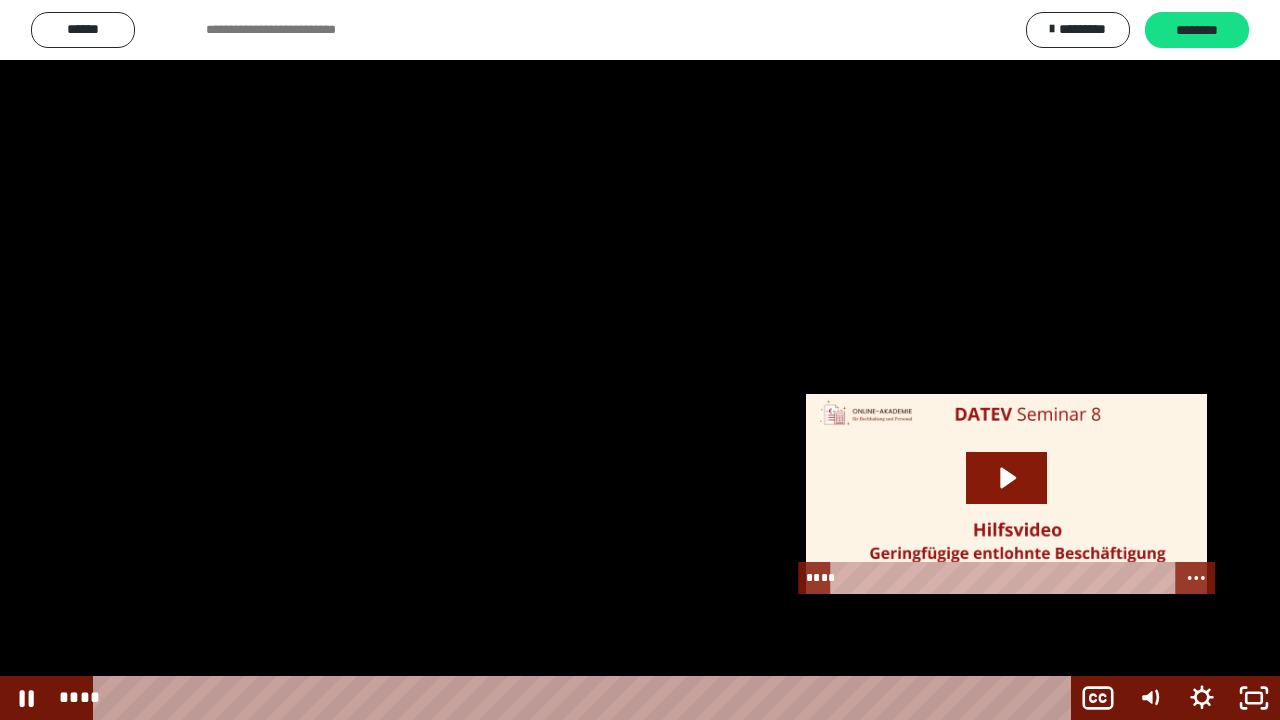 click at bounding box center (640, 360) 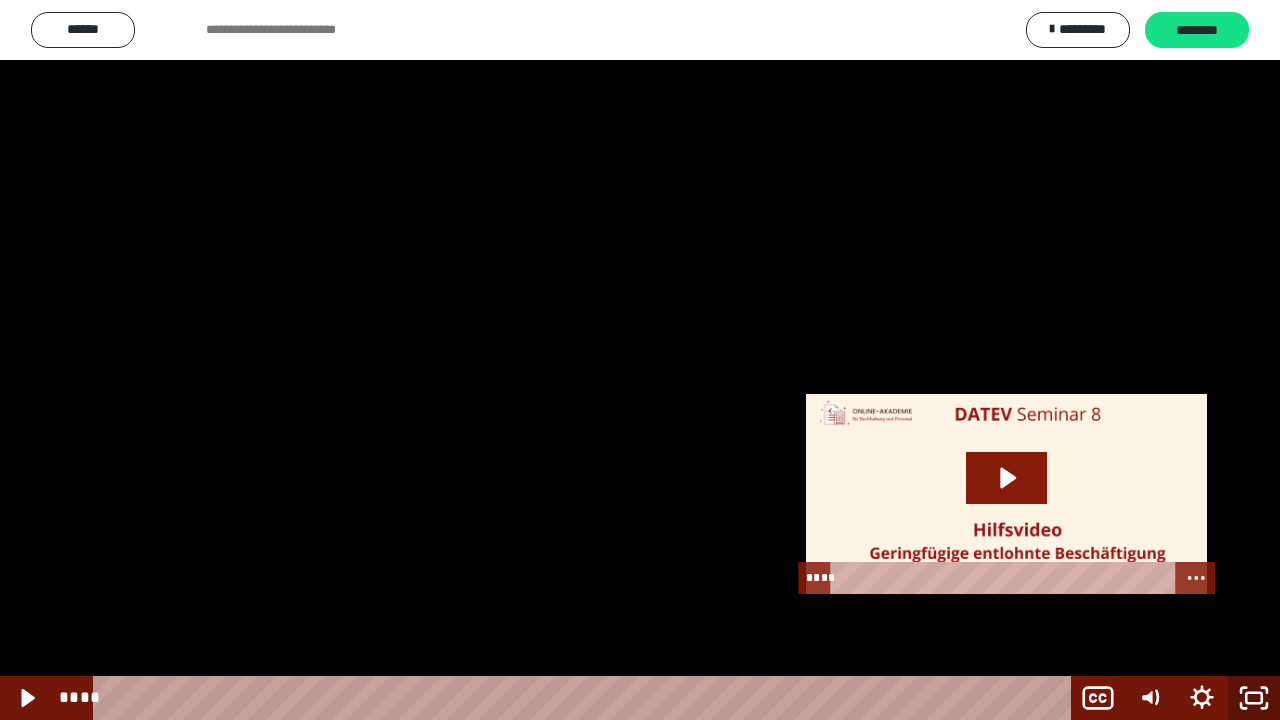 drag, startPoint x: 1260, startPoint y: 703, endPoint x: 1084, endPoint y: 507, distance: 263.4236 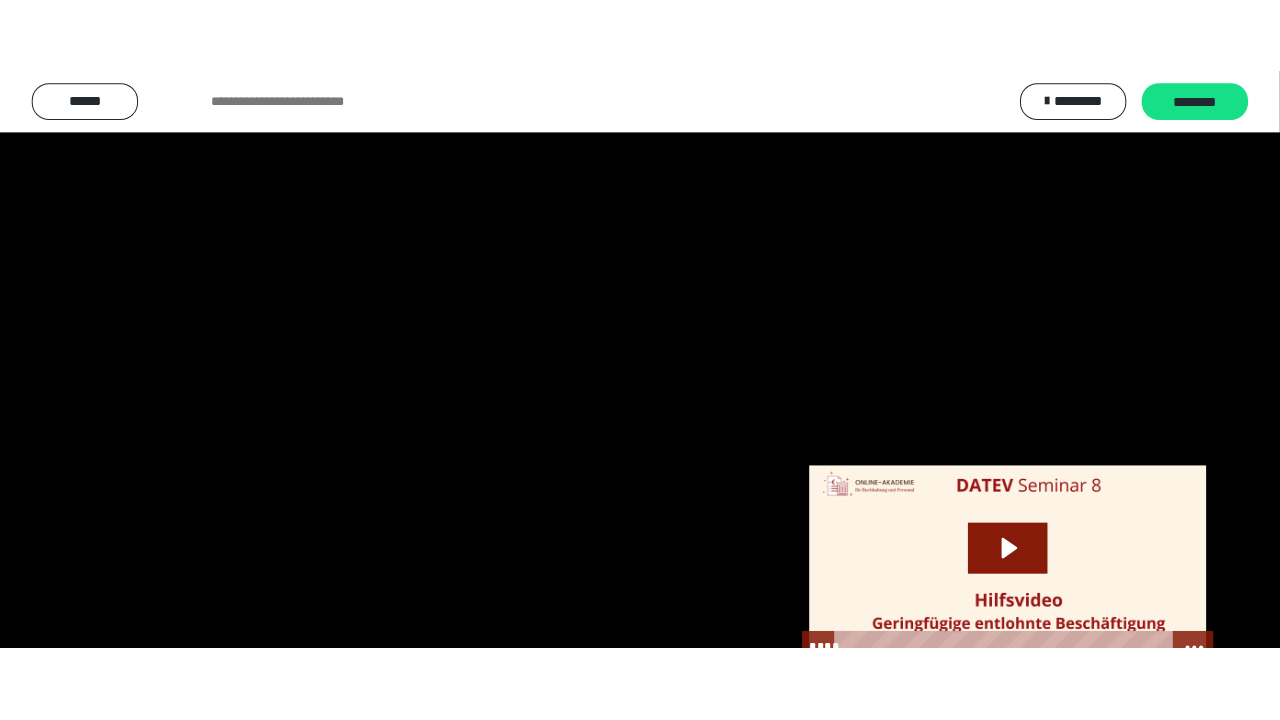 scroll, scrollTop: 2649, scrollLeft: 0, axis: vertical 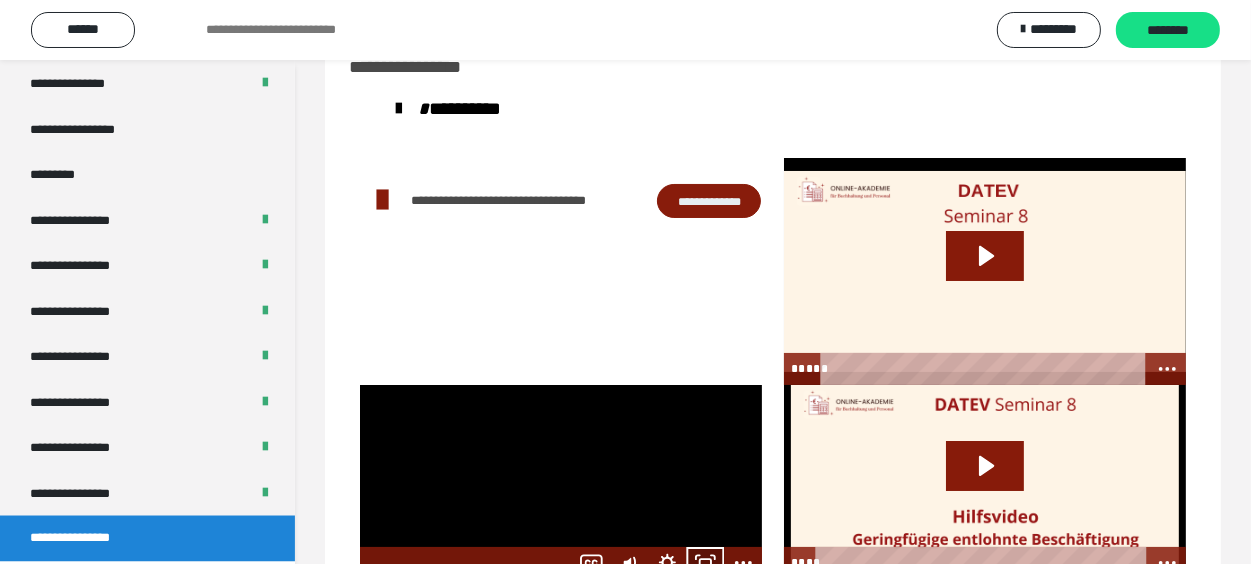 click 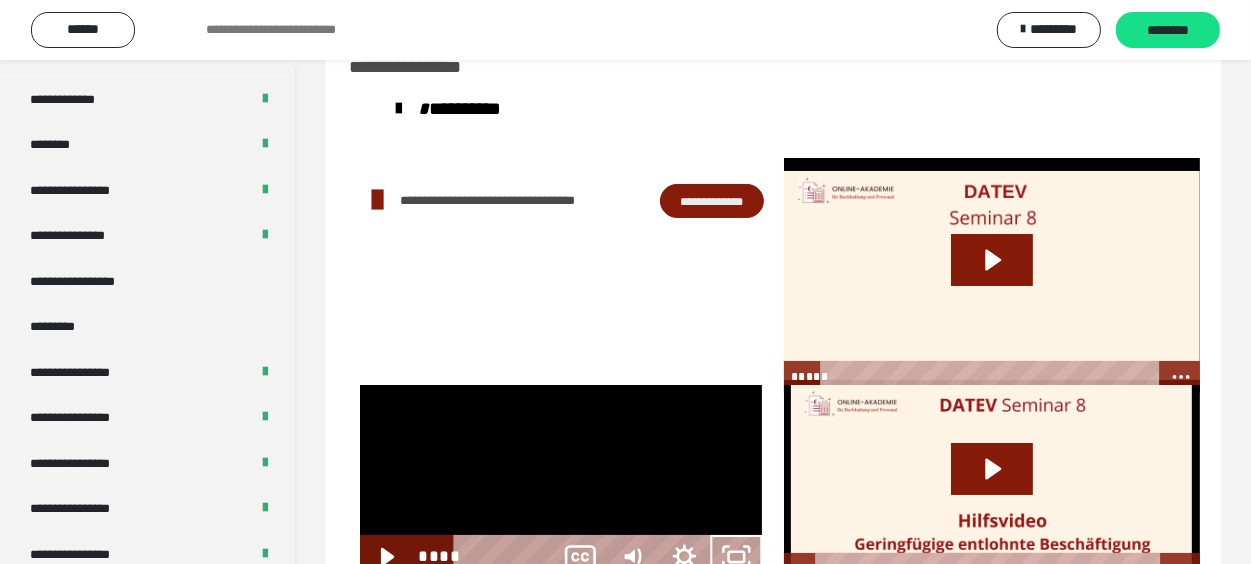 scroll, scrollTop: 2493, scrollLeft: 0, axis: vertical 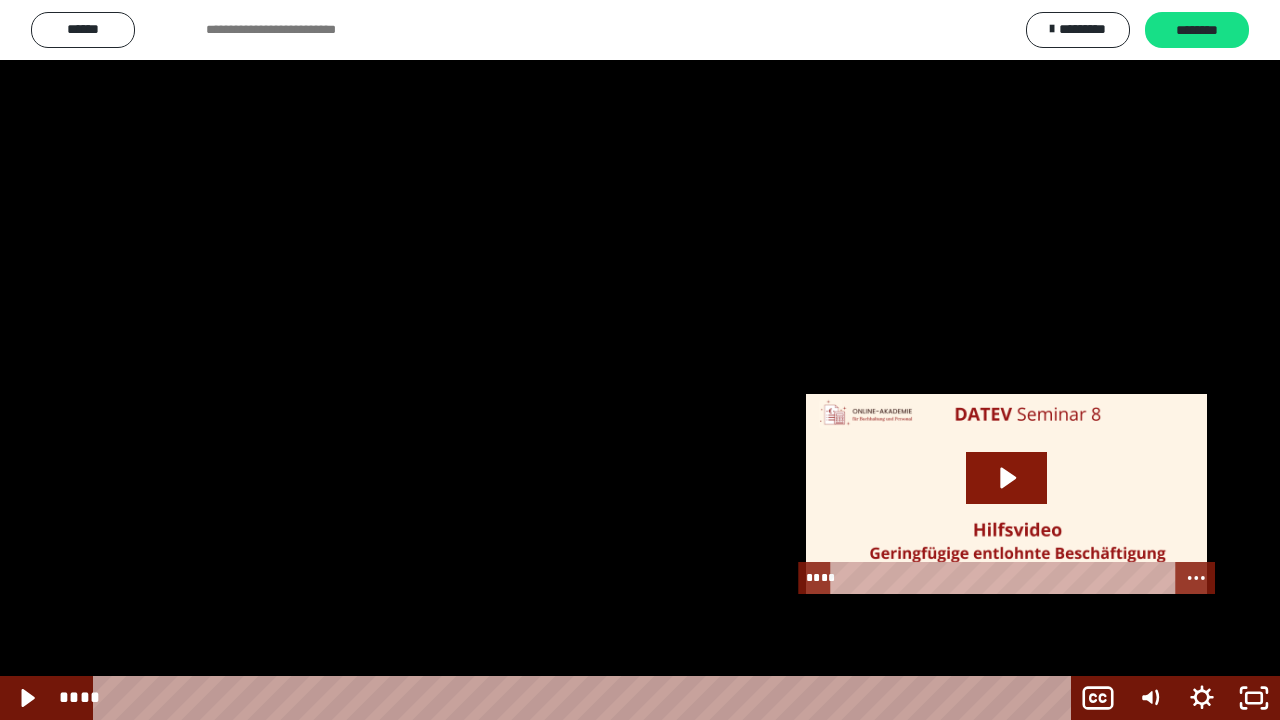 click at bounding box center (640, 360) 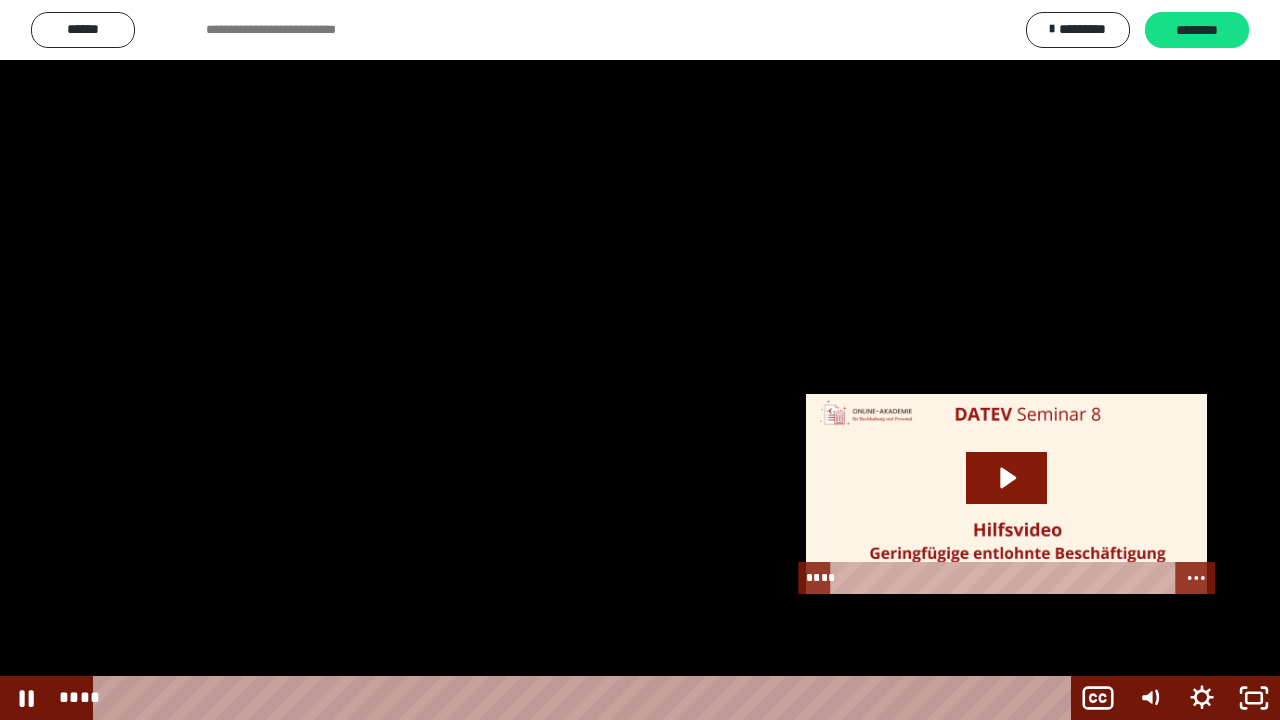 click at bounding box center [640, 360] 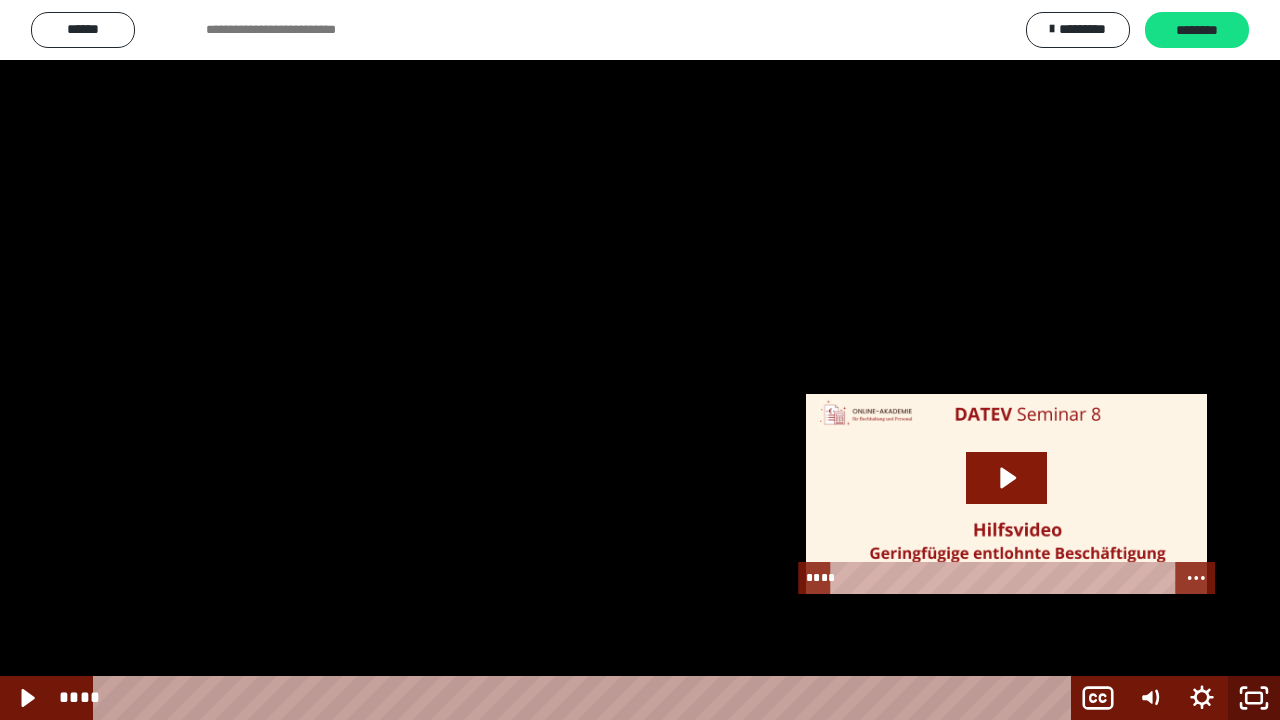 click 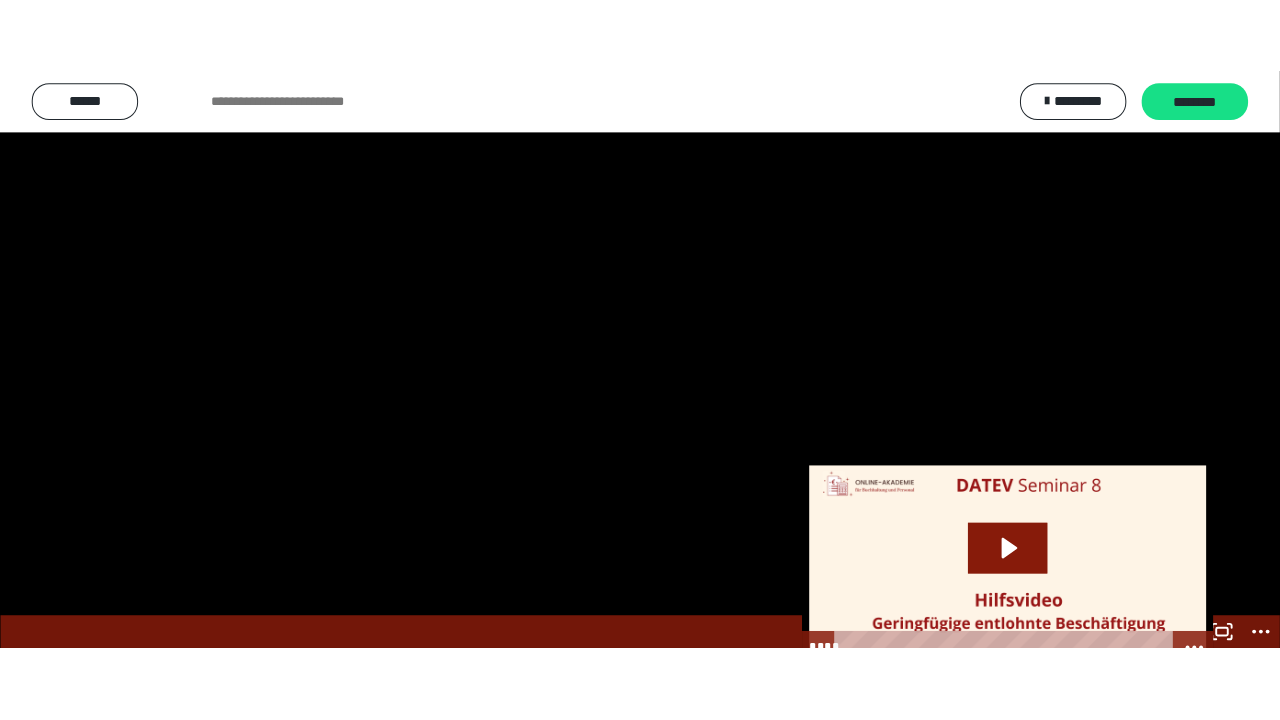 scroll, scrollTop: 2649, scrollLeft: 0, axis: vertical 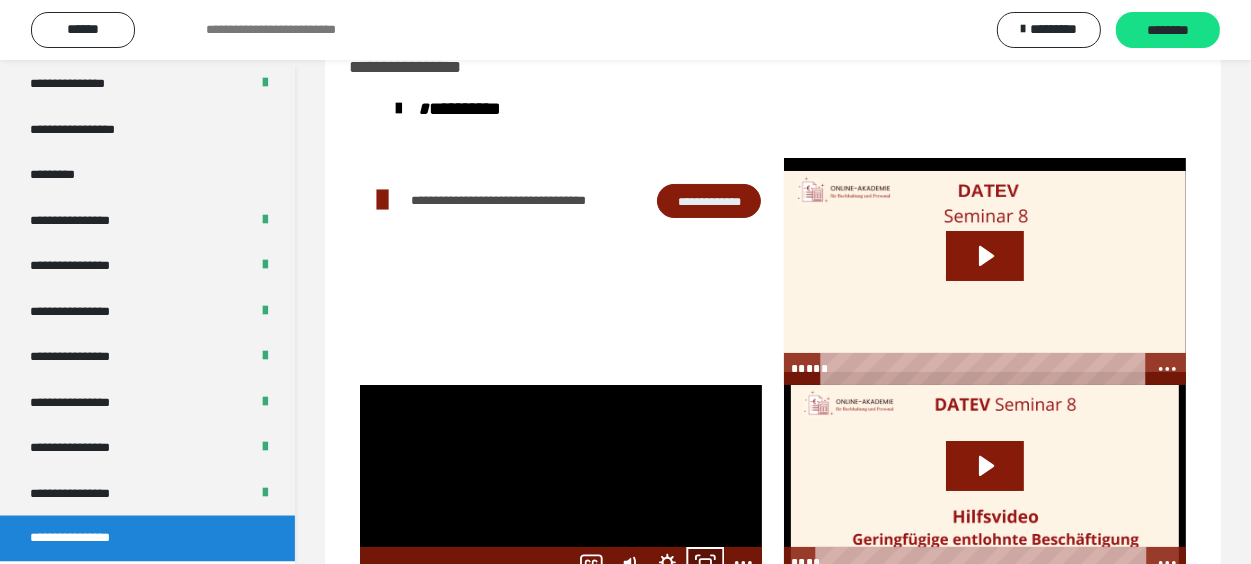 click 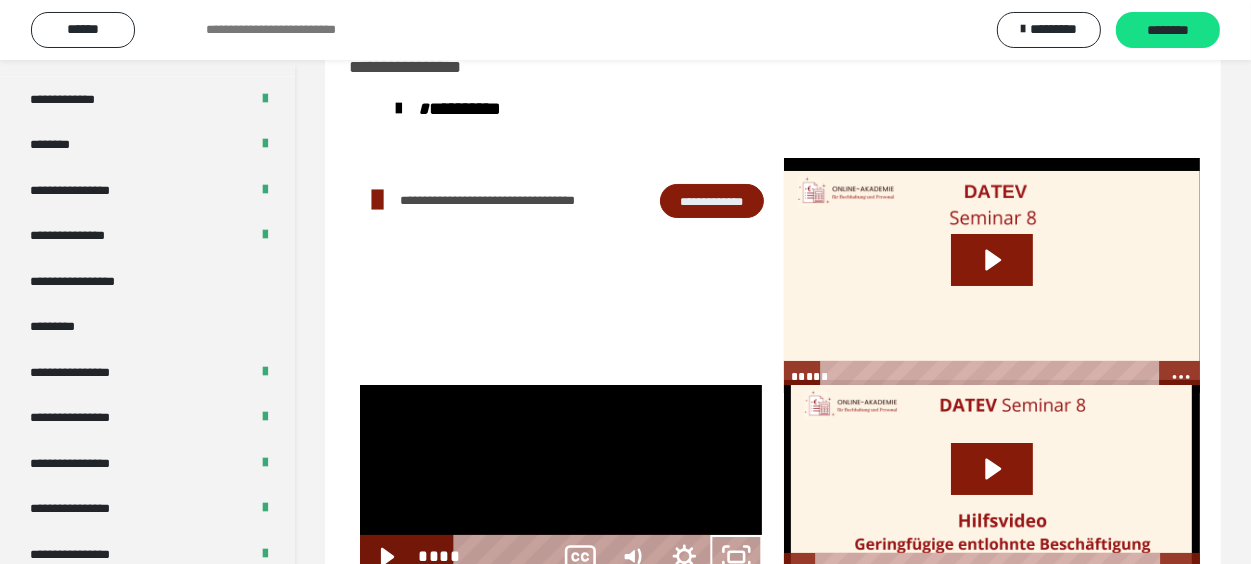 scroll, scrollTop: 2493, scrollLeft: 0, axis: vertical 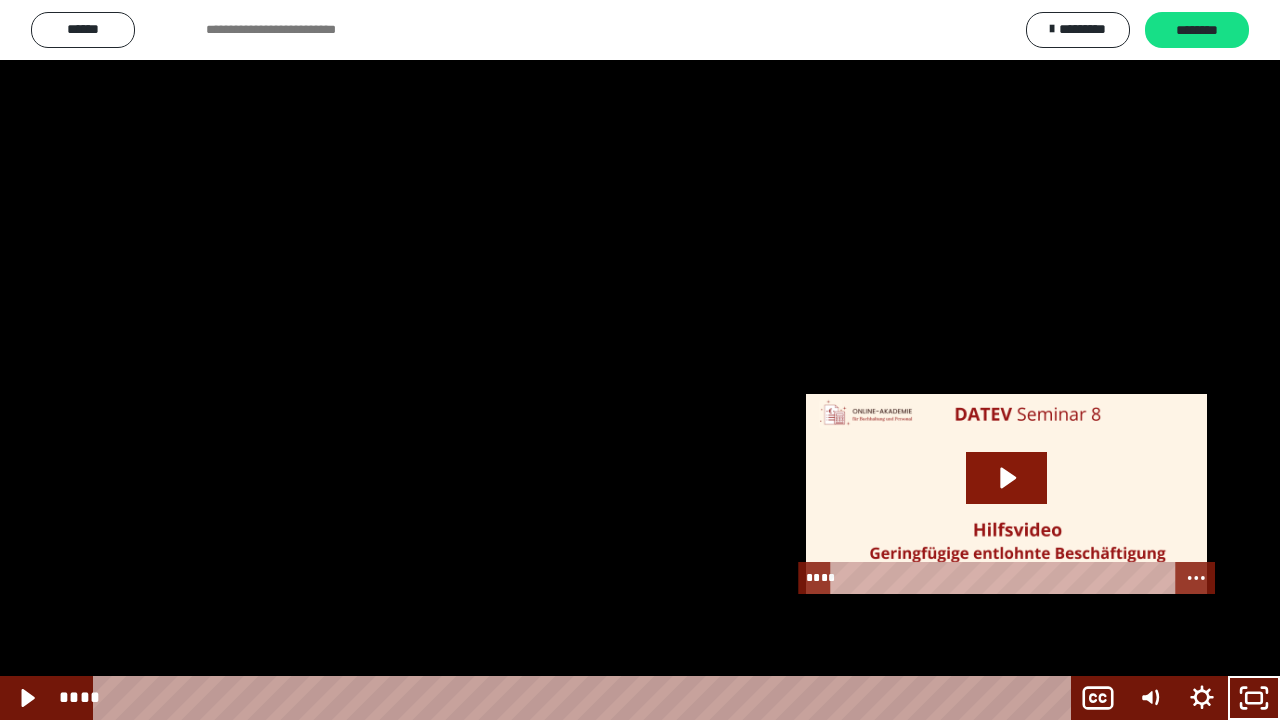 click at bounding box center [640, 360] 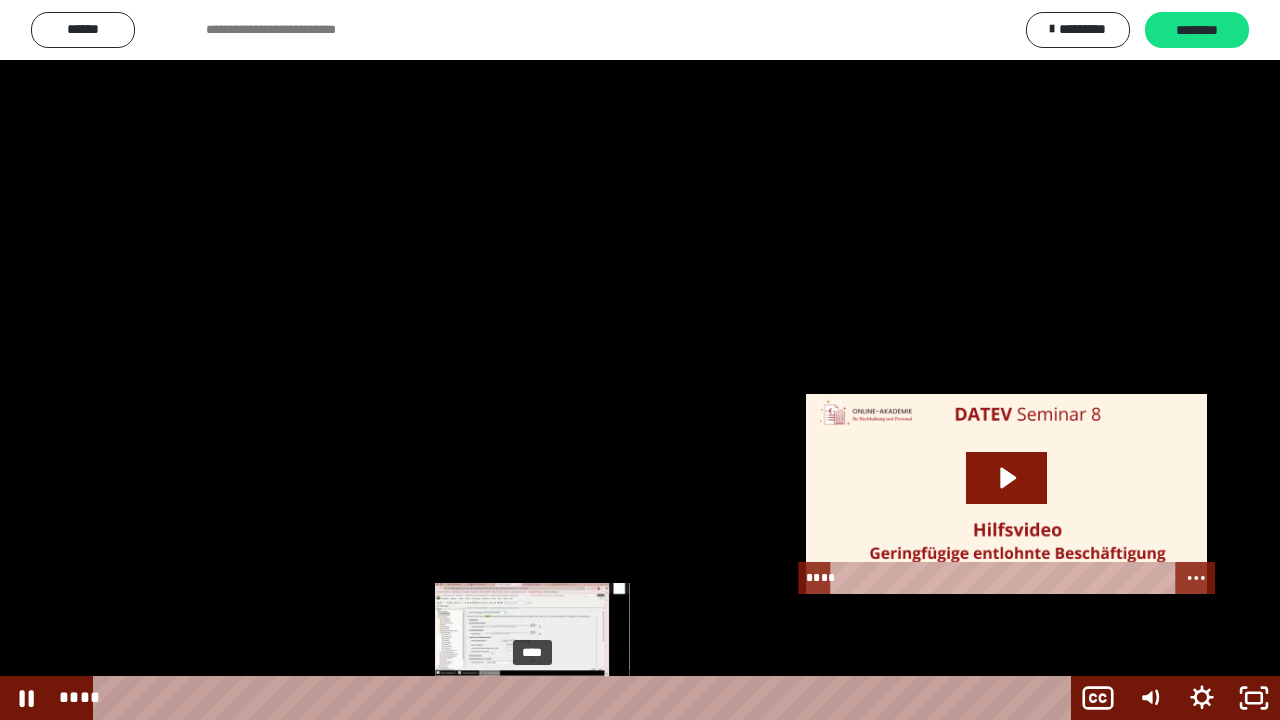 click at bounding box center (527, 698) 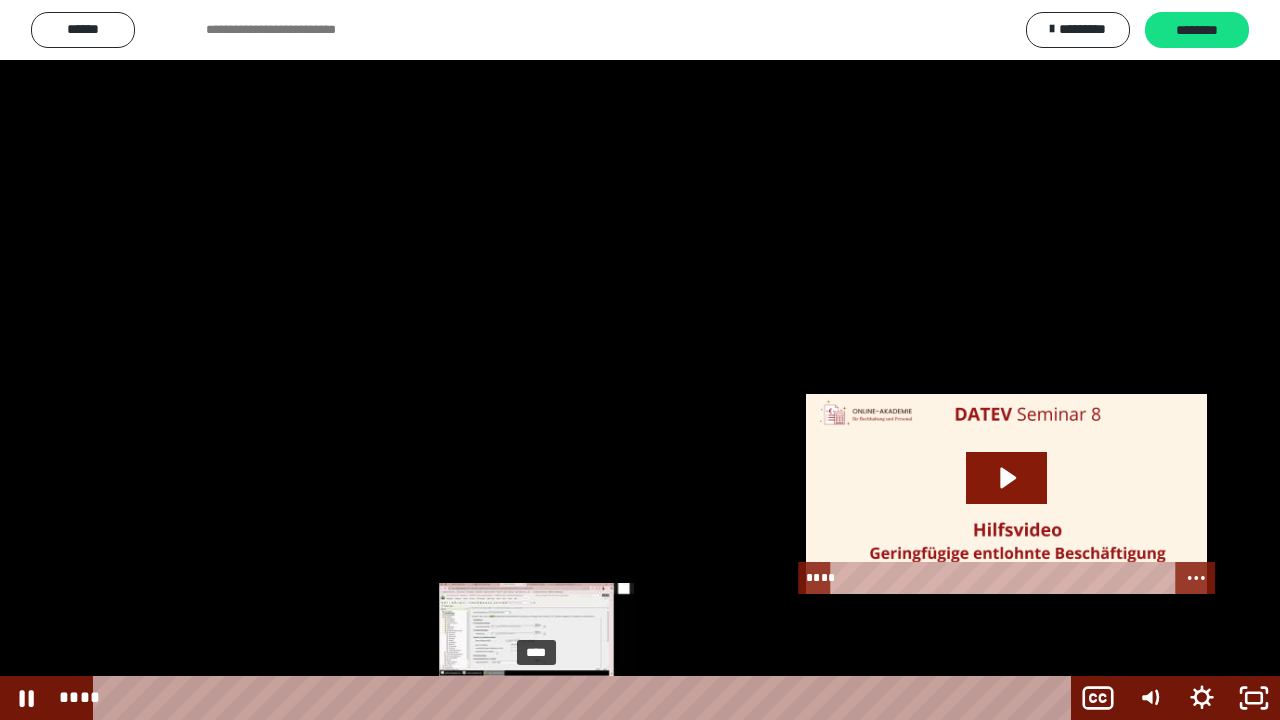 click at bounding box center [536, 698] 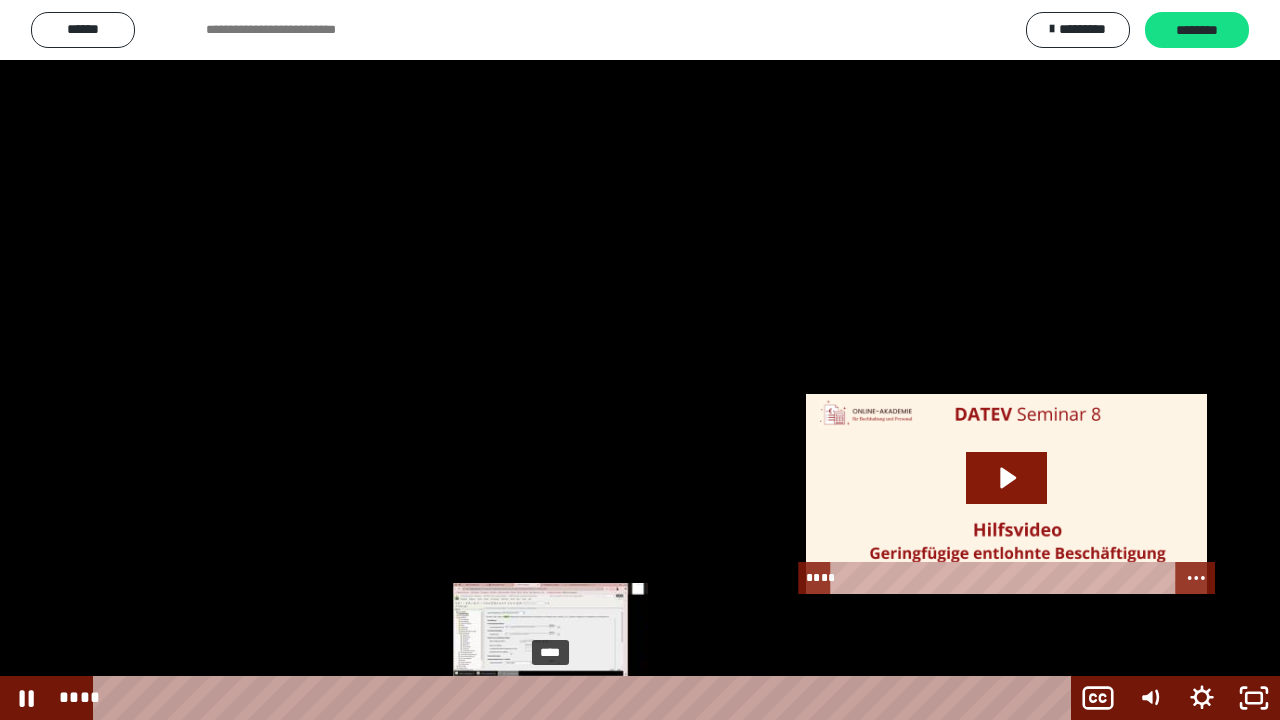 click on "****" at bounding box center (586, 698) 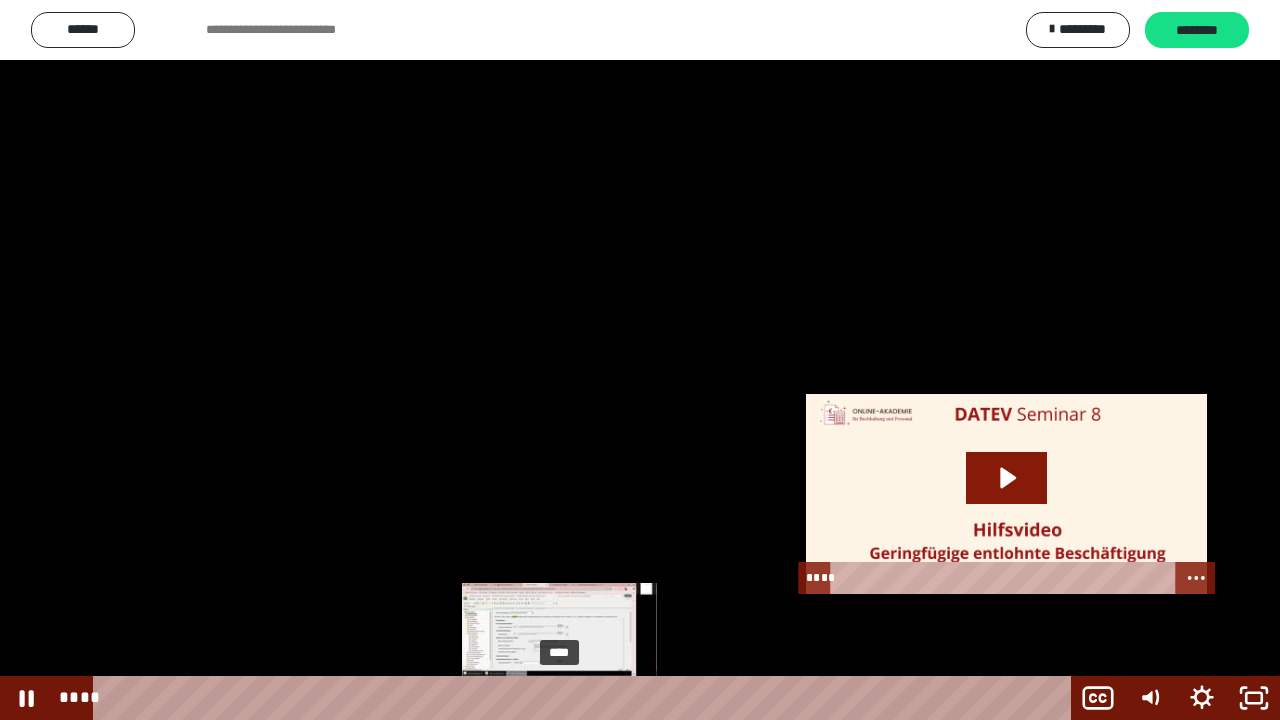 click on "****" at bounding box center (586, 698) 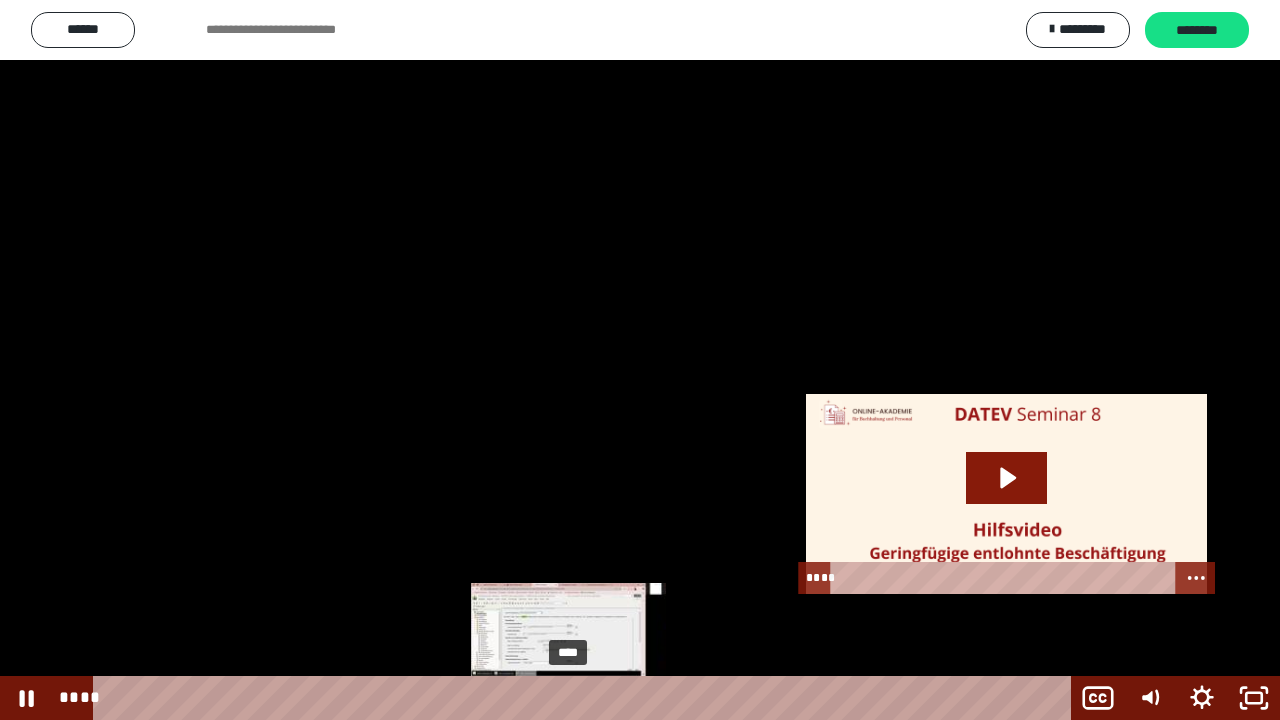 click on "****" at bounding box center (586, 698) 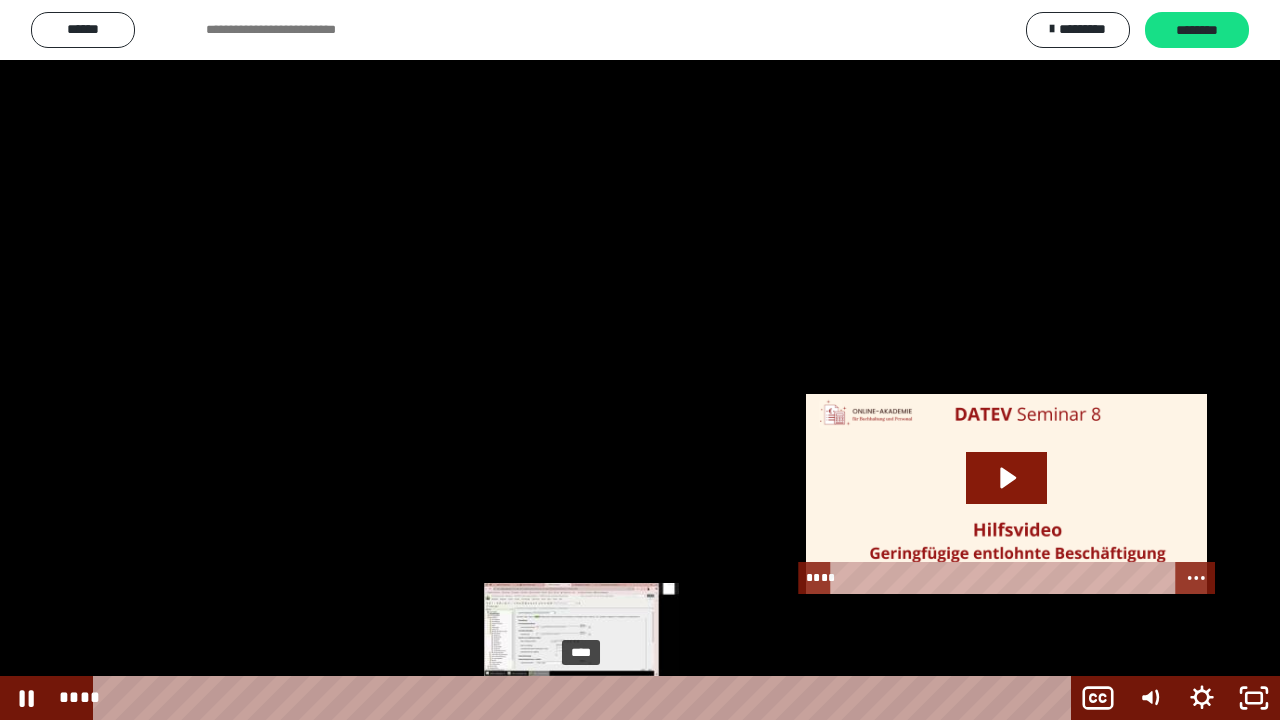 click on "****" at bounding box center [586, 698] 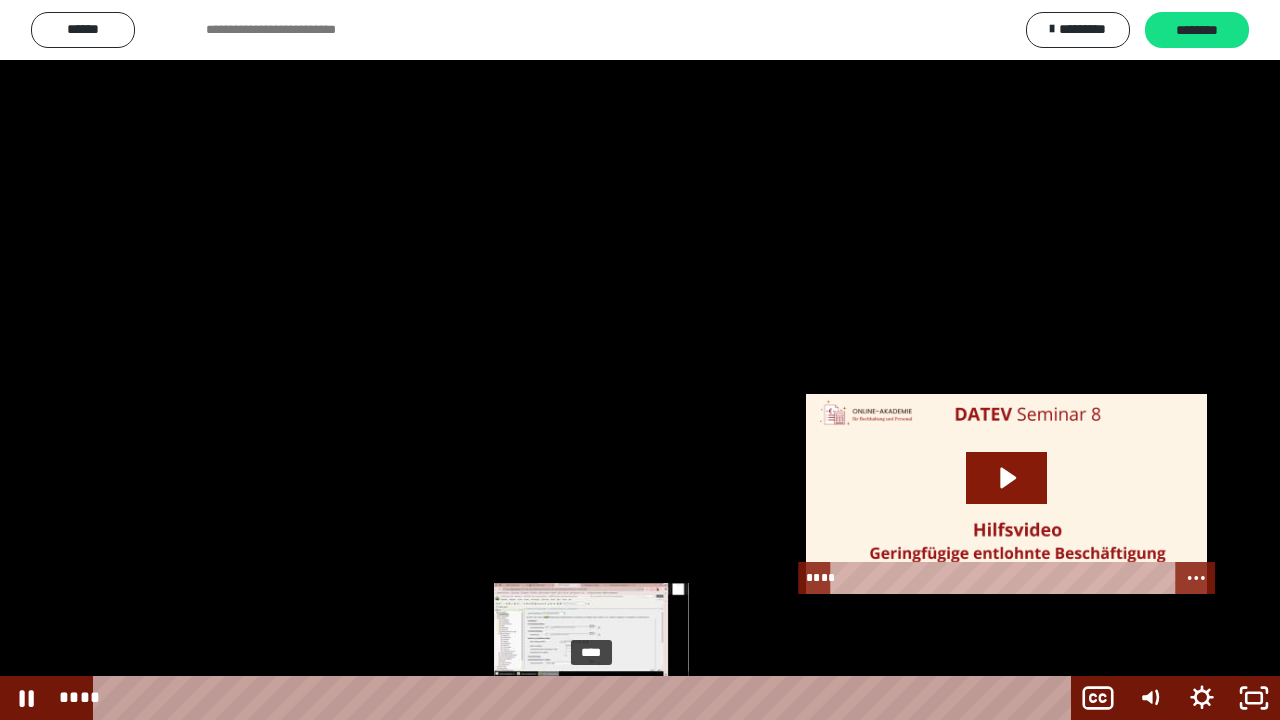 click on "****" at bounding box center (586, 698) 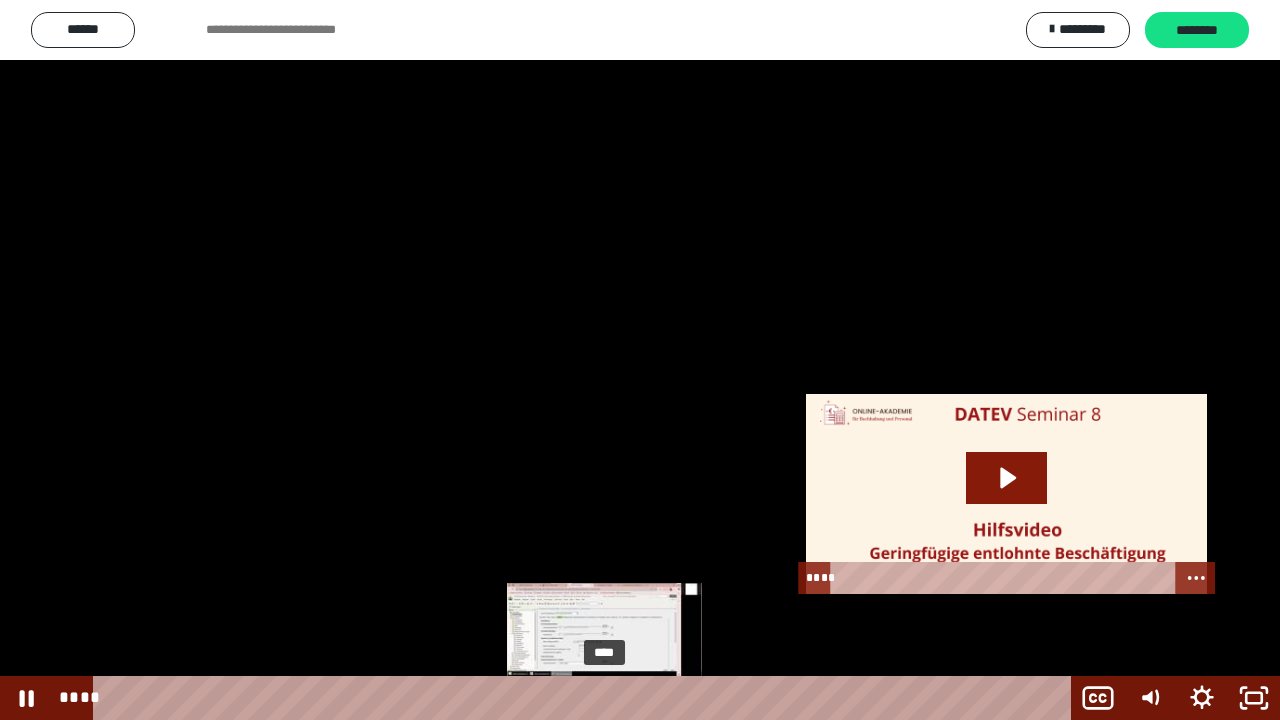 click on "****" at bounding box center [586, 698] 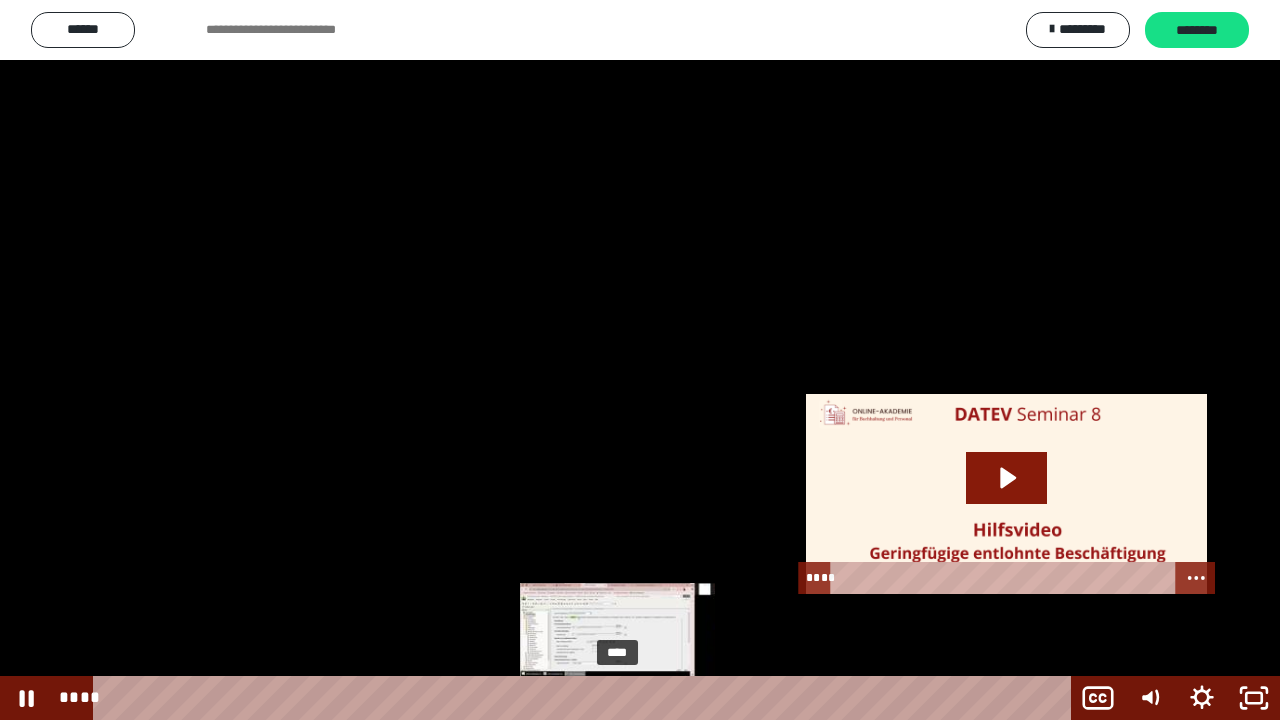 click on "****" at bounding box center (586, 698) 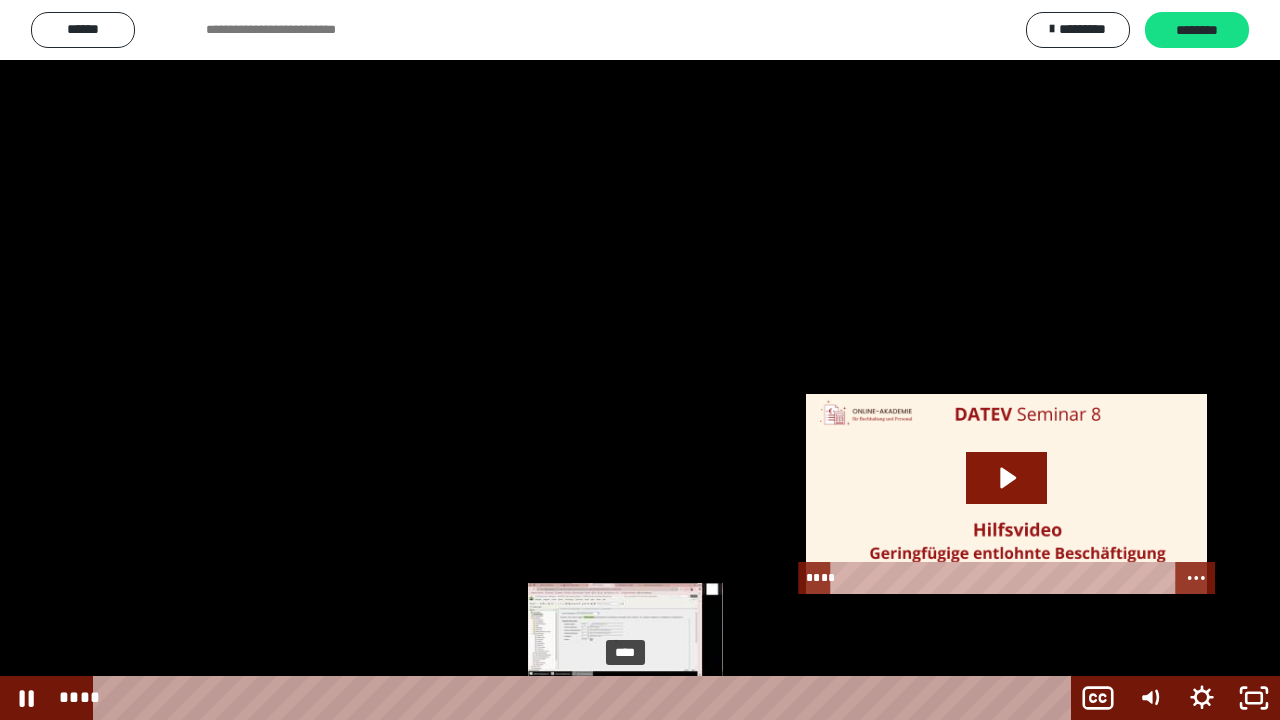 click on "****" at bounding box center [586, 698] 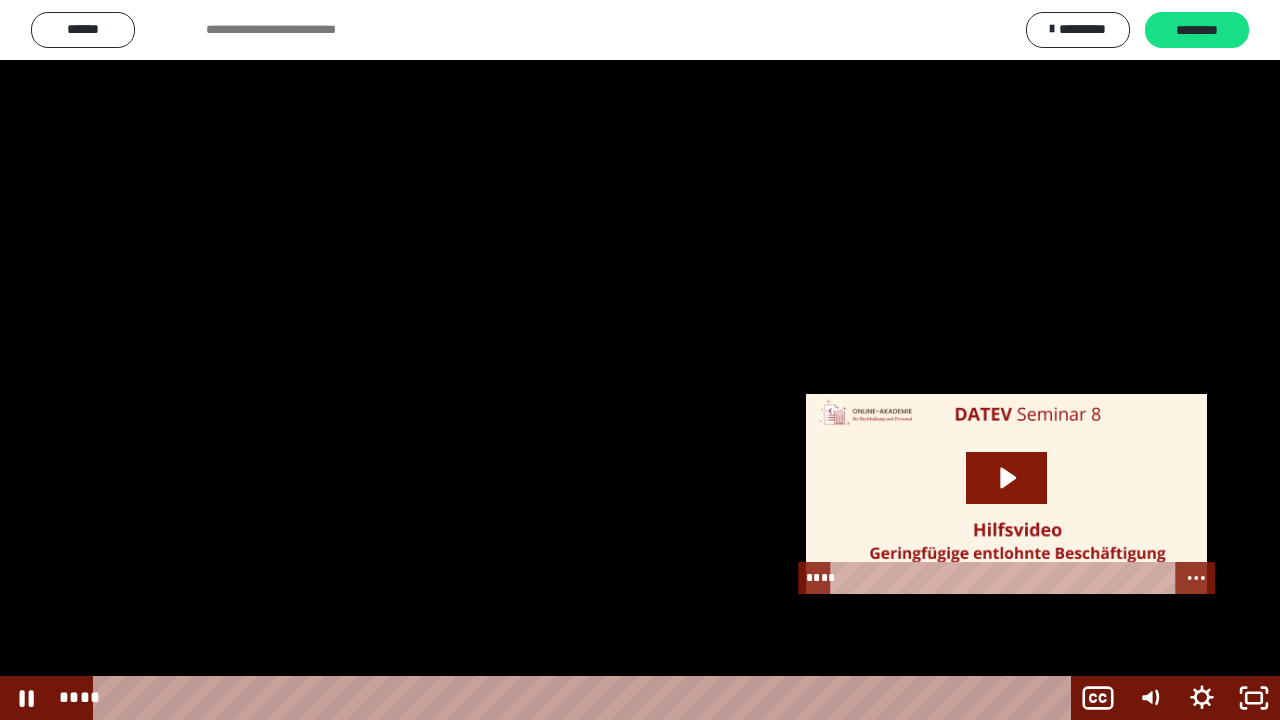 click at bounding box center [640, 360] 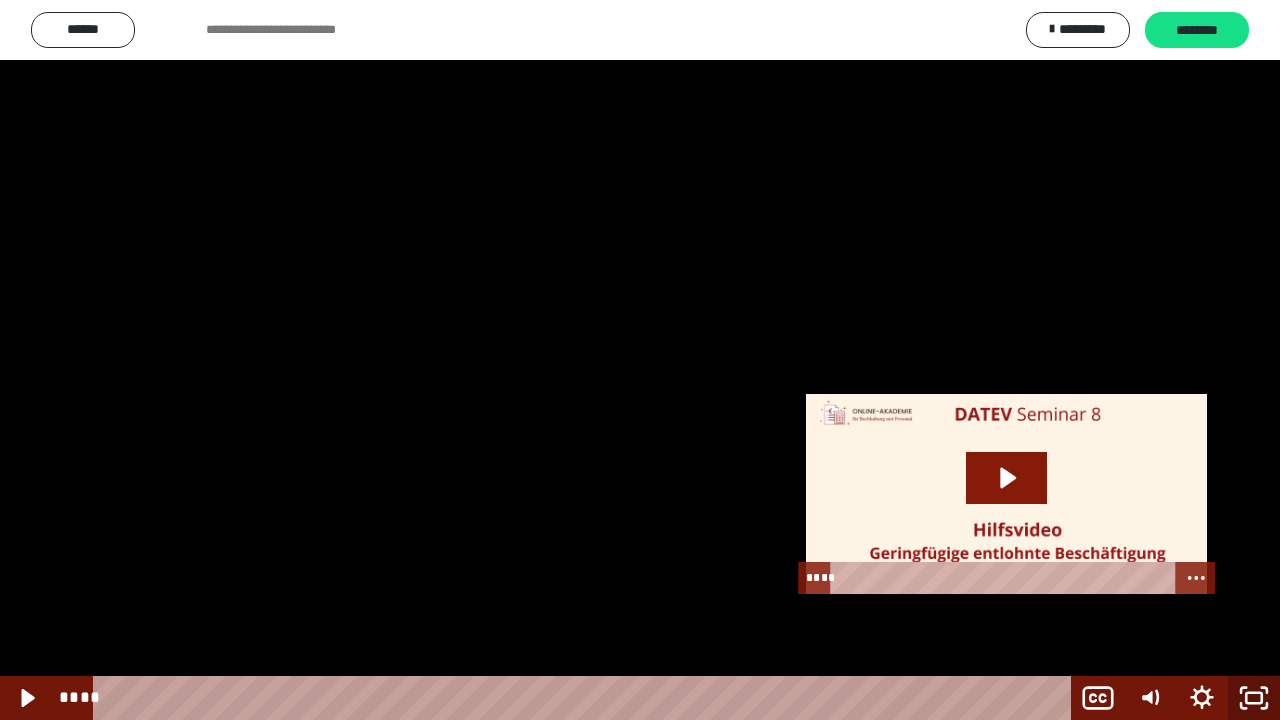 click 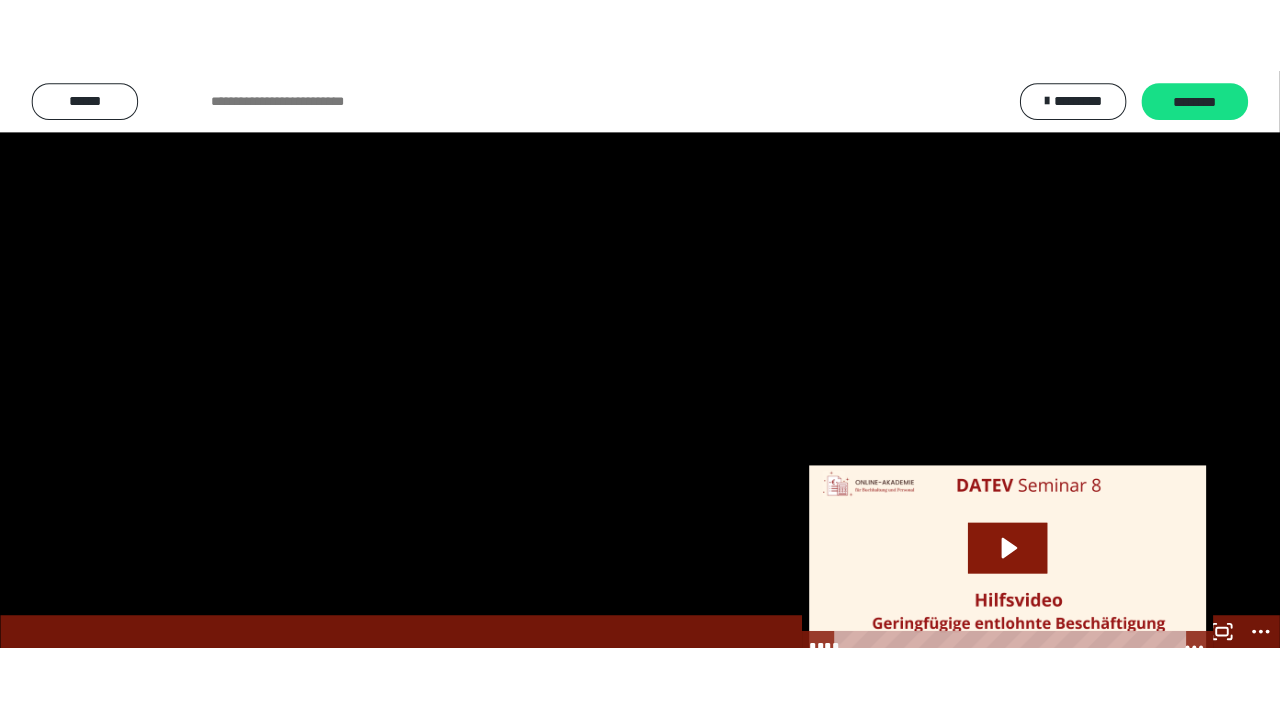scroll, scrollTop: 2649, scrollLeft: 0, axis: vertical 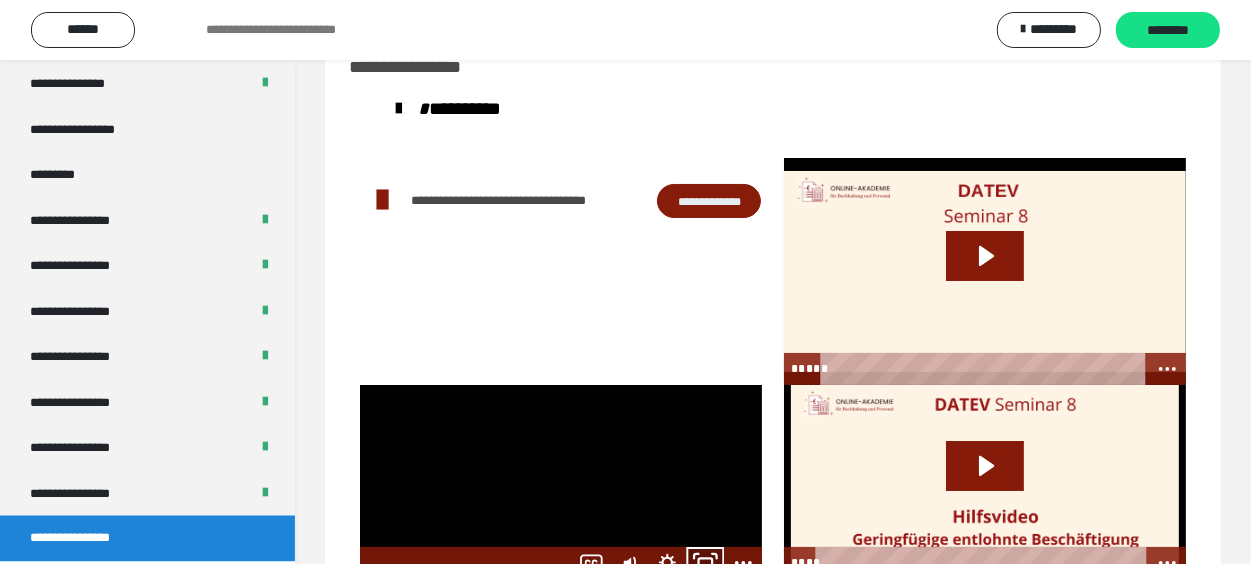 click 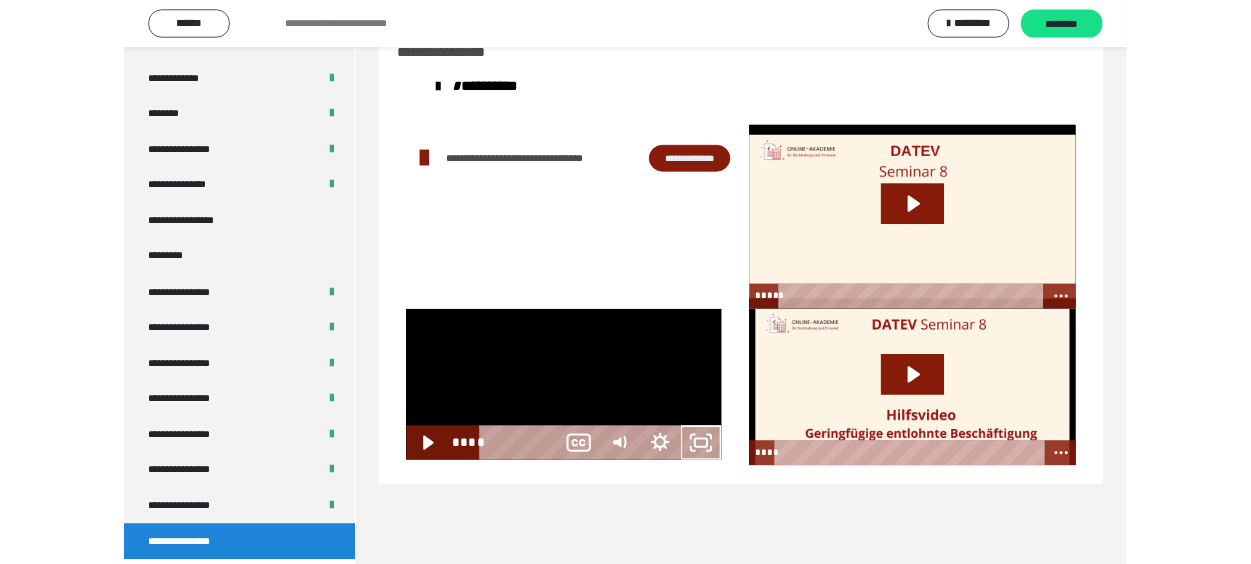 scroll, scrollTop: 2493, scrollLeft: 0, axis: vertical 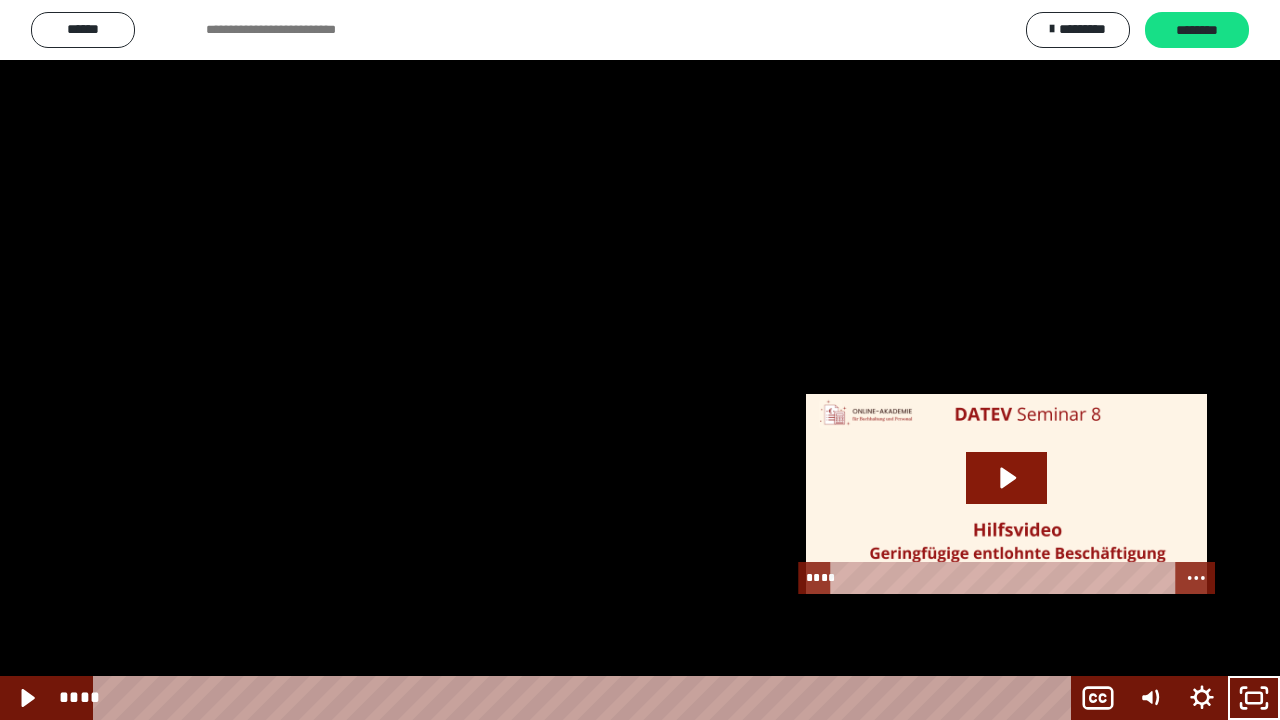 click at bounding box center [640, 360] 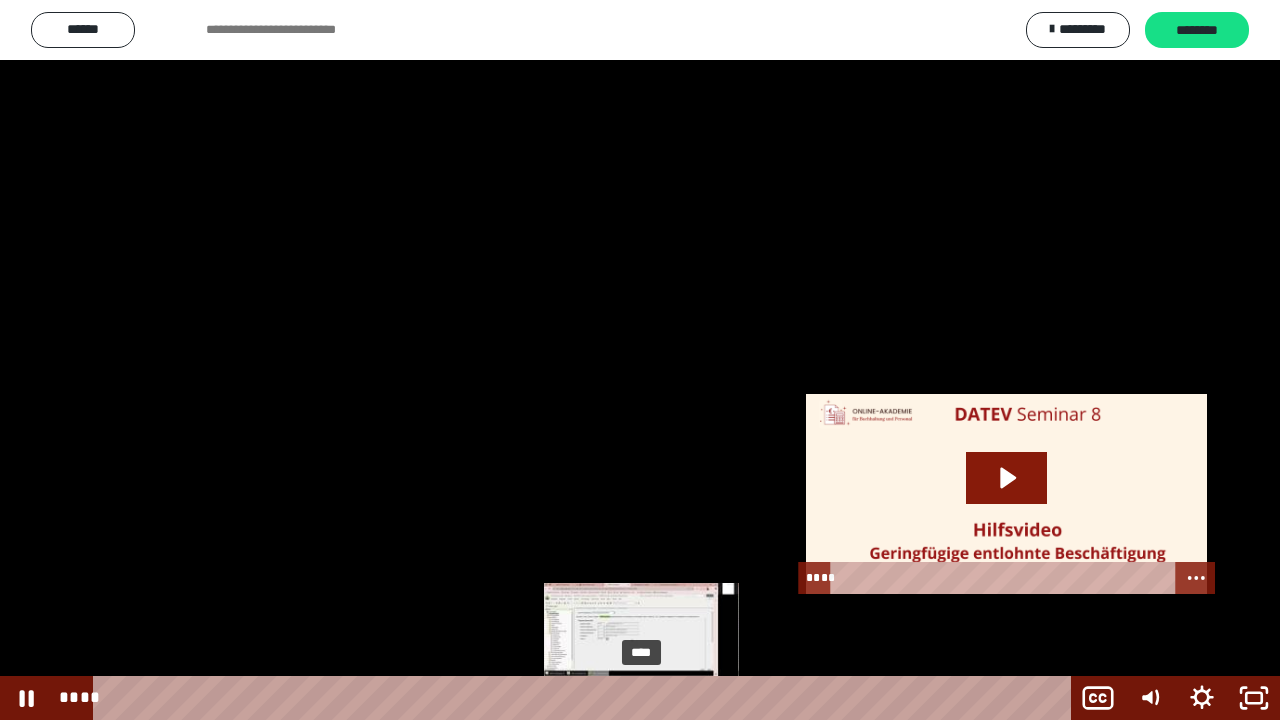 click at bounding box center (640, 698) 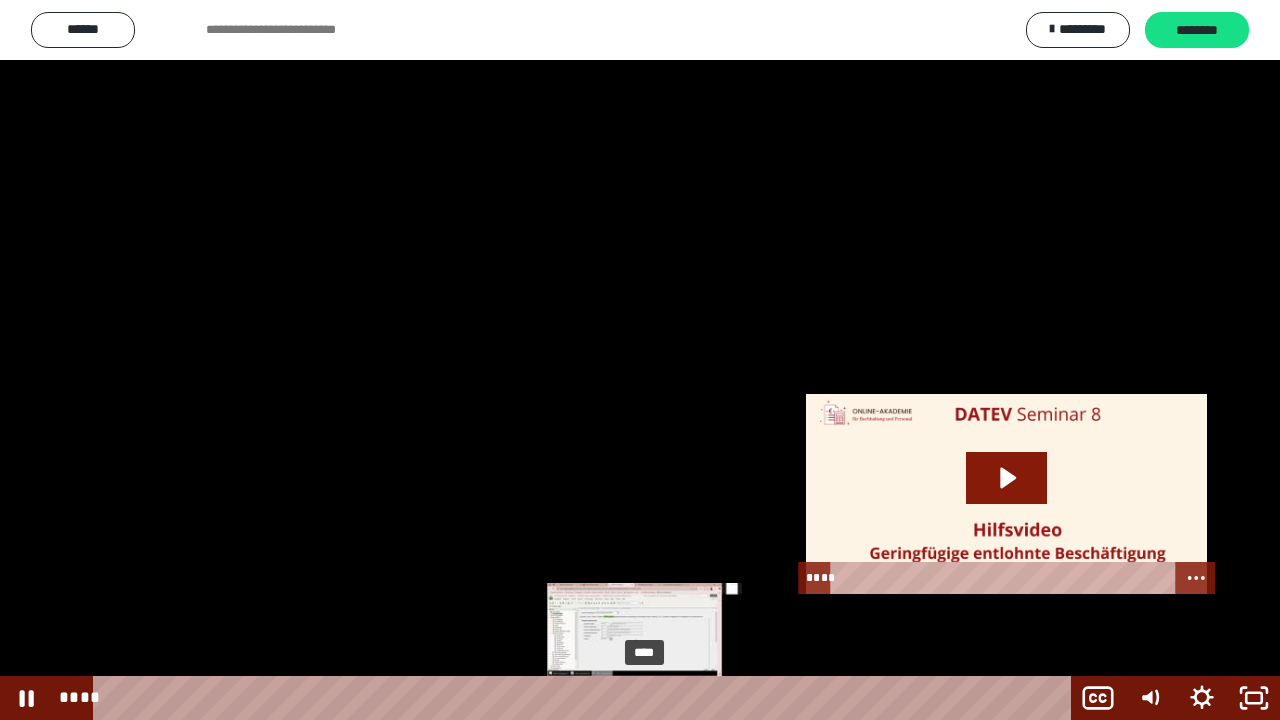 click at bounding box center (649, 698) 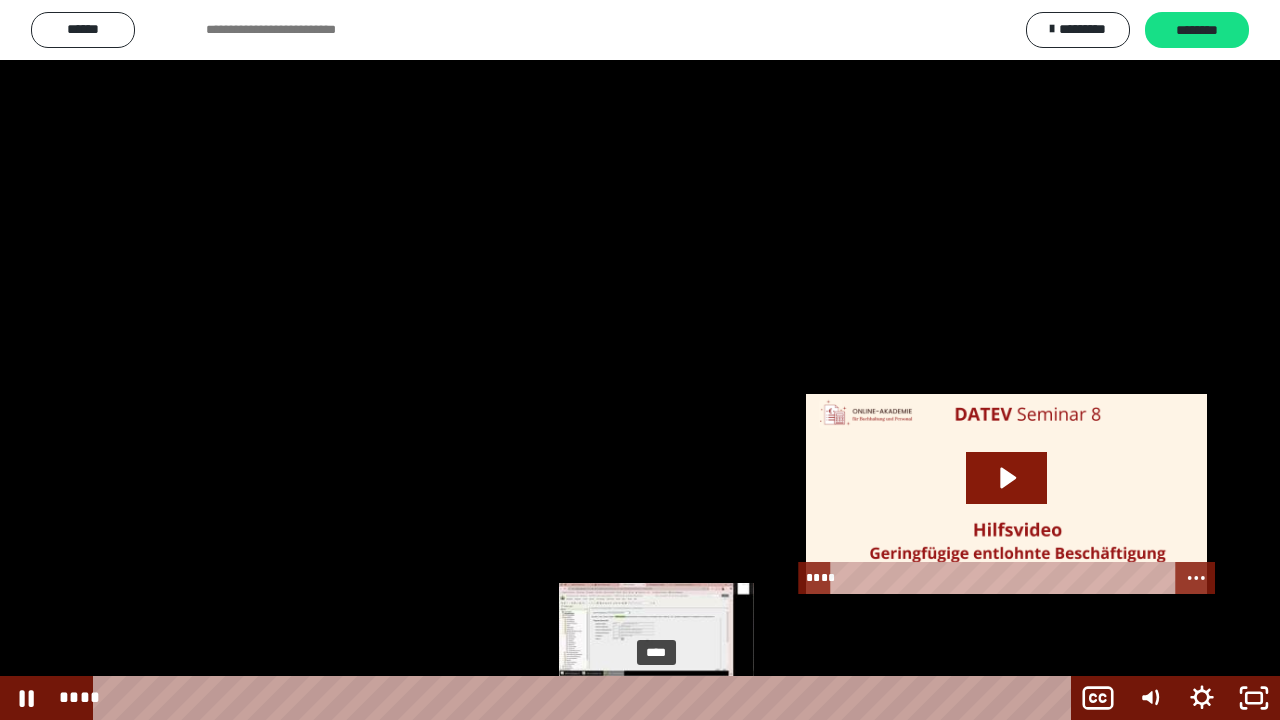 click on "****" at bounding box center (586, 698) 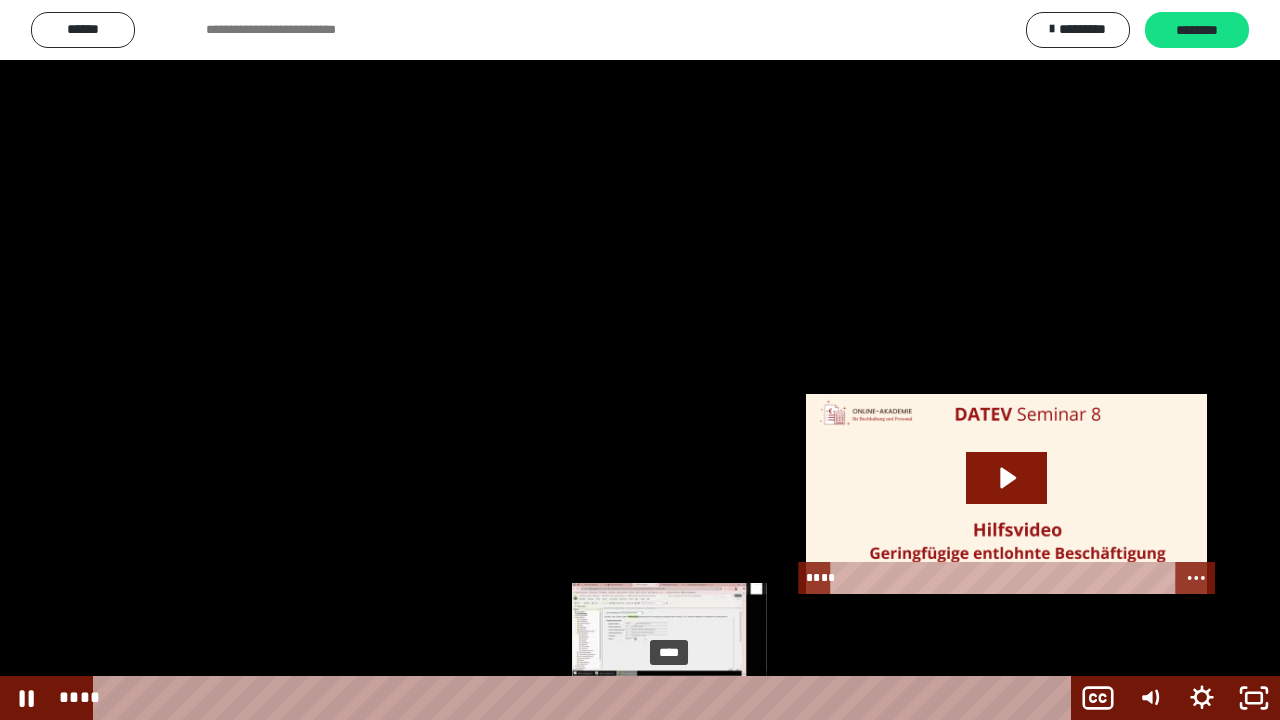 click on "****" at bounding box center [586, 698] 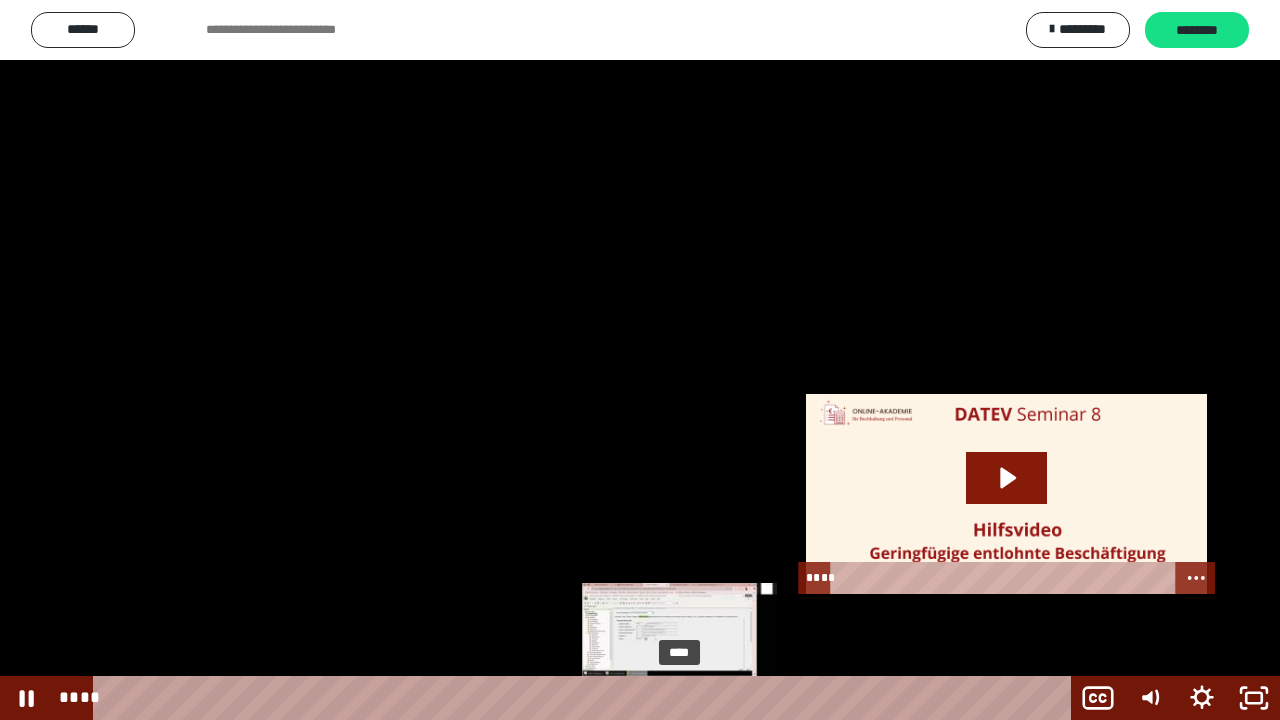 click on "****" at bounding box center (586, 698) 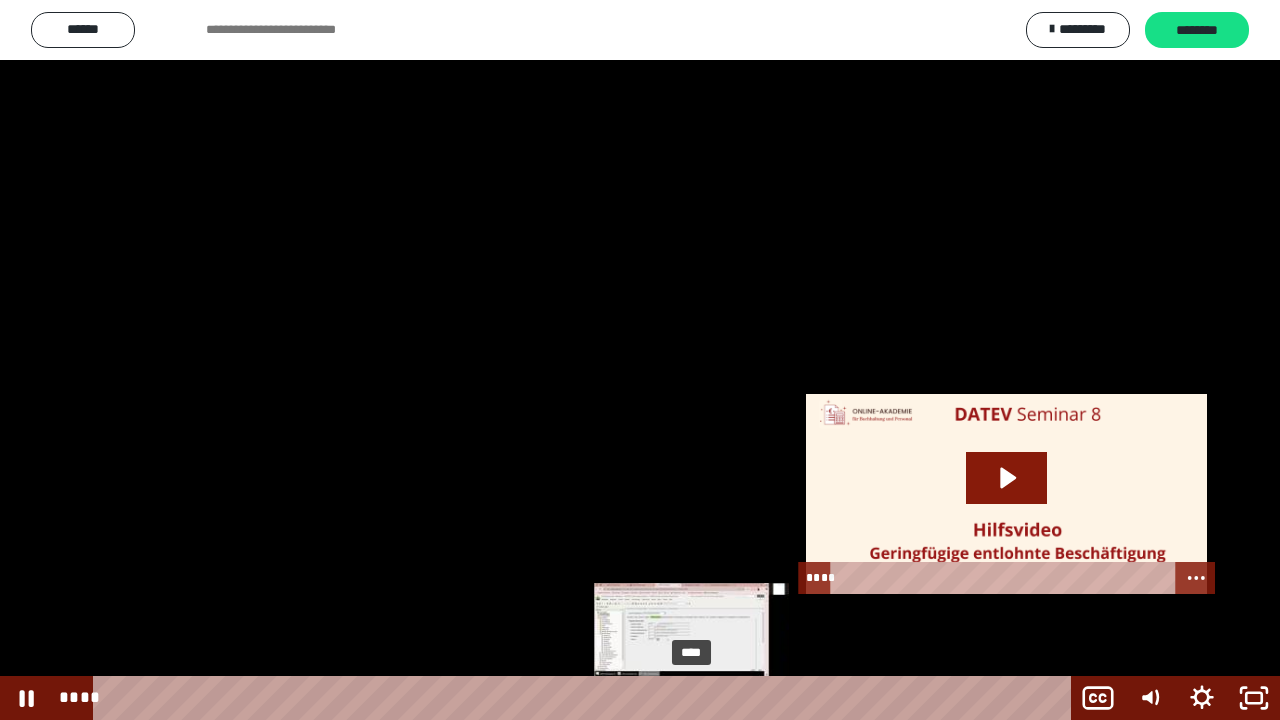 click on "****" at bounding box center [586, 698] 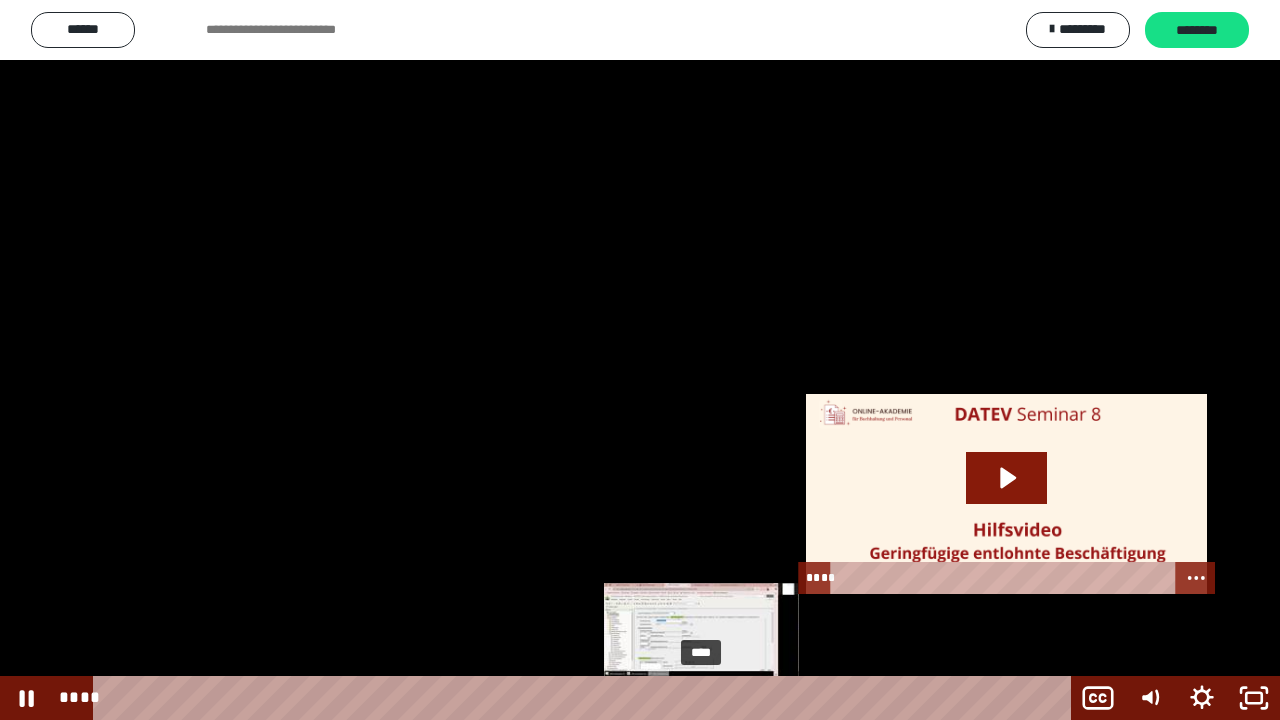 click on "****" at bounding box center [586, 698] 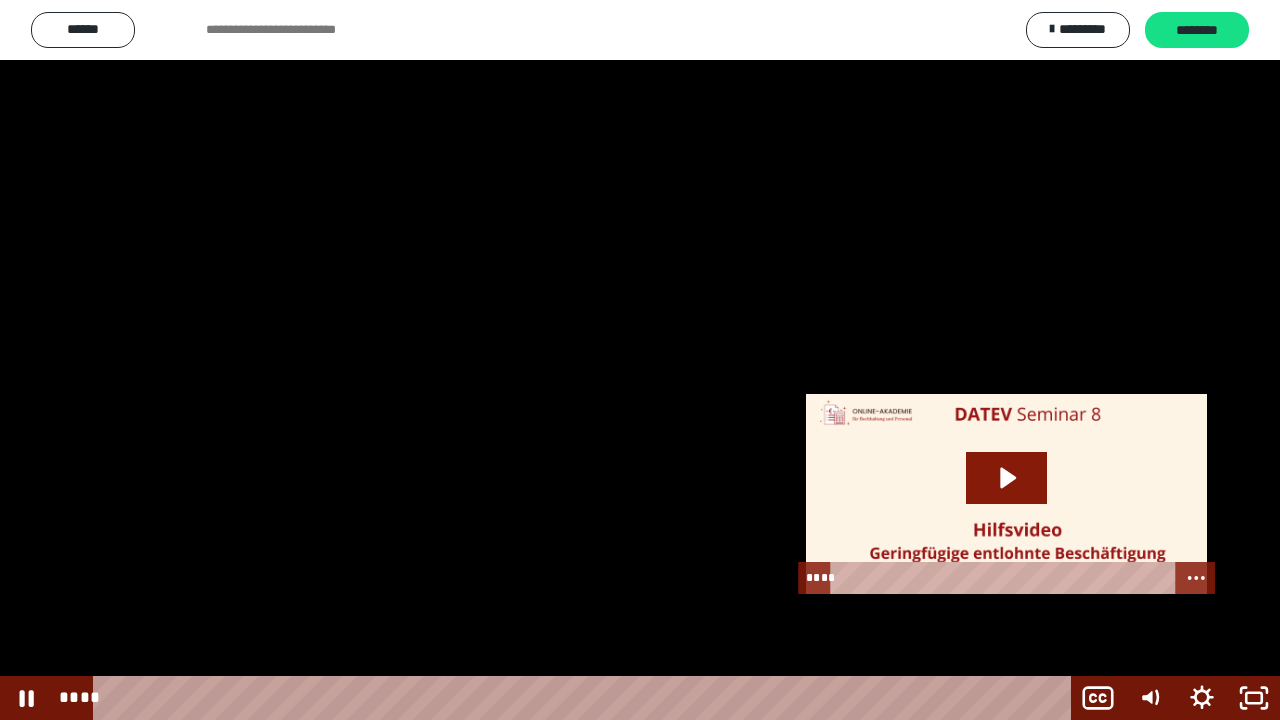 click at bounding box center (640, 360) 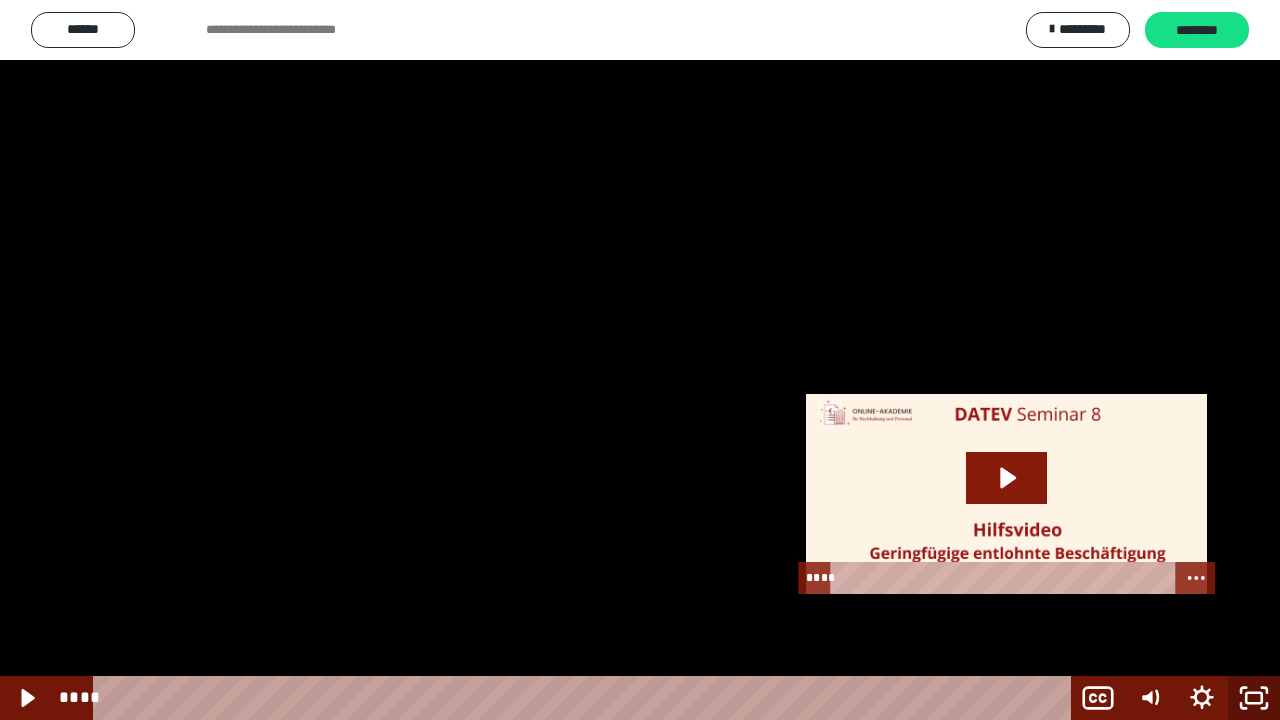 click 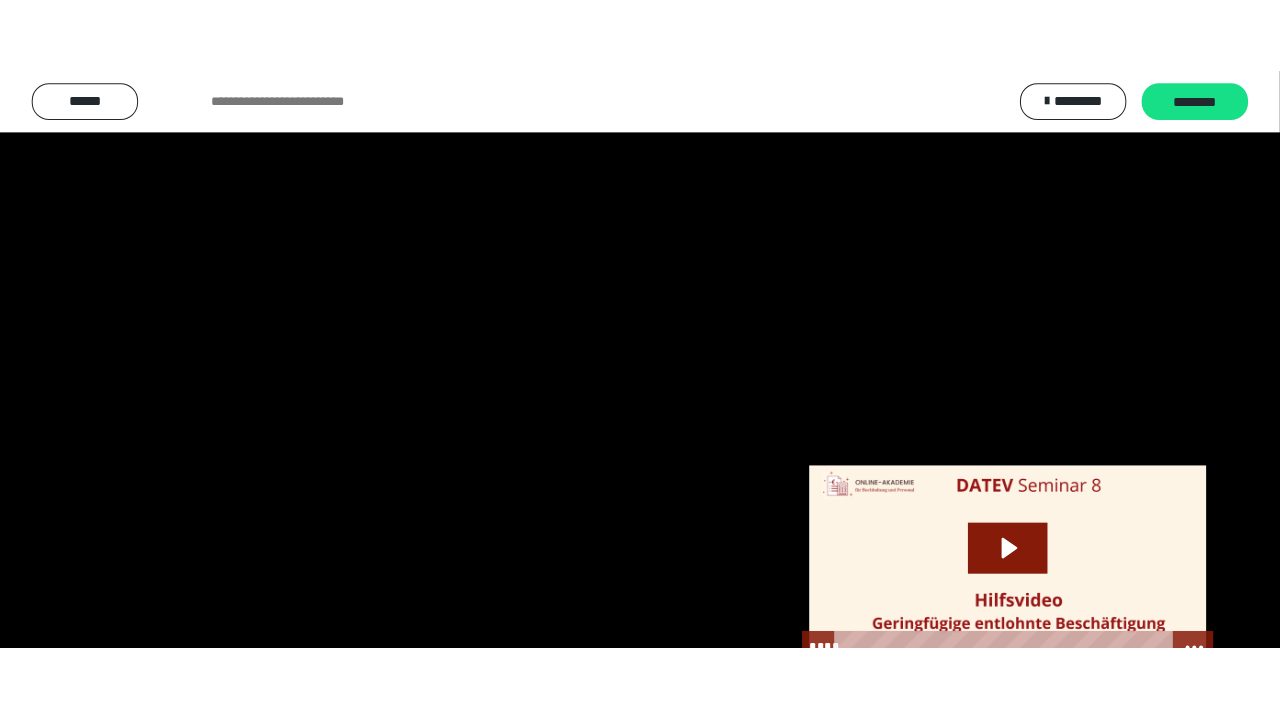 scroll, scrollTop: 2649, scrollLeft: 0, axis: vertical 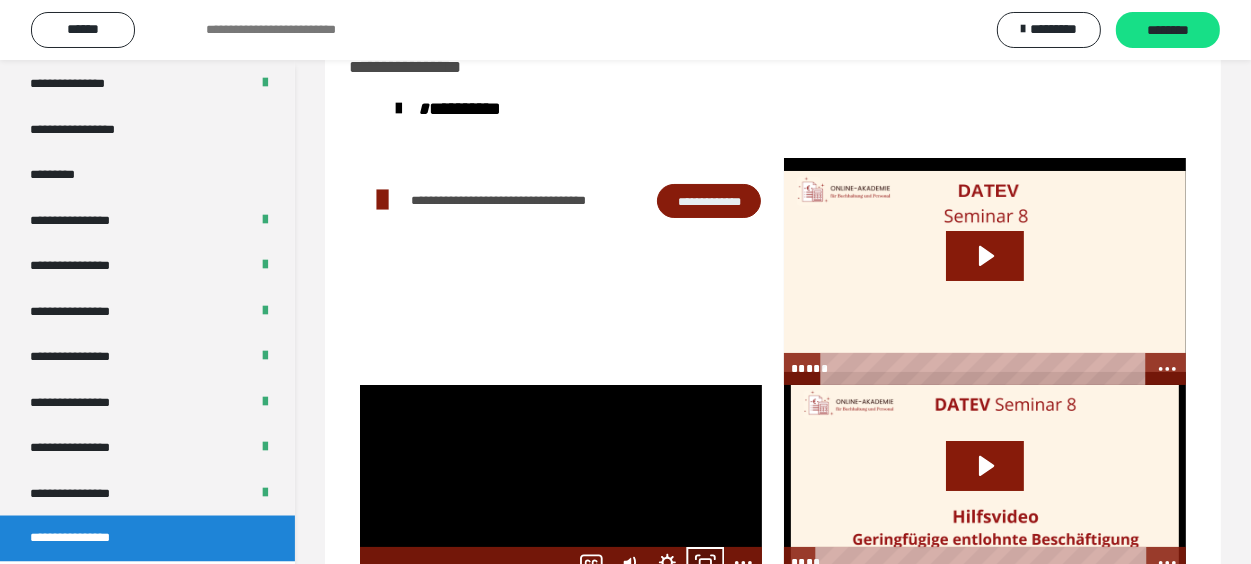 click 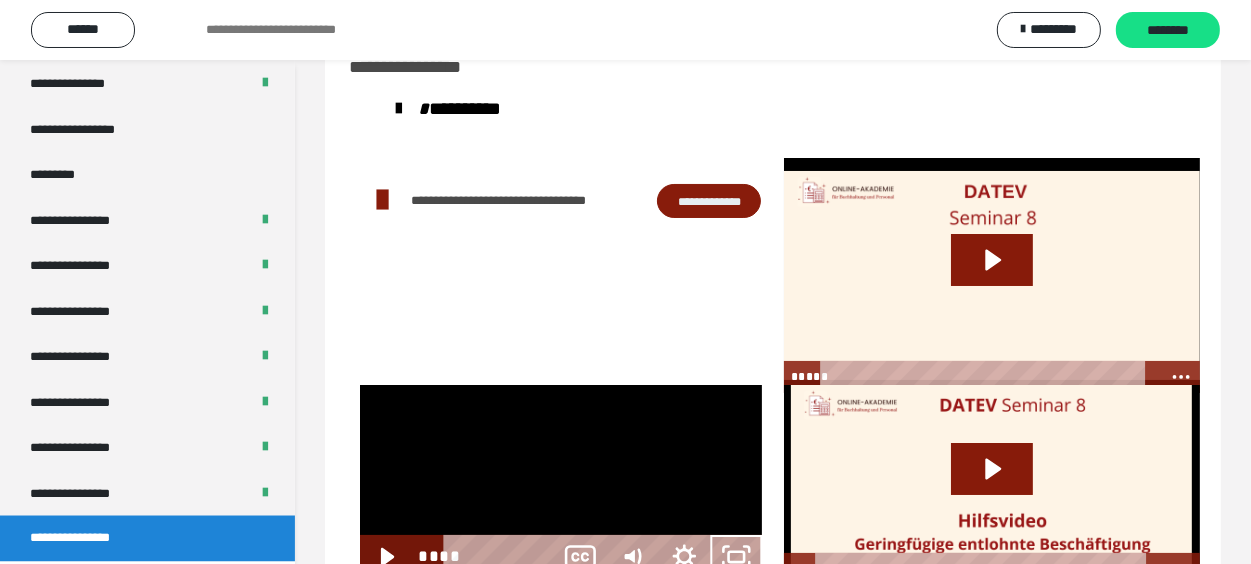 scroll, scrollTop: 2493, scrollLeft: 0, axis: vertical 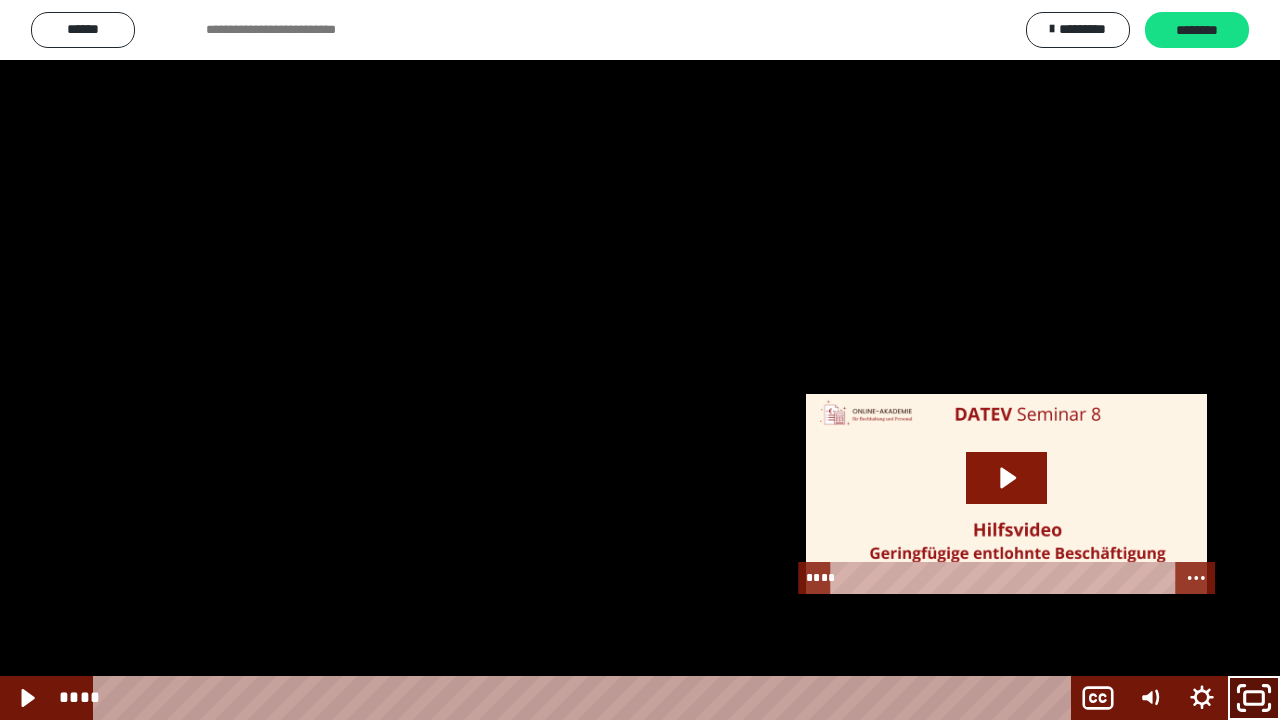 click 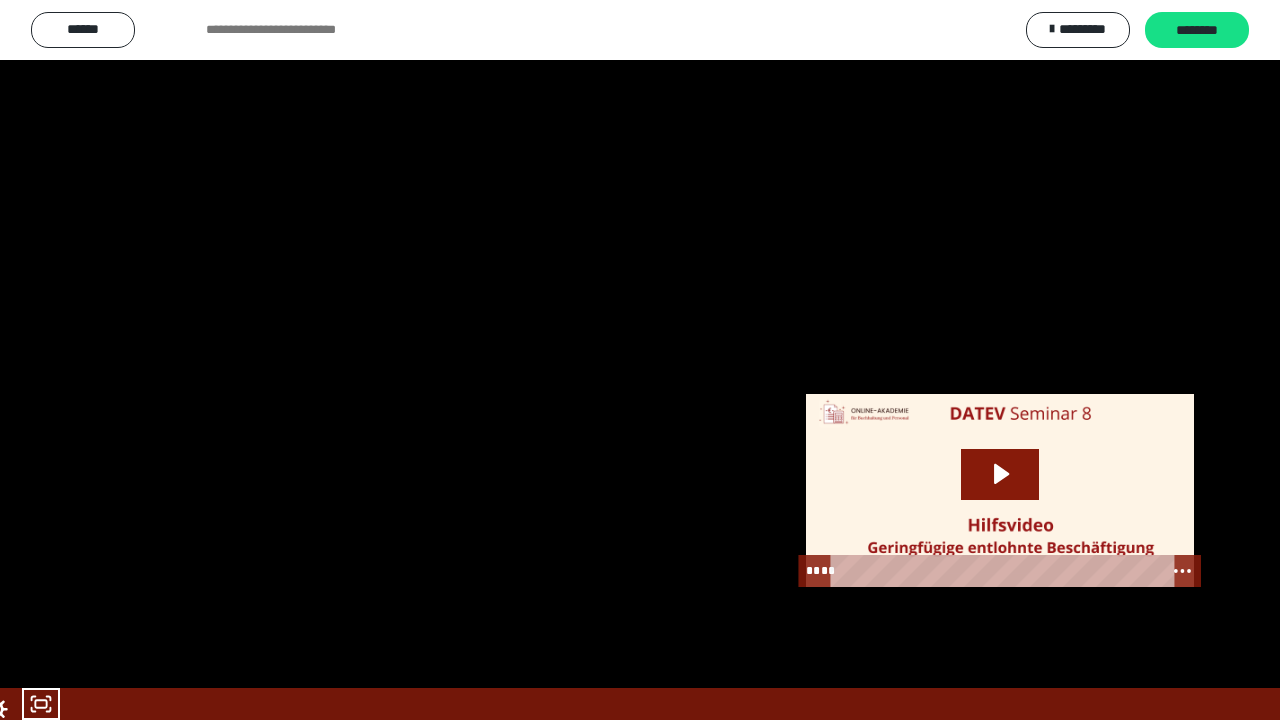 scroll, scrollTop: 2649, scrollLeft: 0, axis: vertical 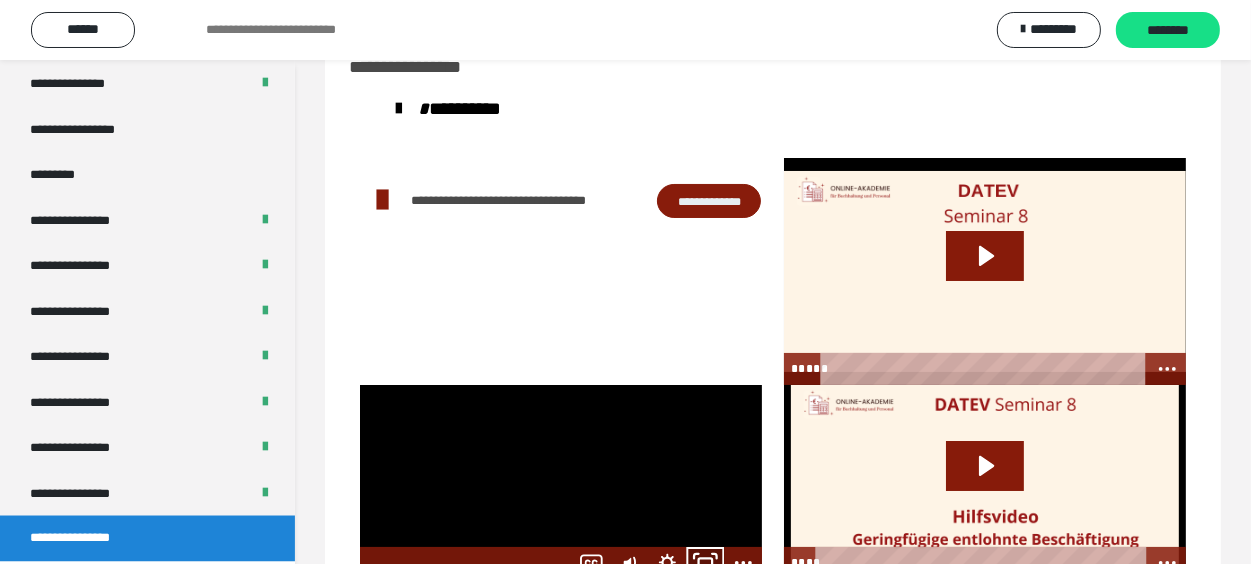 click 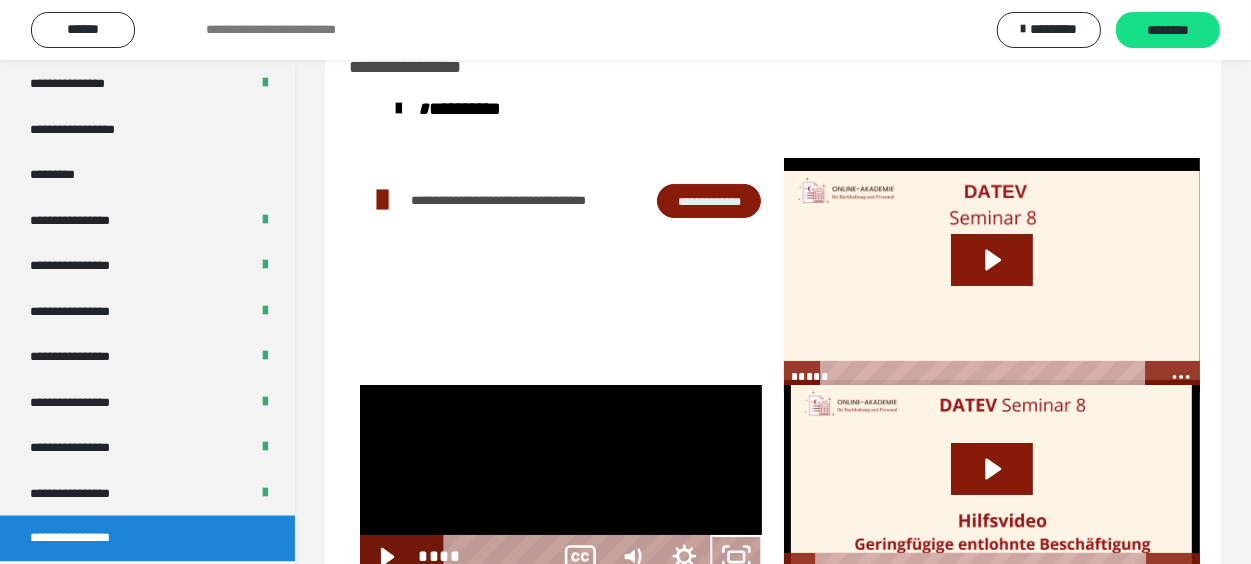 scroll, scrollTop: 2493, scrollLeft: 0, axis: vertical 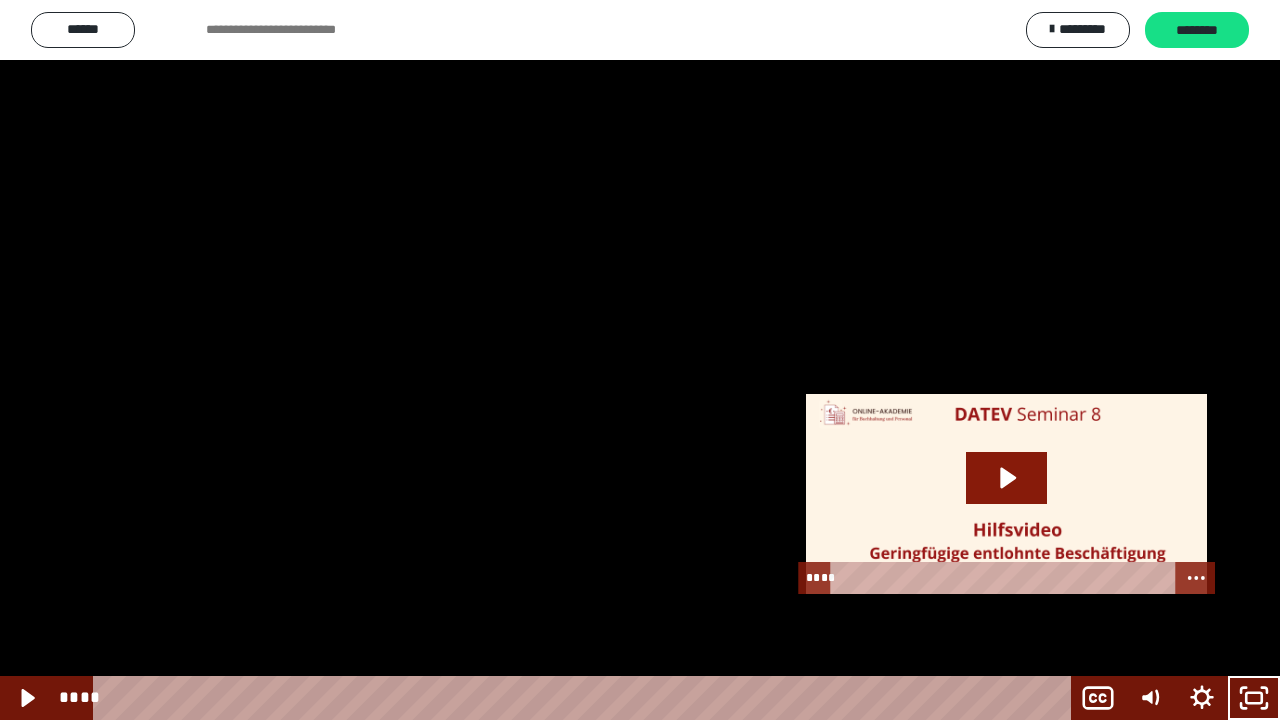 click at bounding box center (640, 360) 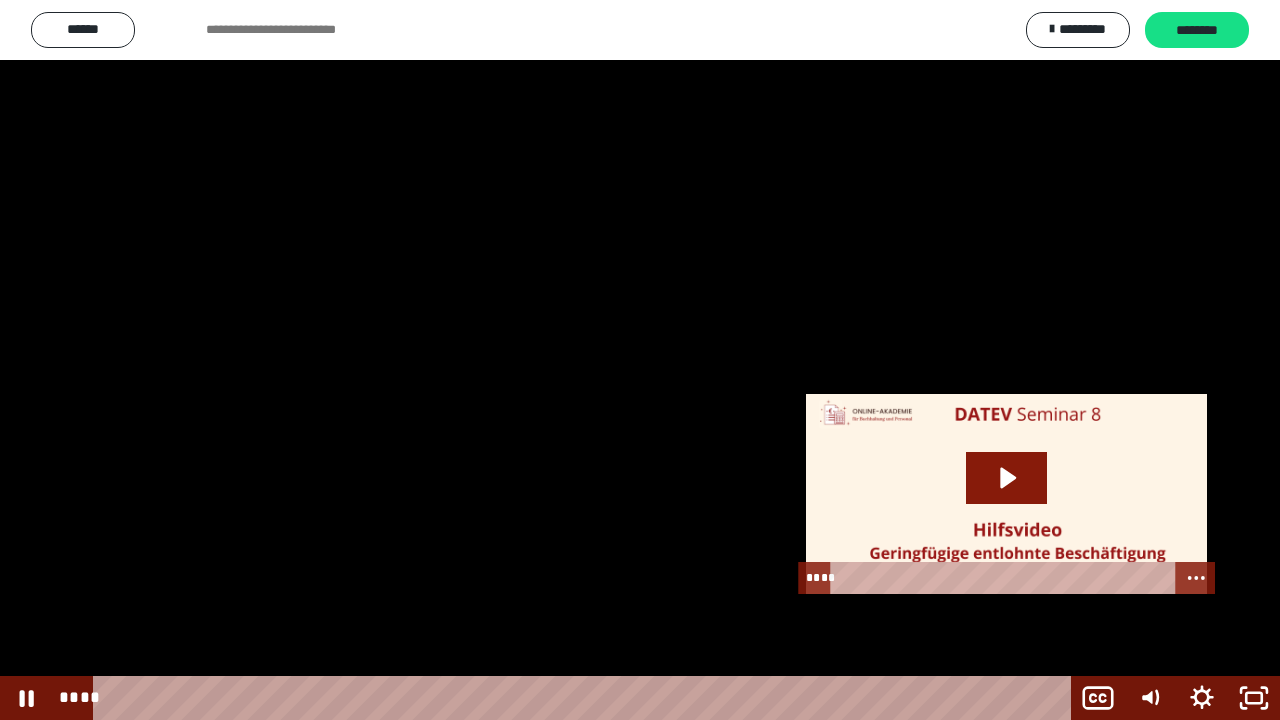 click at bounding box center [640, 360] 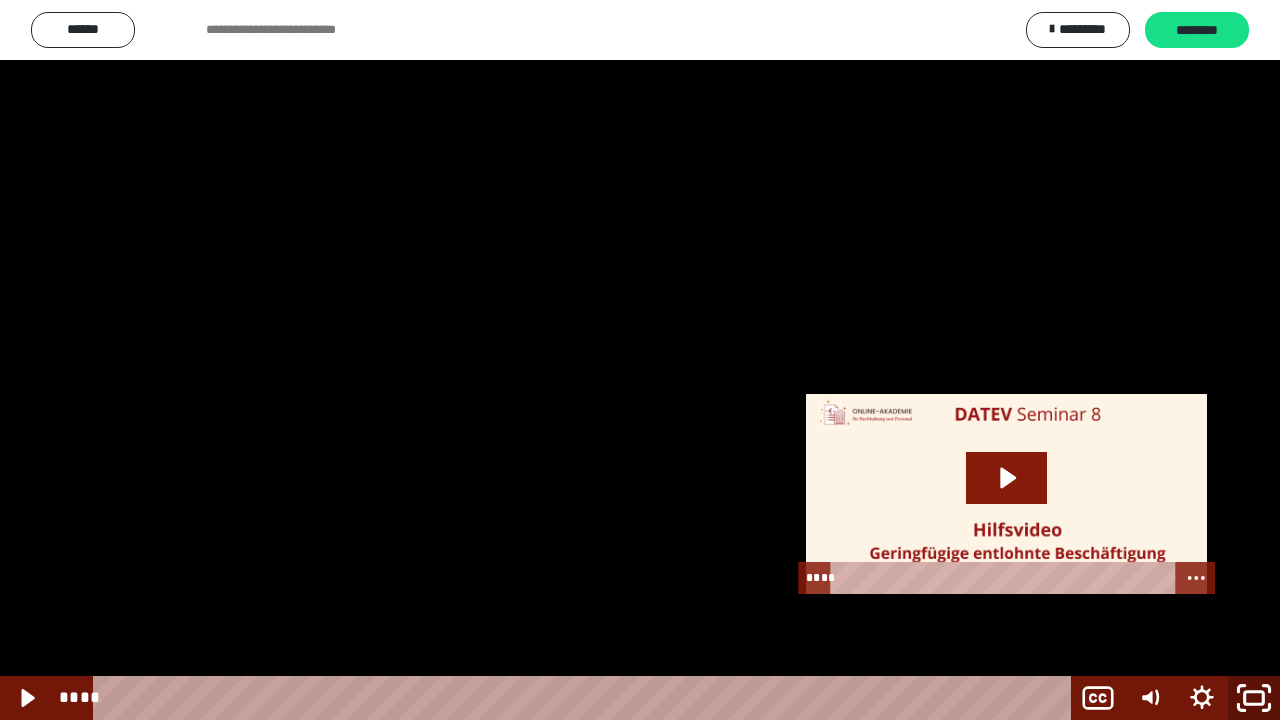 click 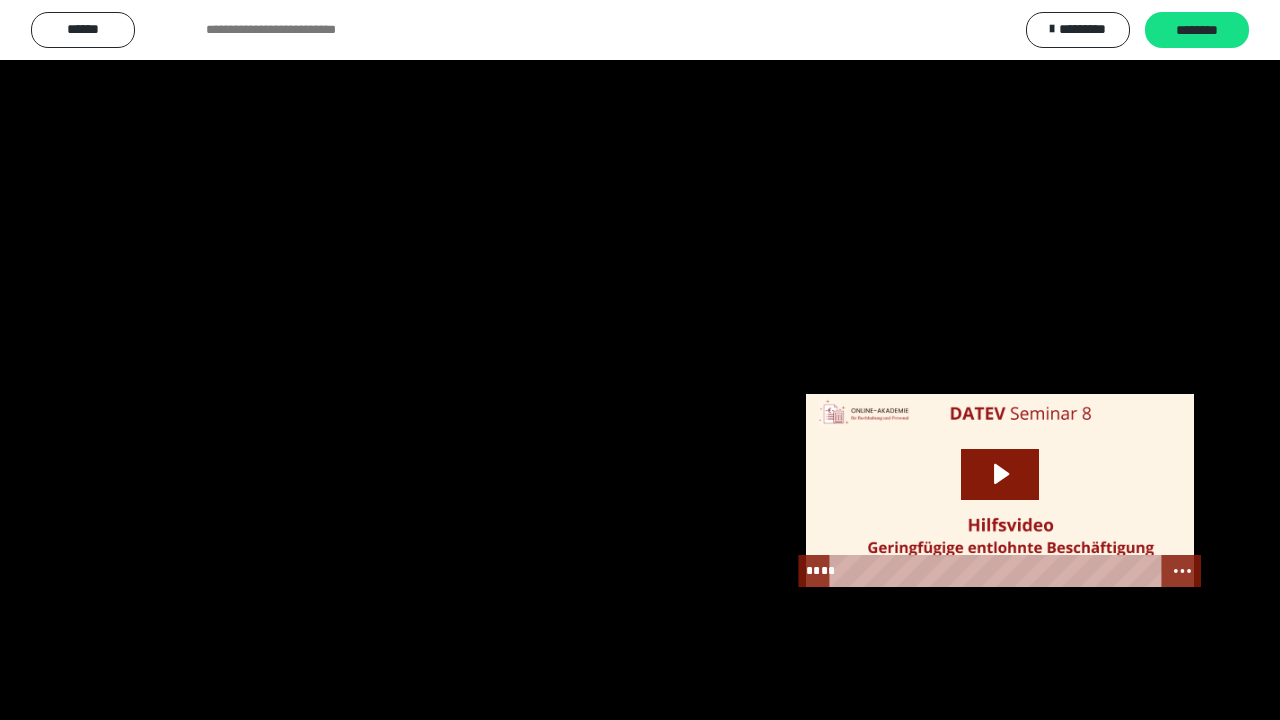 scroll, scrollTop: 2649, scrollLeft: 0, axis: vertical 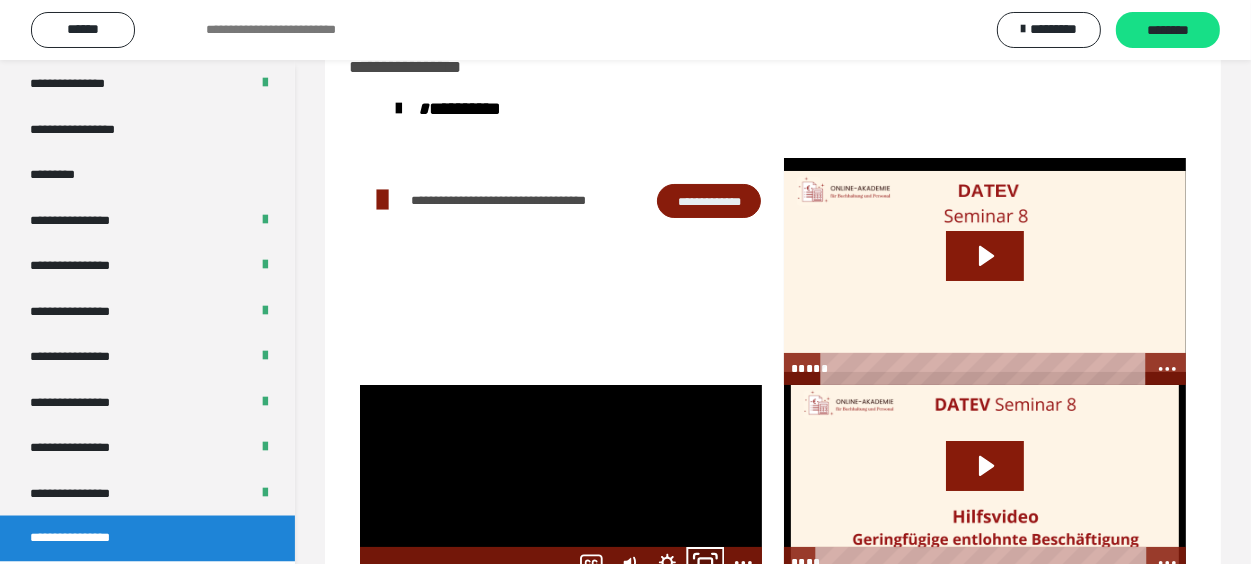 click 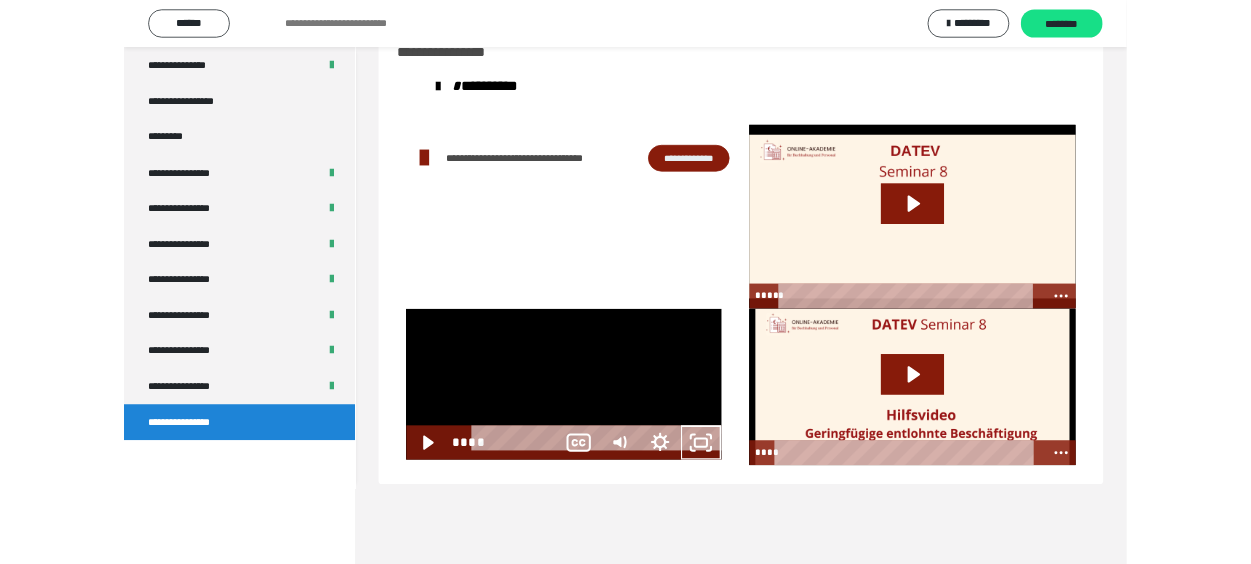 scroll, scrollTop: 2493, scrollLeft: 0, axis: vertical 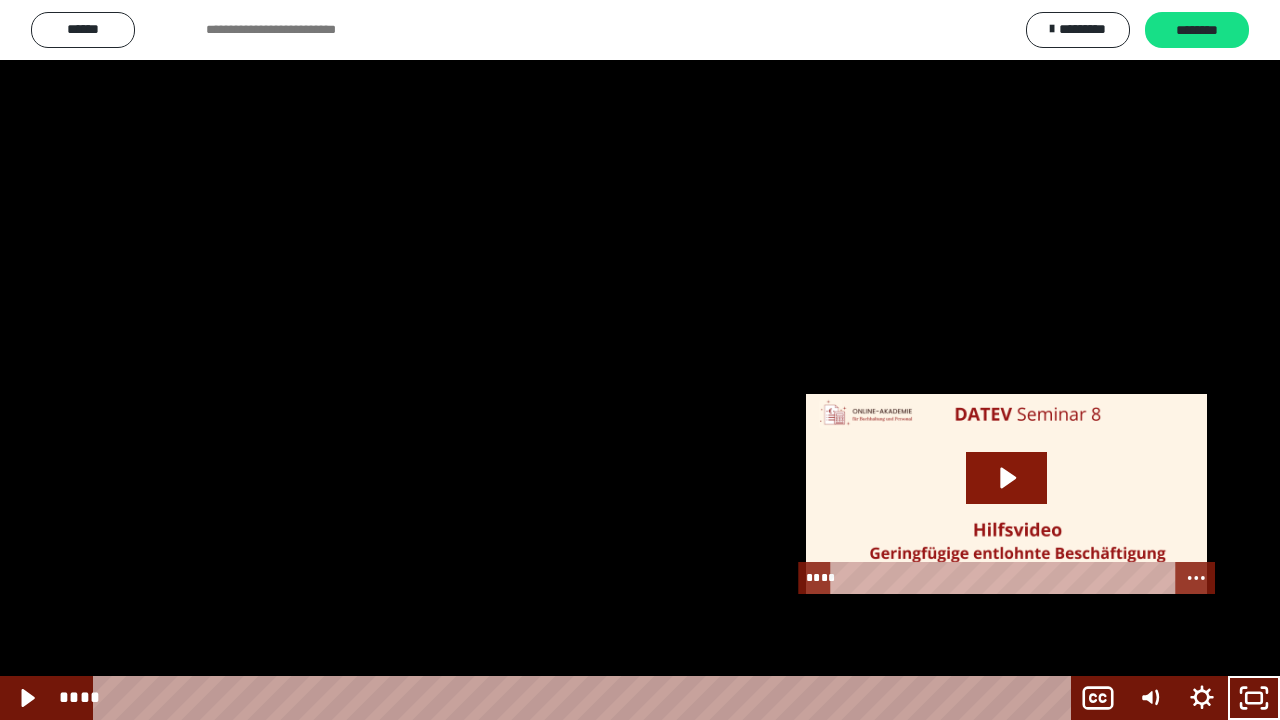 click at bounding box center (640, 360) 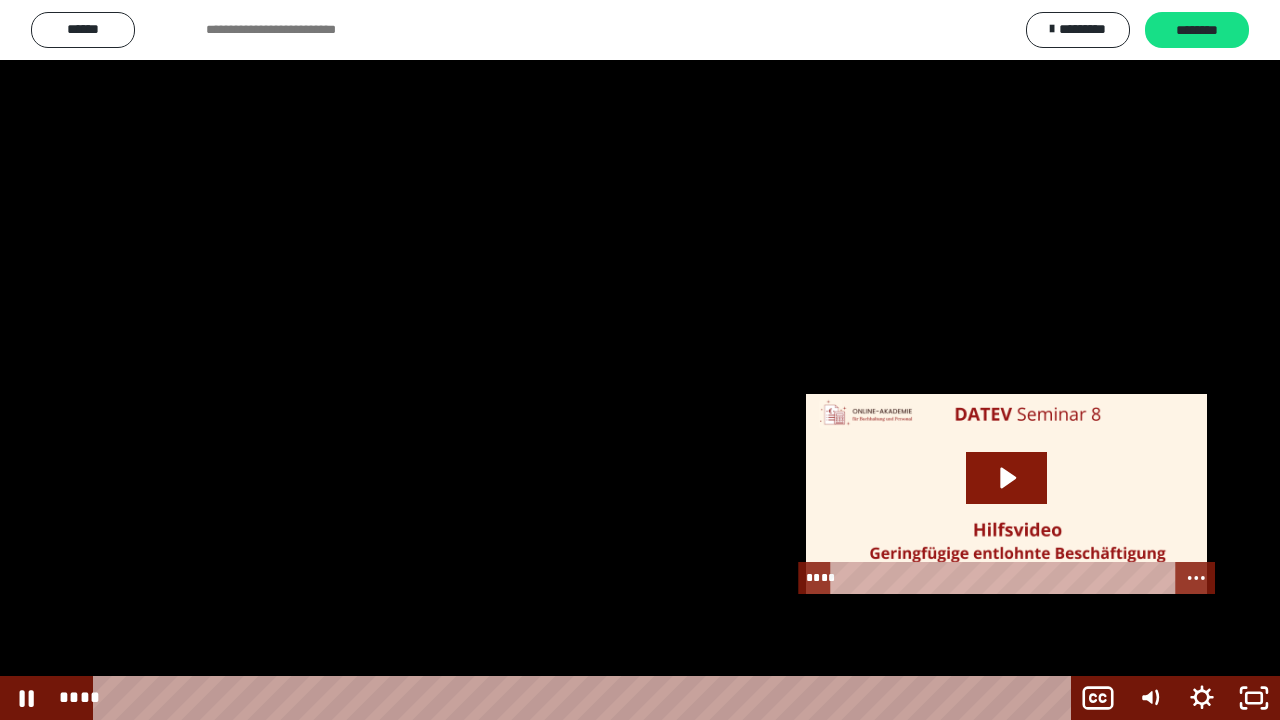 click at bounding box center [640, 360] 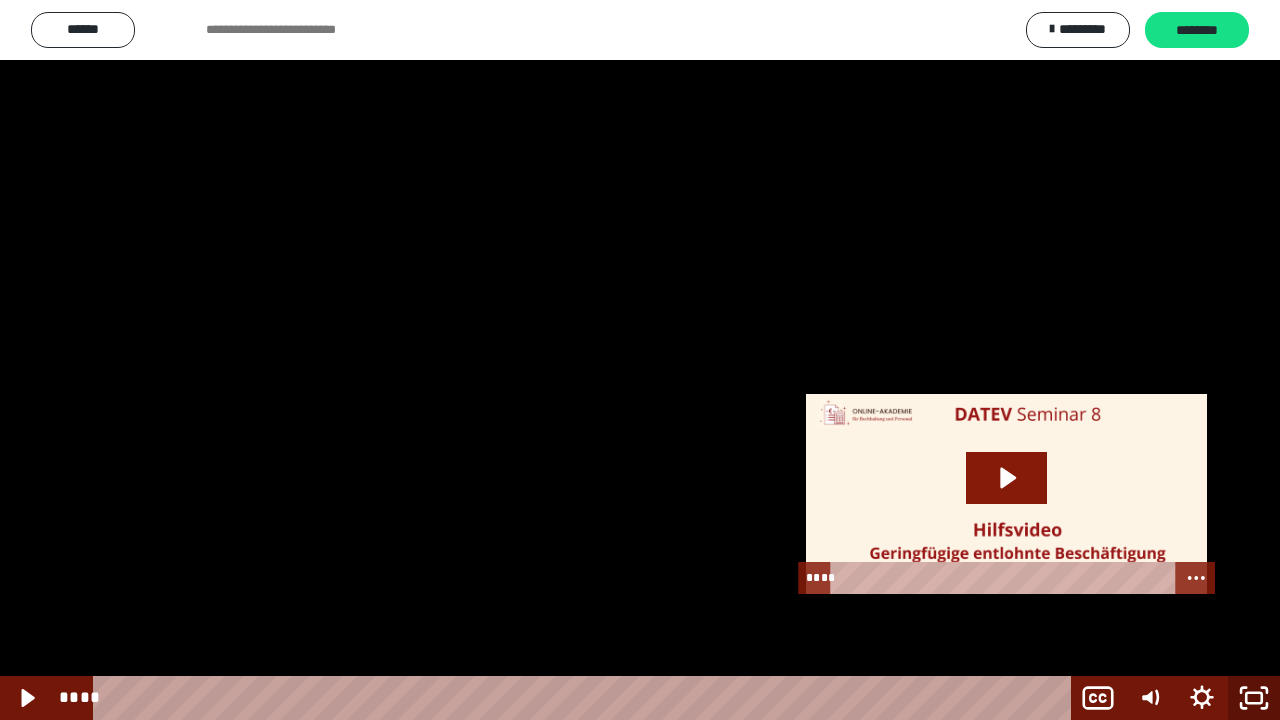 click 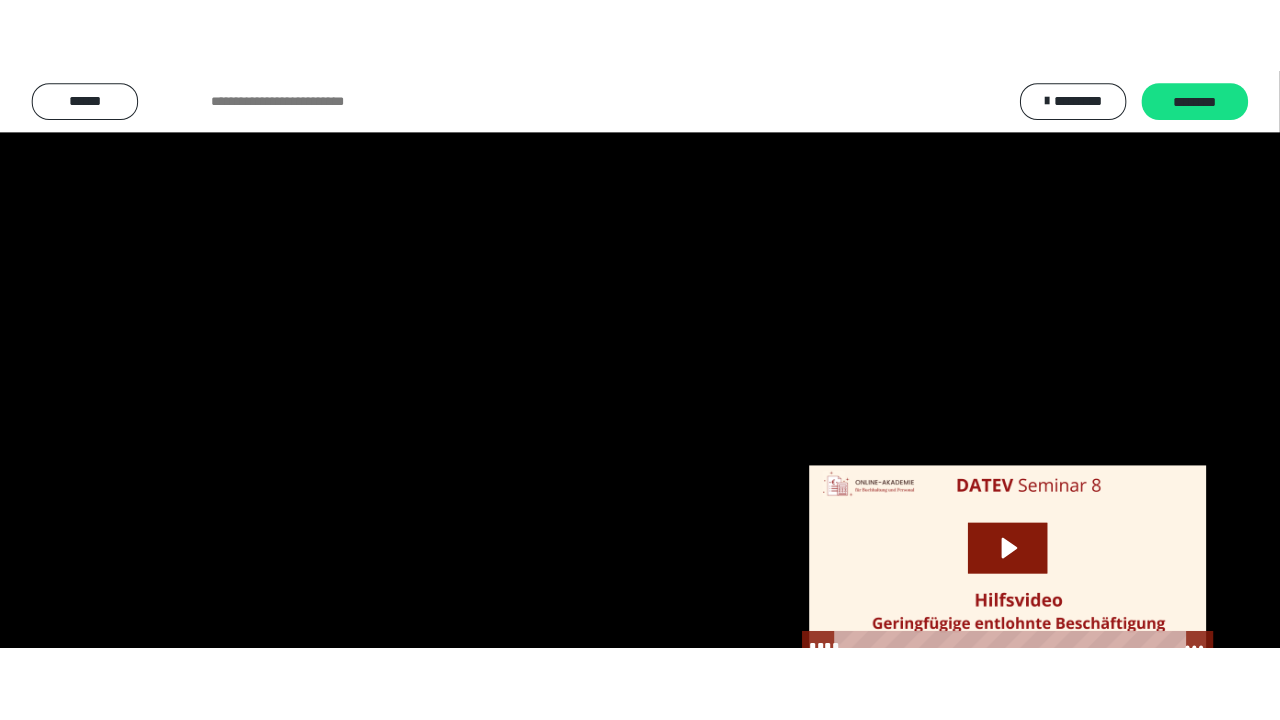 scroll, scrollTop: 2649, scrollLeft: 0, axis: vertical 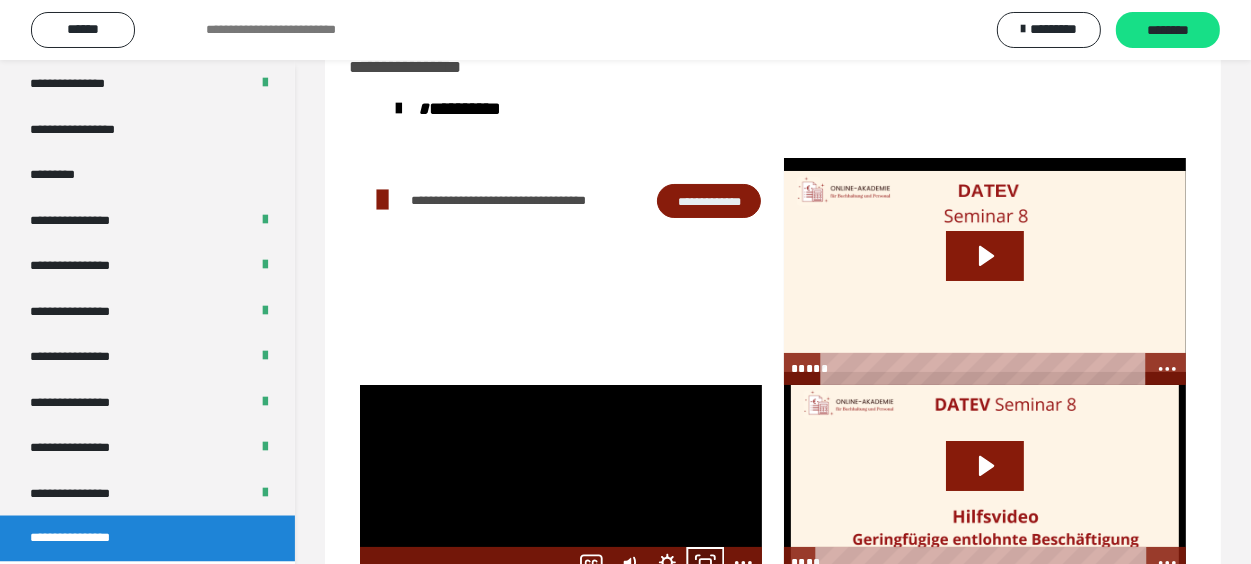 click 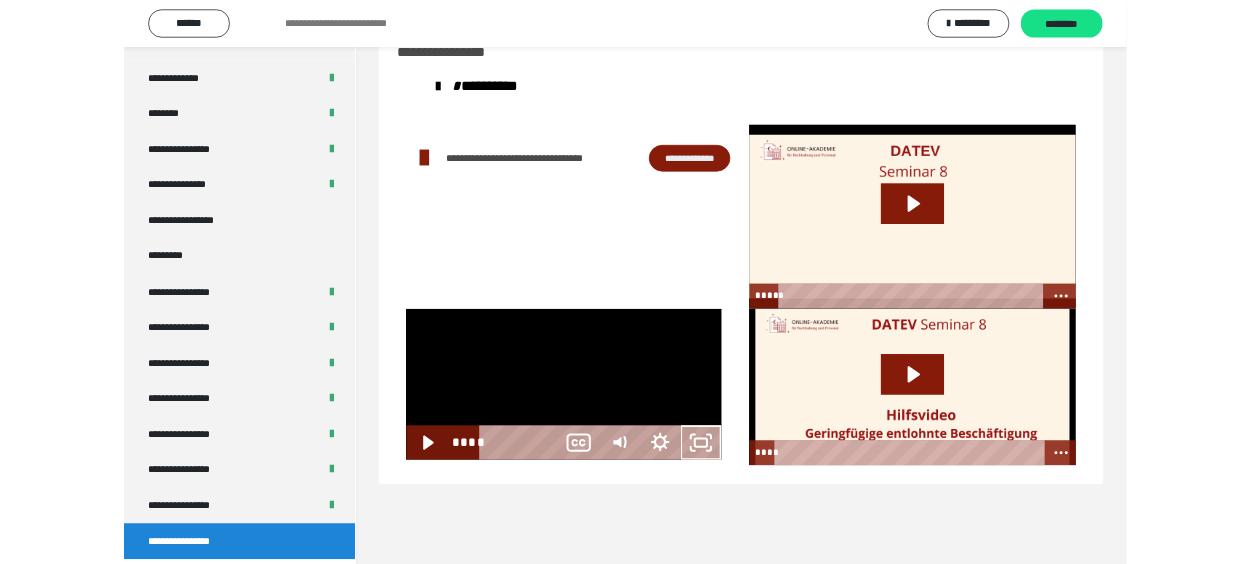 scroll, scrollTop: 2493, scrollLeft: 0, axis: vertical 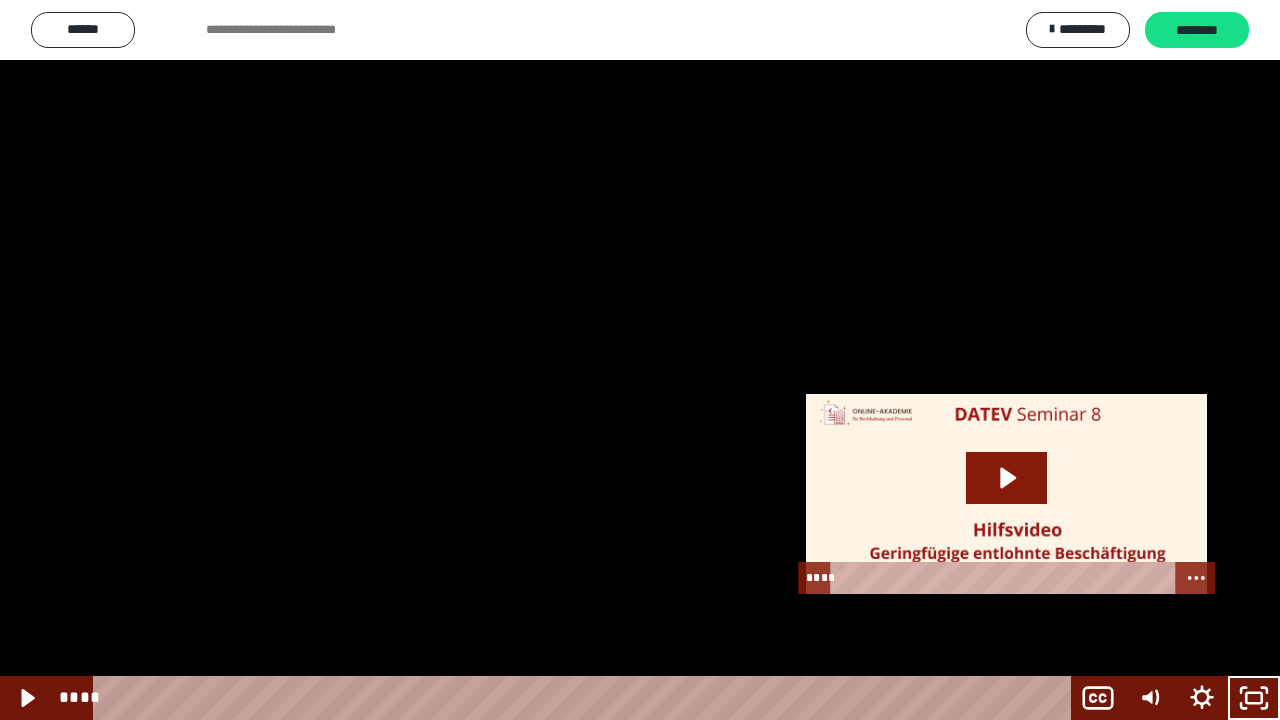 click at bounding box center (640, 360) 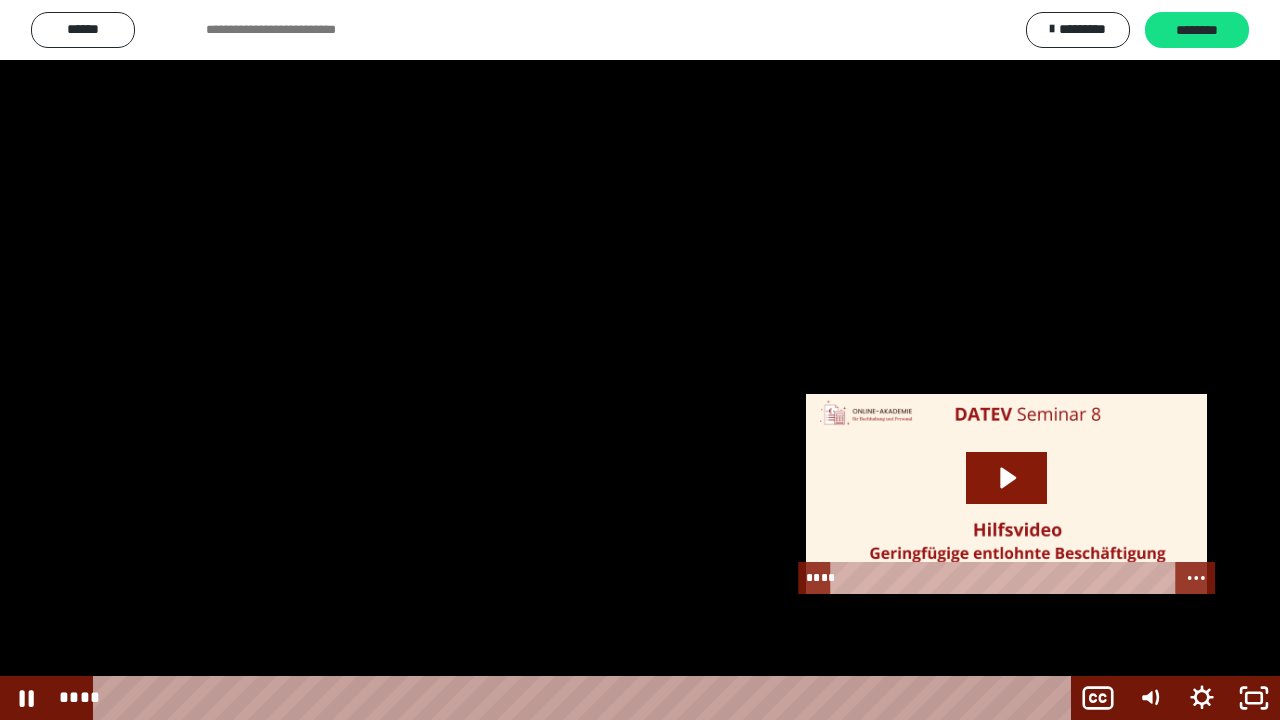 click at bounding box center [640, 360] 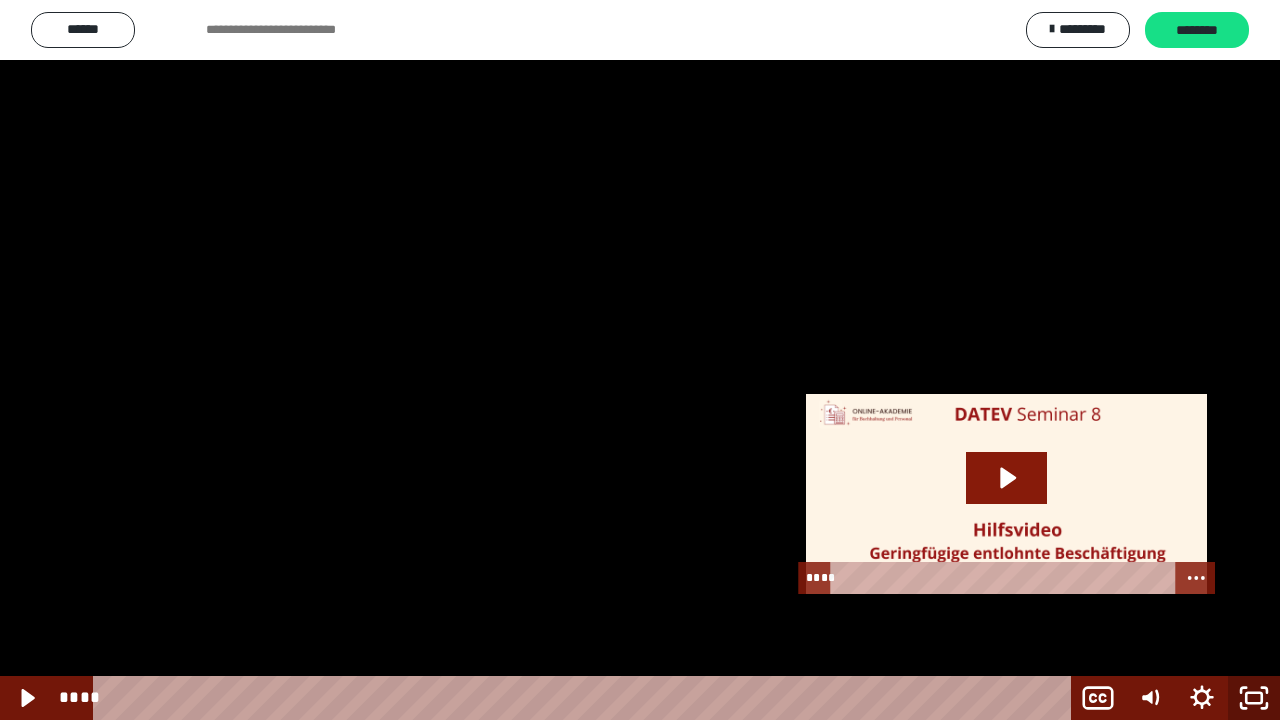 click 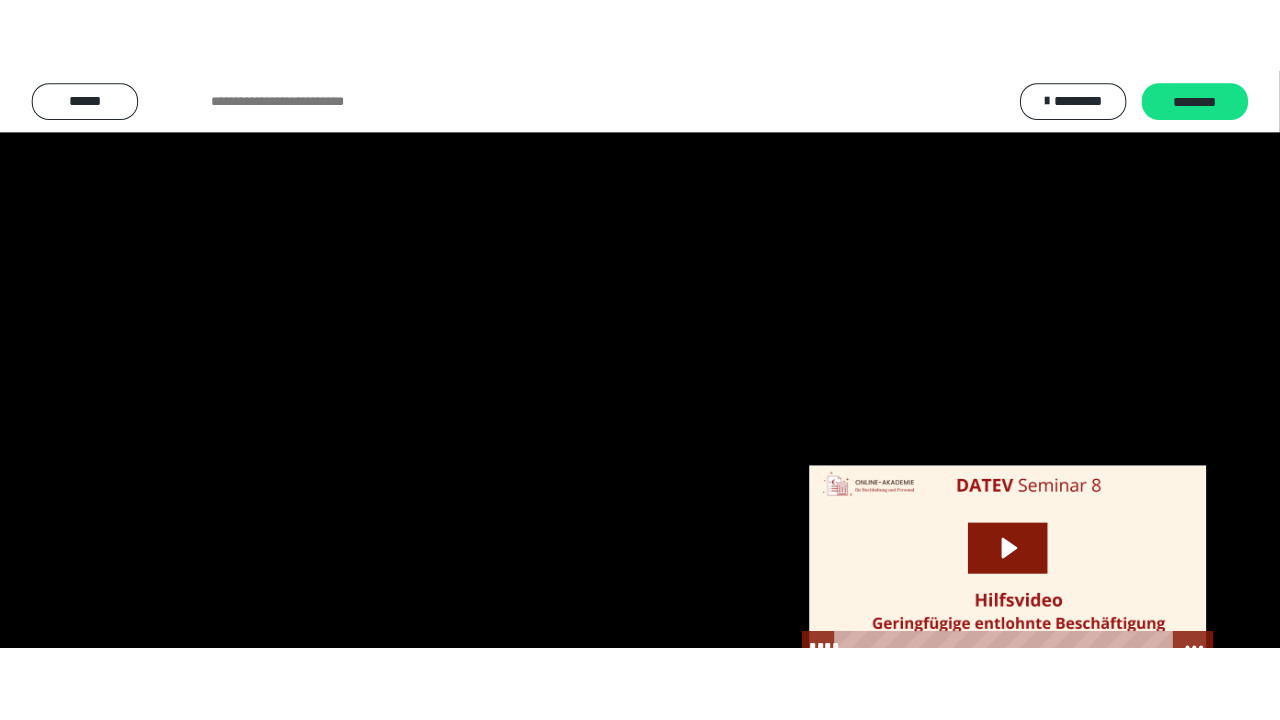 scroll, scrollTop: 2649, scrollLeft: 0, axis: vertical 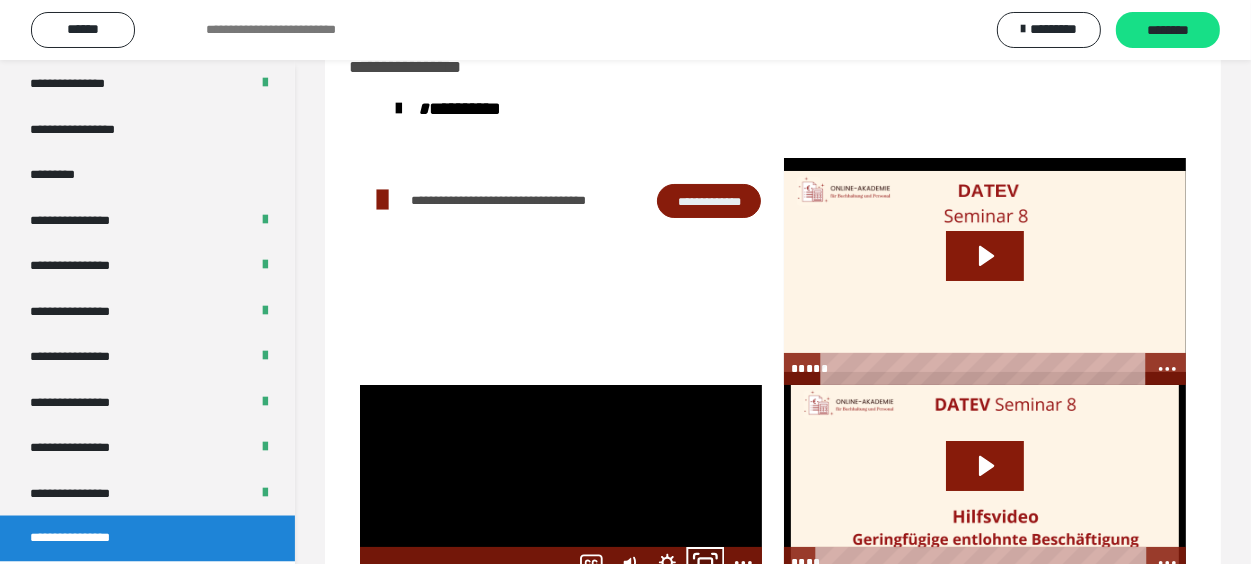 click 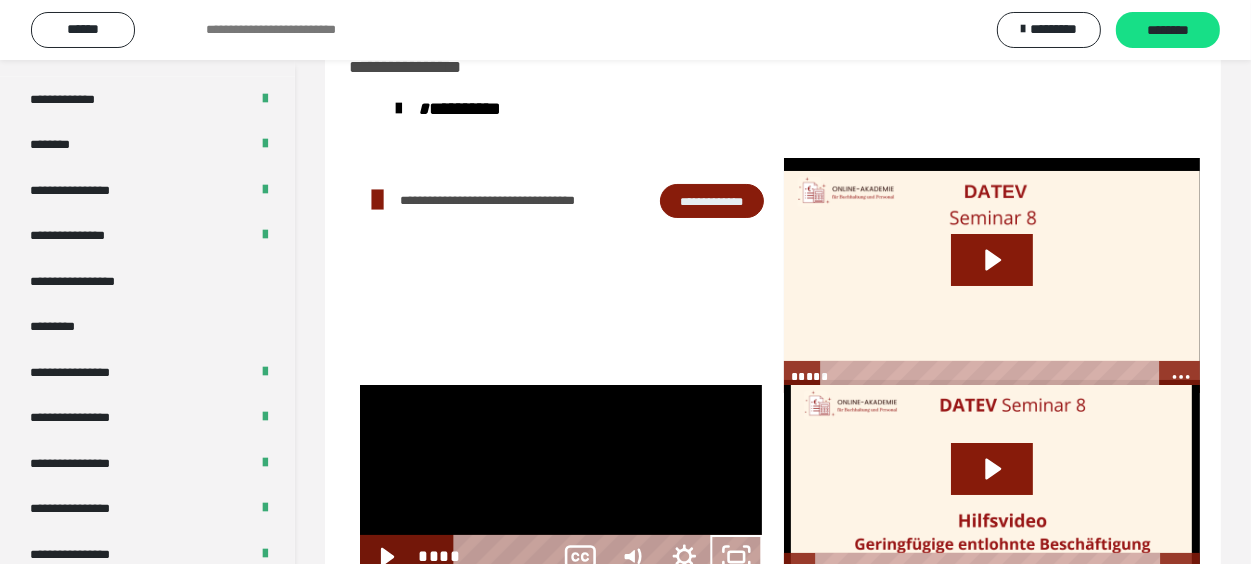 scroll, scrollTop: 2493, scrollLeft: 0, axis: vertical 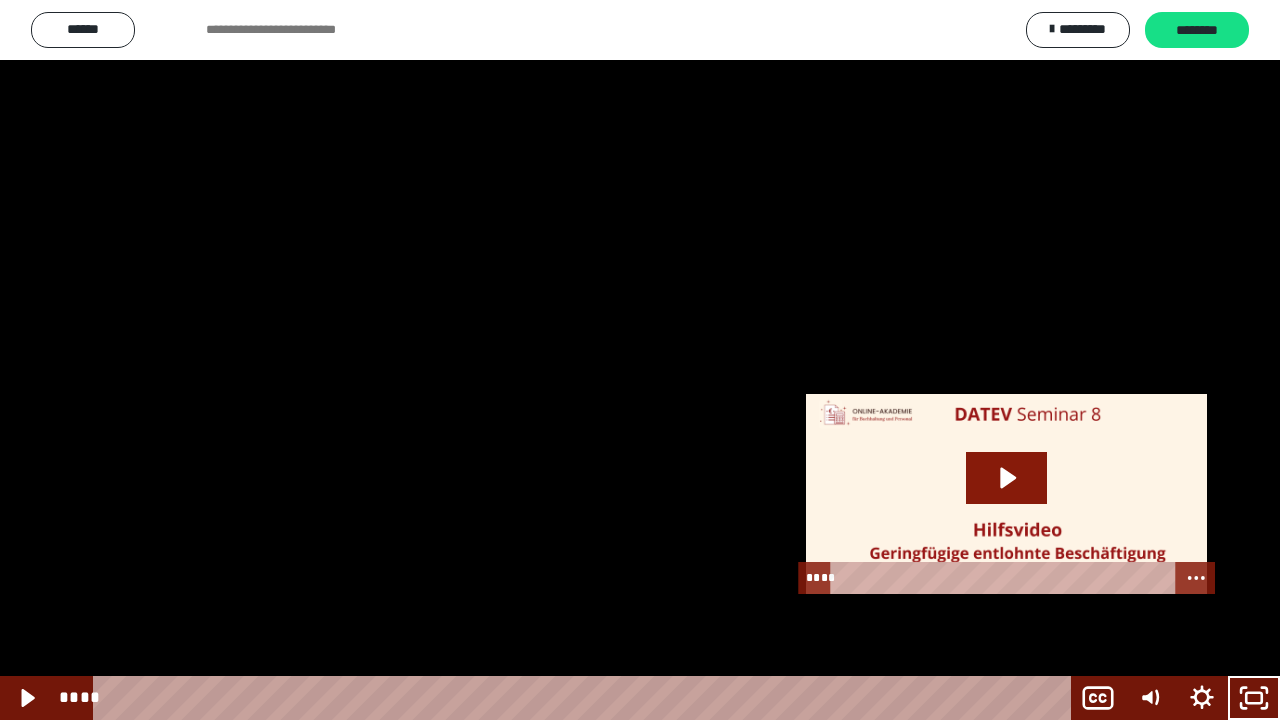 click at bounding box center [640, 360] 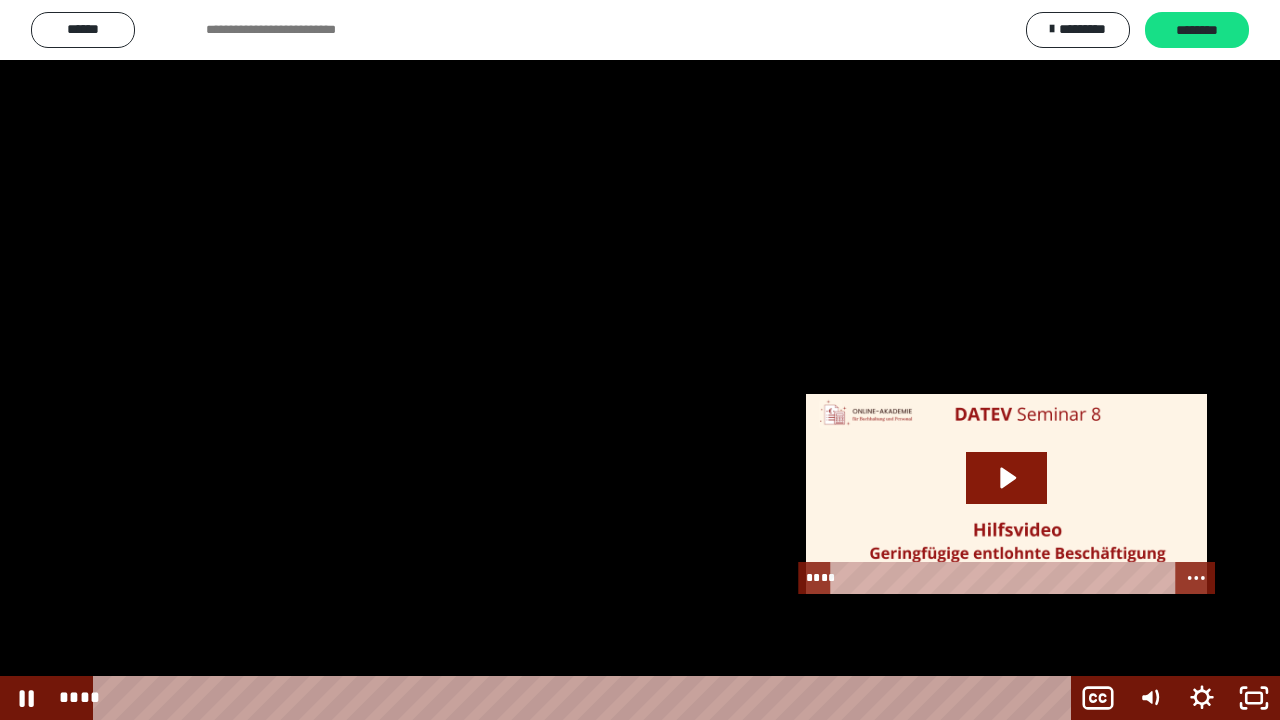 click at bounding box center (640, 360) 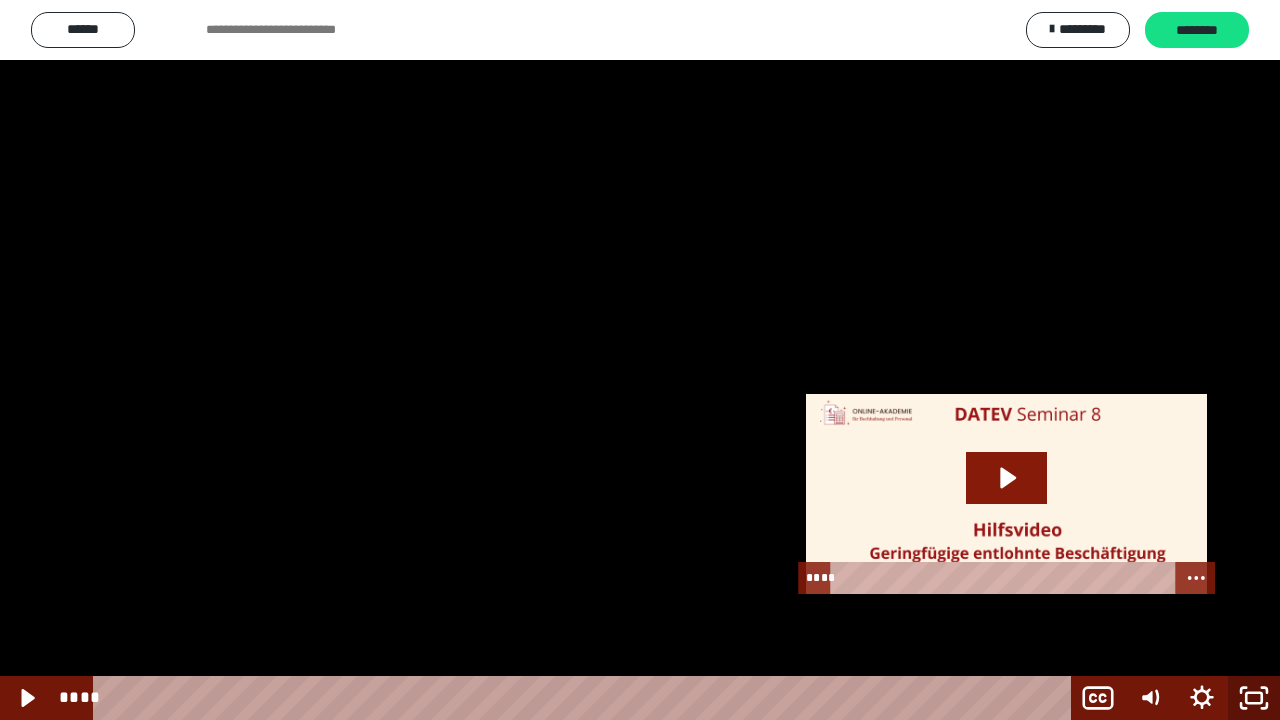 click 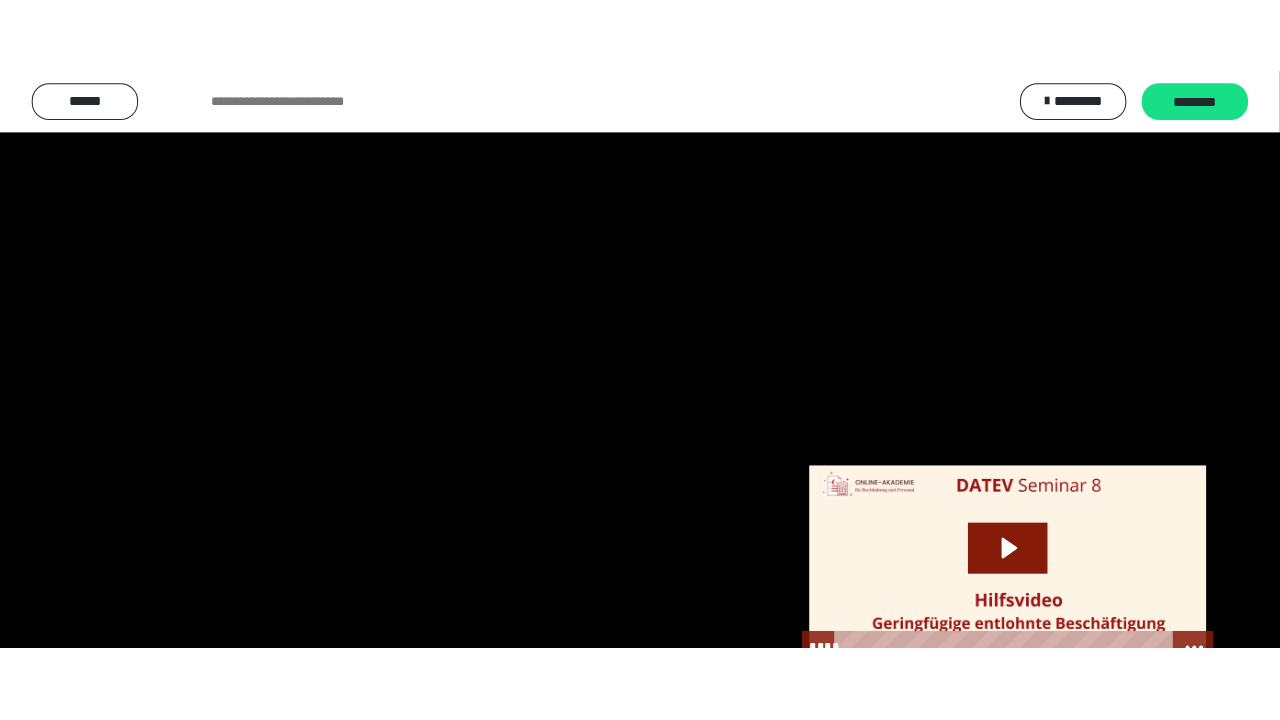 scroll, scrollTop: 2649, scrollLeft: 0, axis: vertical 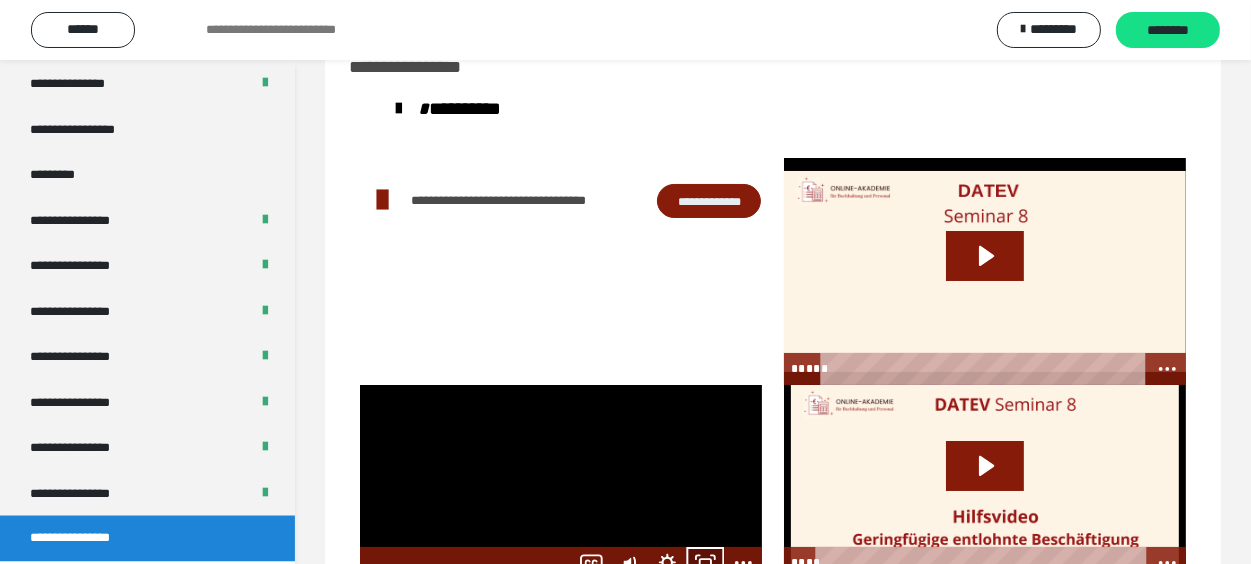 click 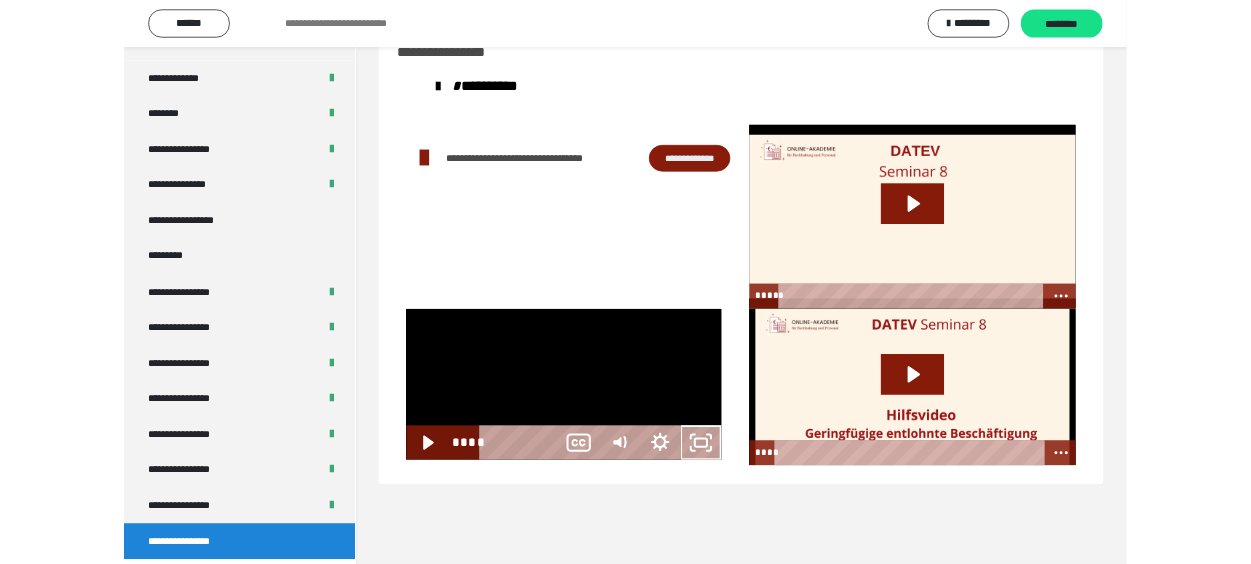 scroll, scrollTop: 2493, scrollLeft: 0, axis: vertical 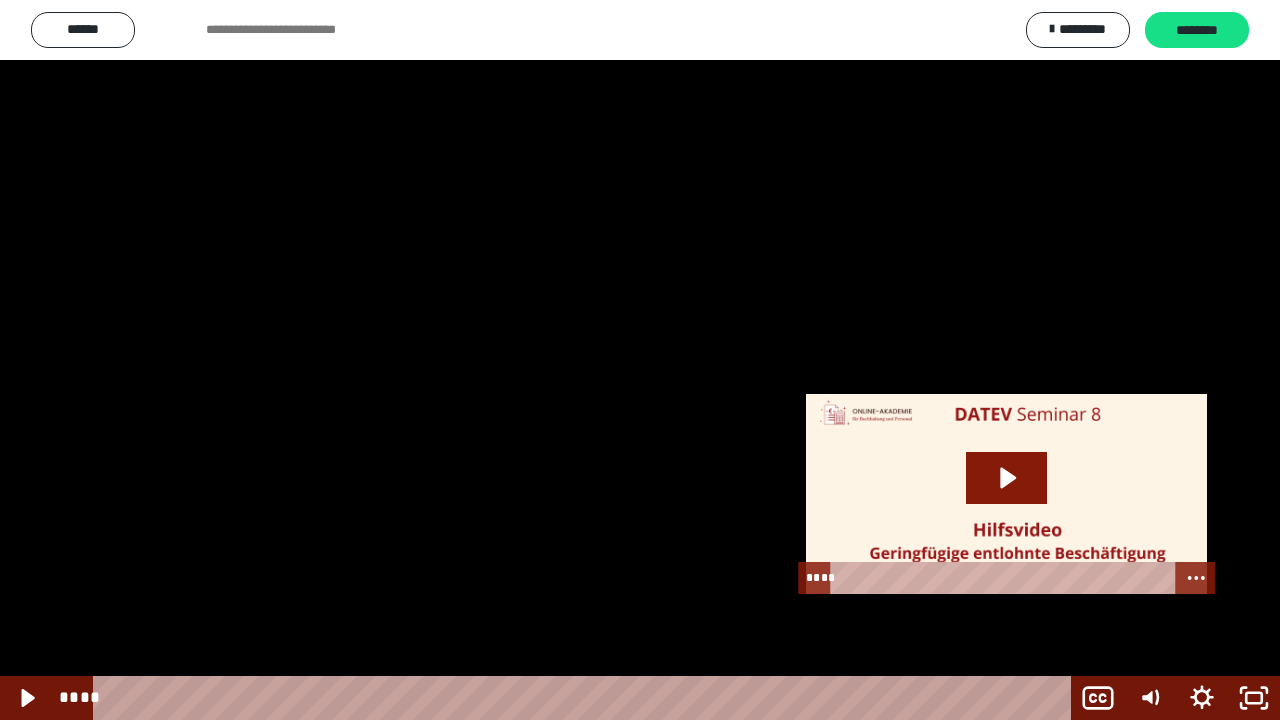 click at bounding box center [640, 360] 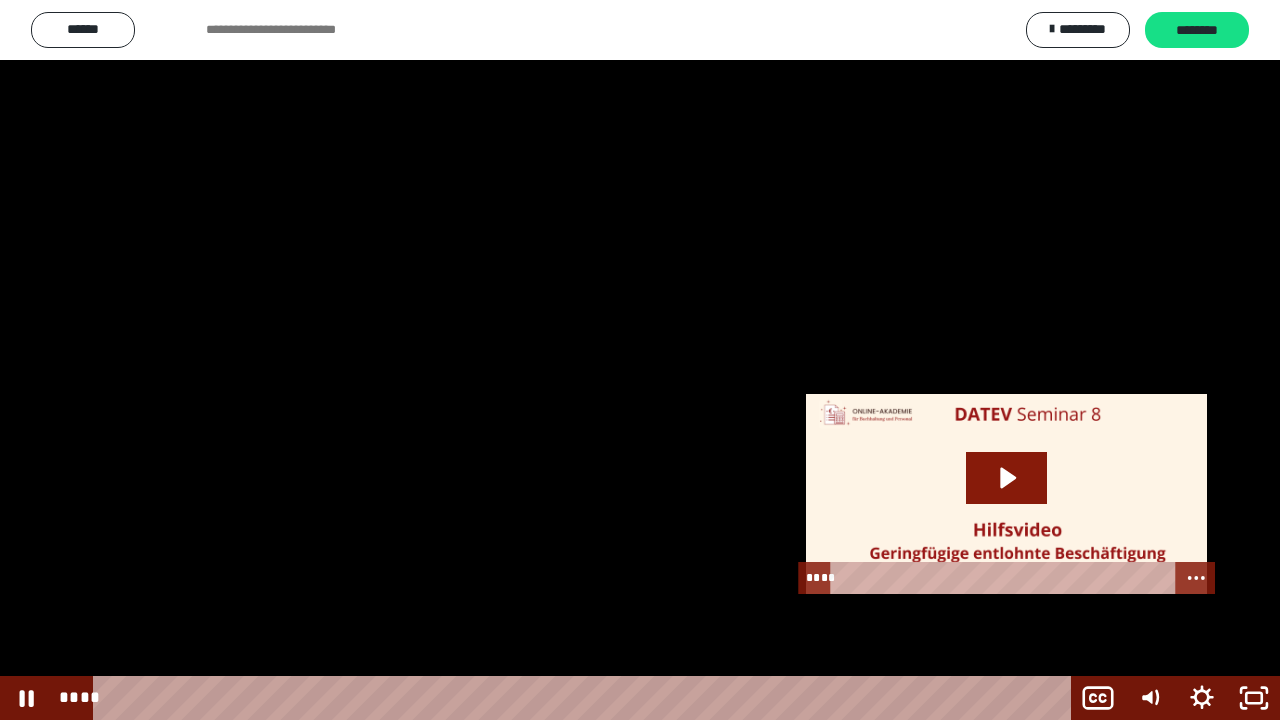 click at bounding box center [640, 360] 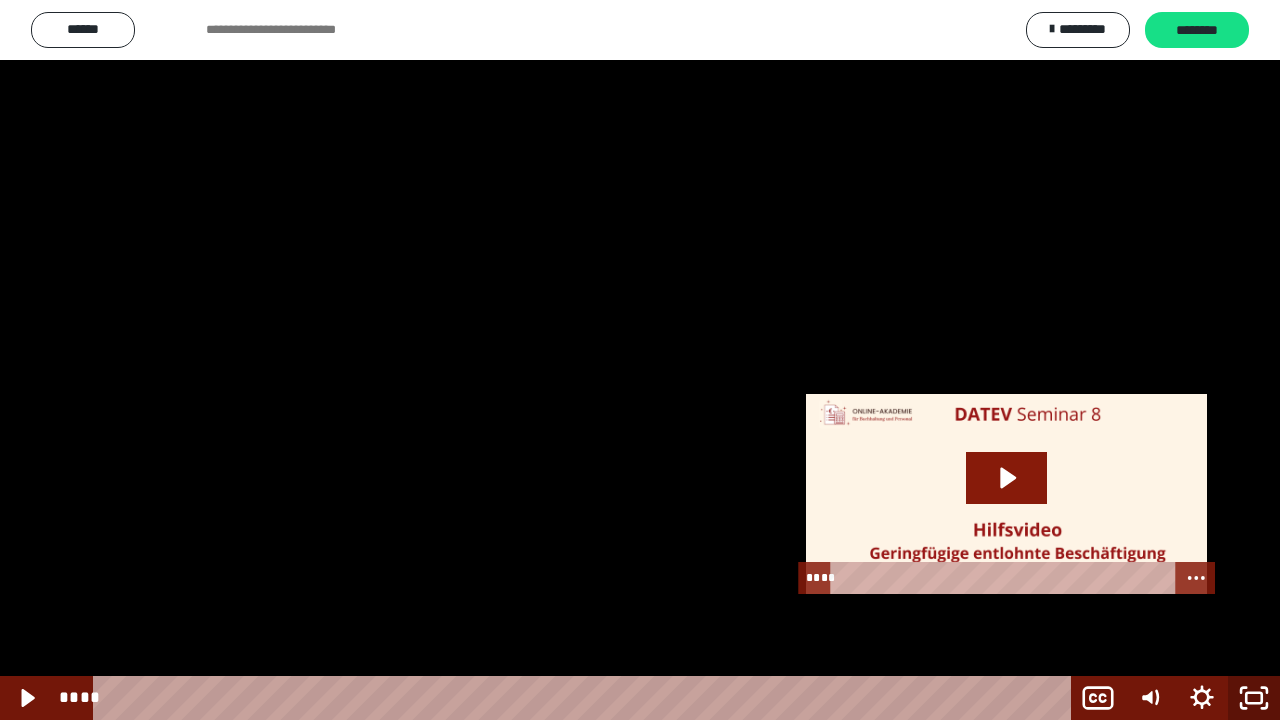click 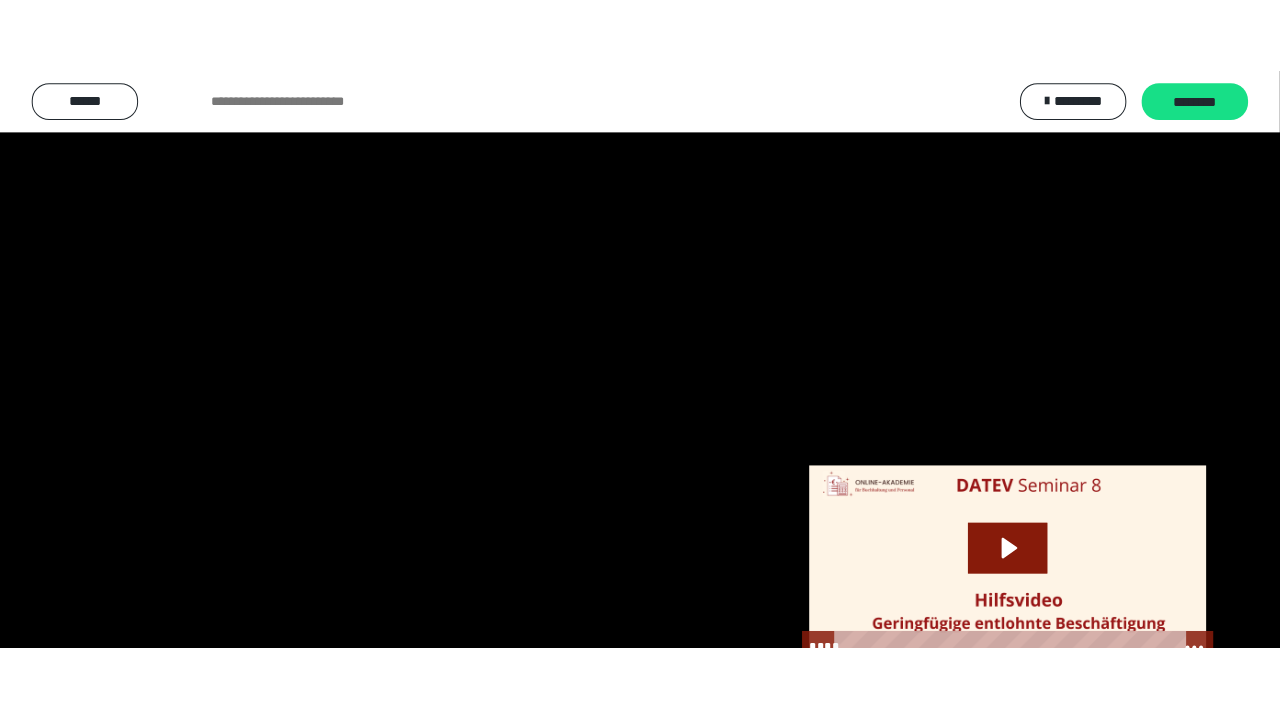 scroll, scrollTop: 2649, scrollLeft: 0, axis: vertical 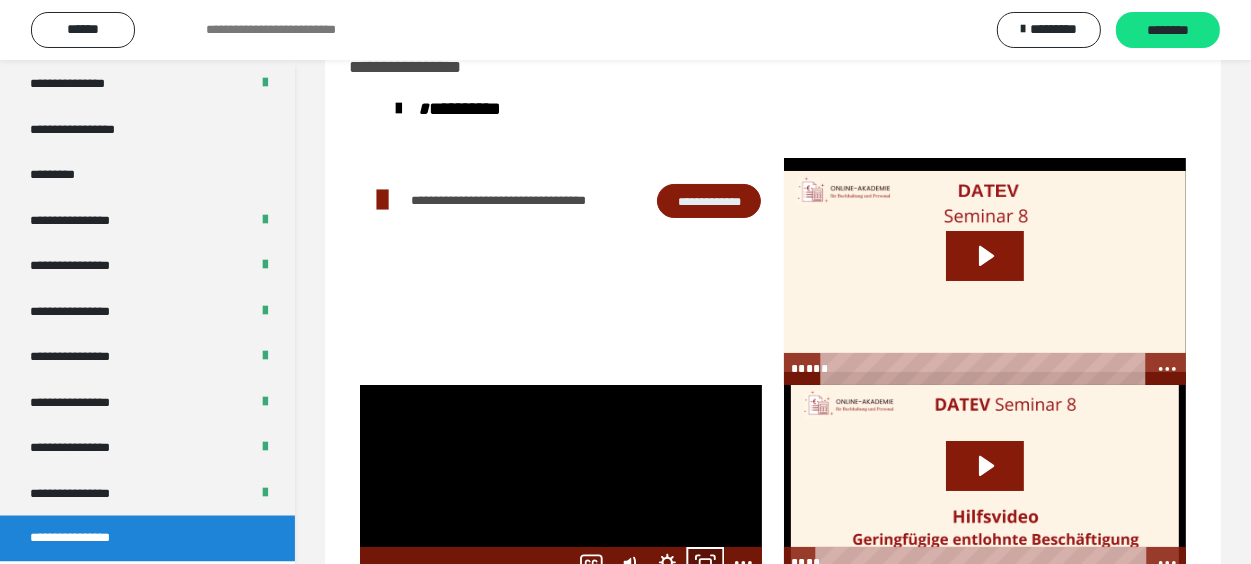 click 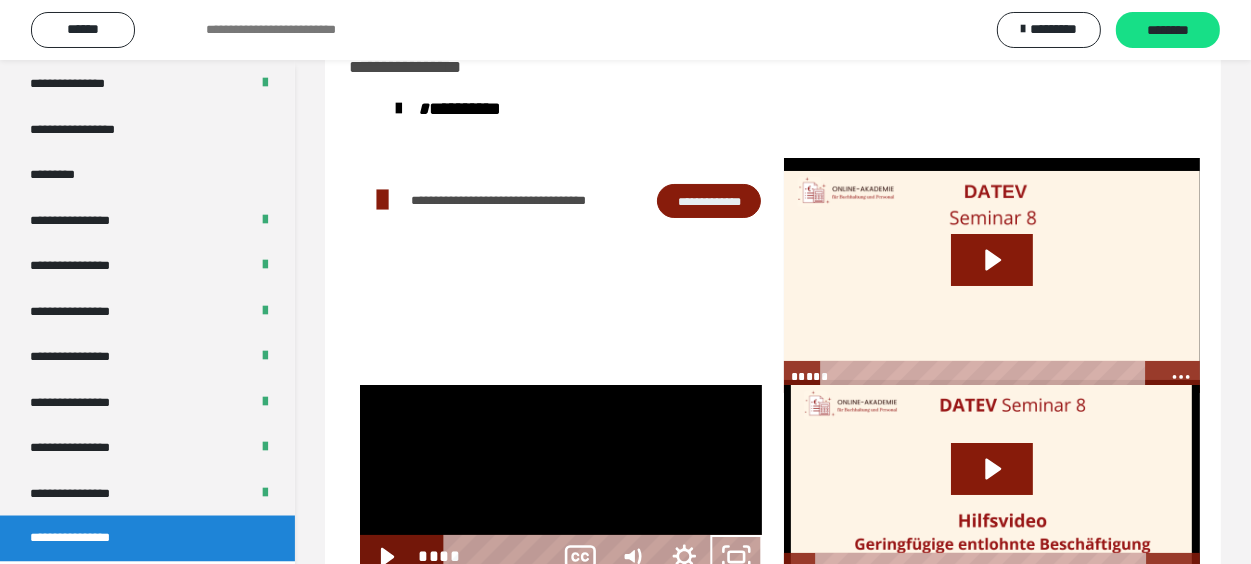 scroll, scrollTop: 2493, scrollLeft: 0, axis: vertical 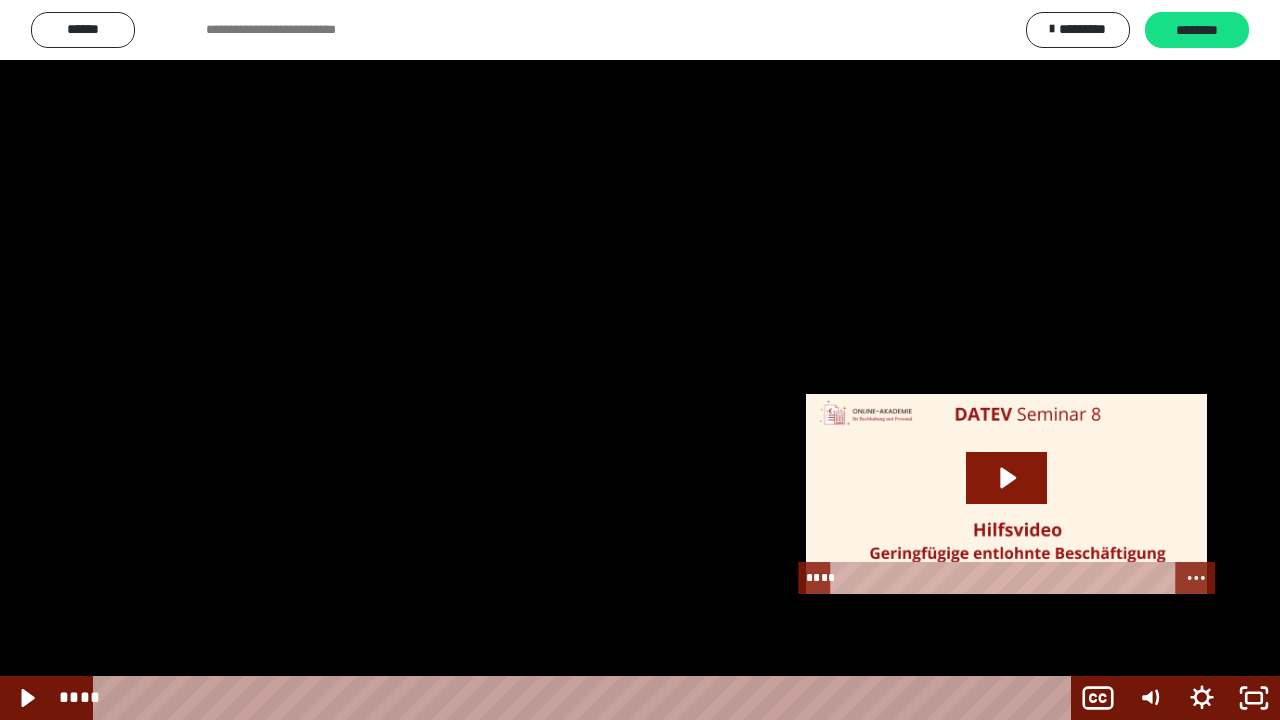 click at bounding box center [640, 360] 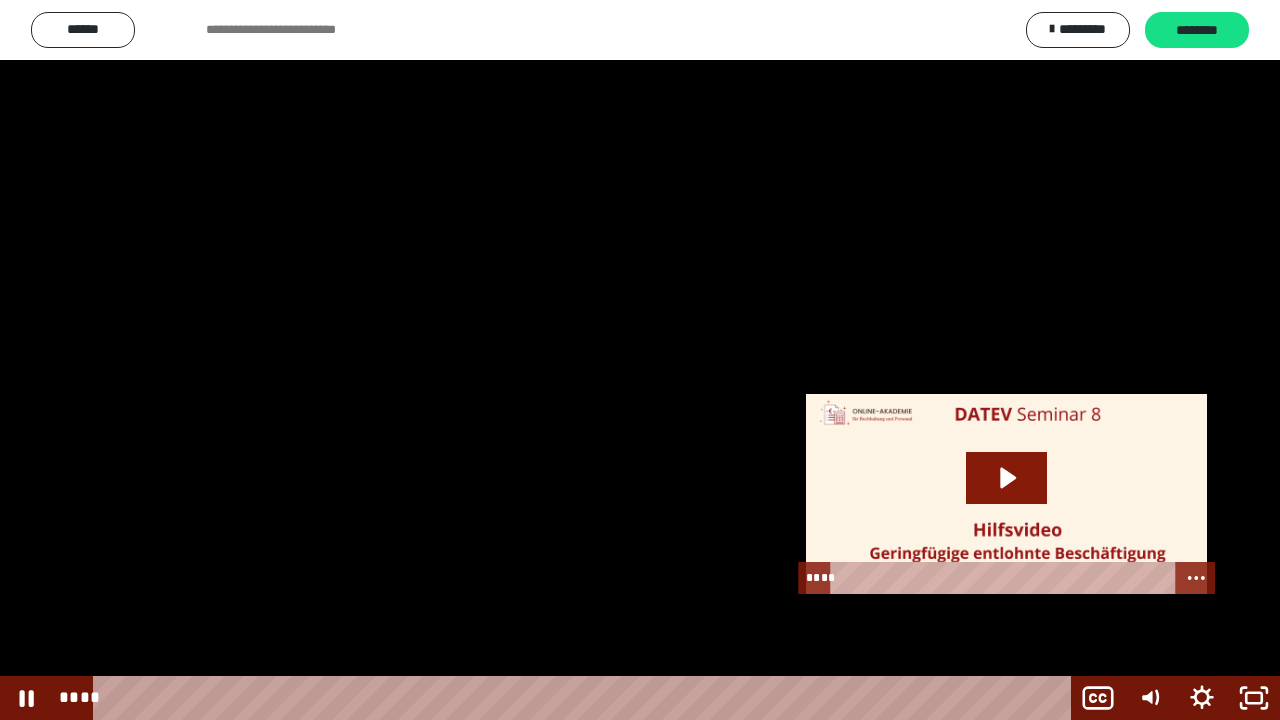 click at bounding box center (640, 360) 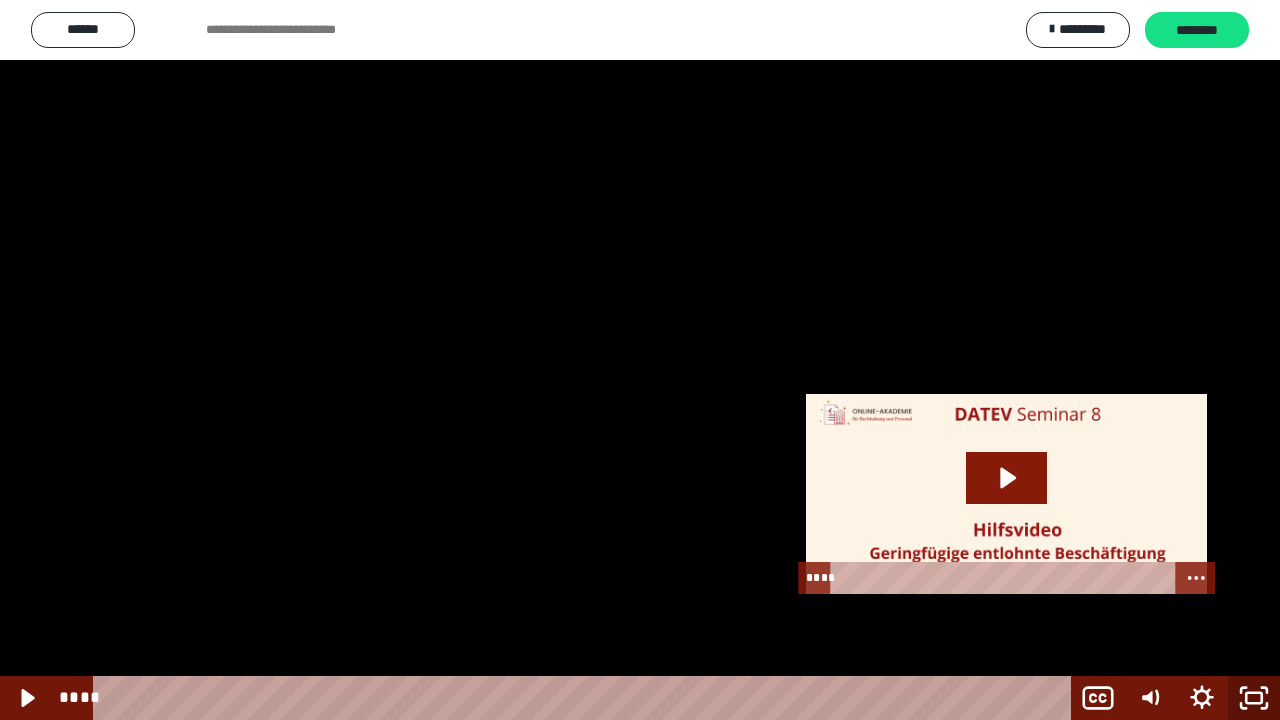 drag, startPoint x: 1259, startPoint y: 698, endPoint x: 1222, endPoint y: 692, distance: 37.48333 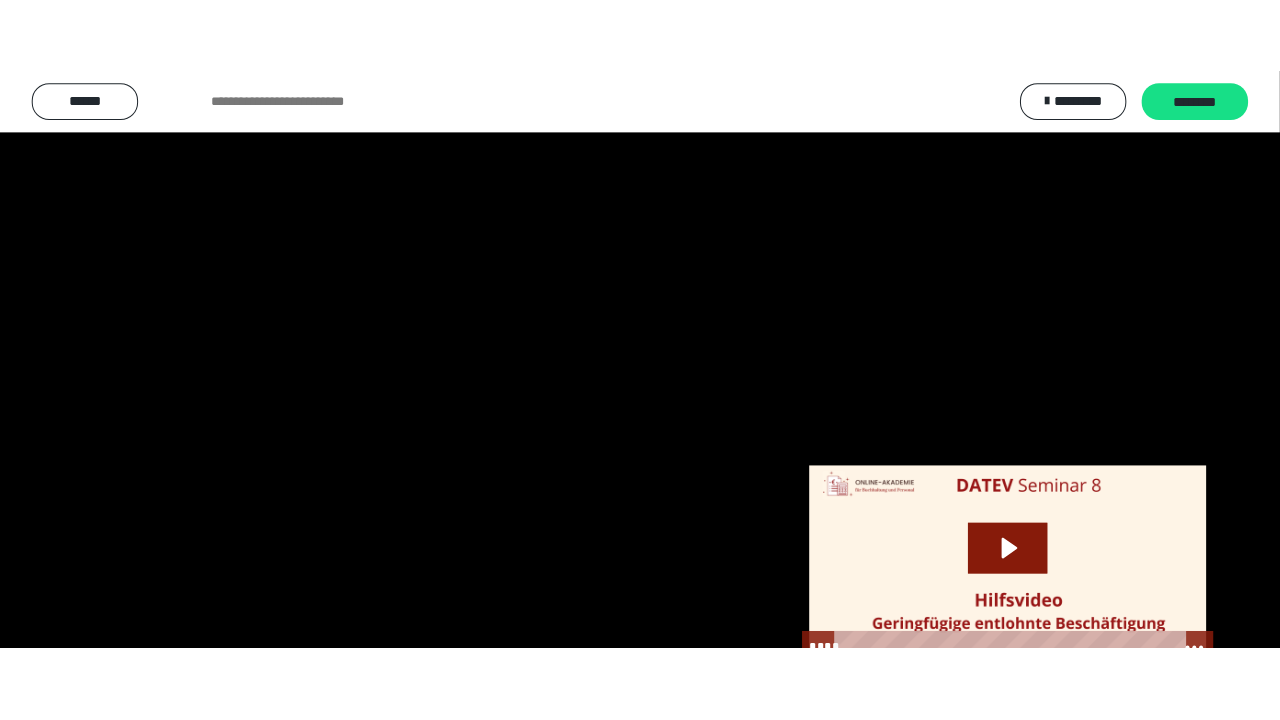 scroll, scrollTop: 2649, scrollLeft: 0, axis: vertical 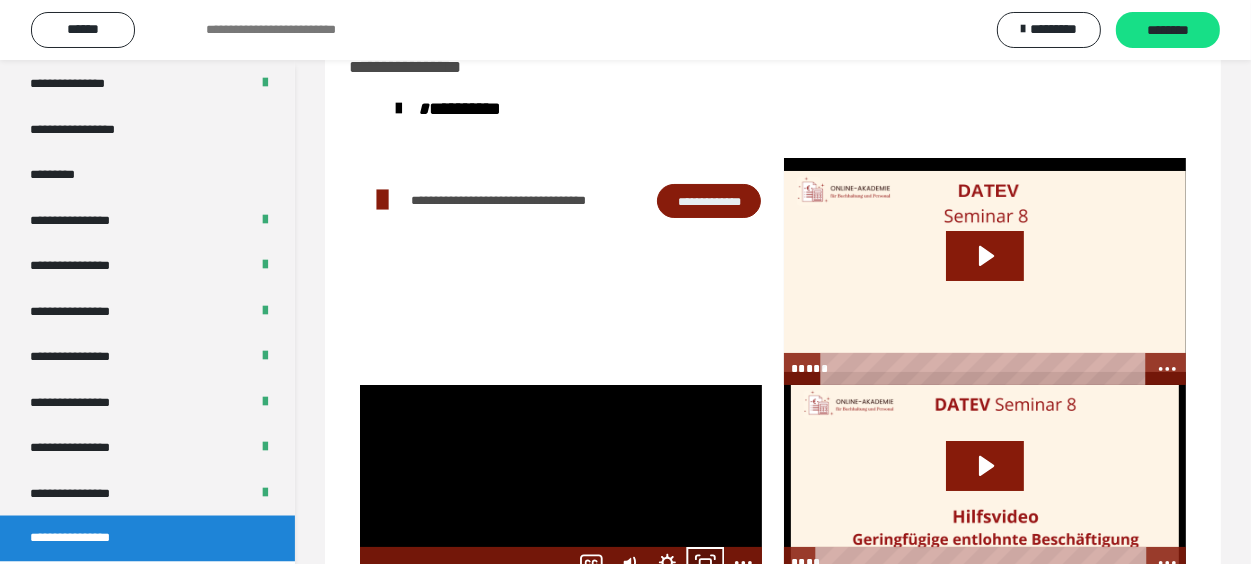 click 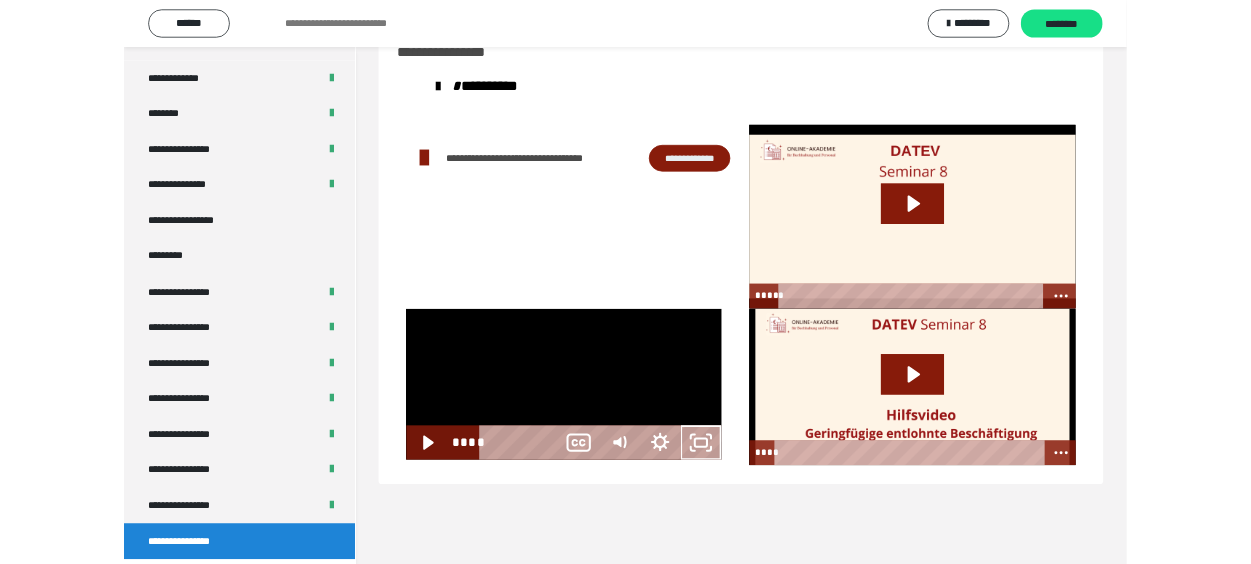 scroll, scrollTop: 2493, scrollLeft: 0, axis: vertical 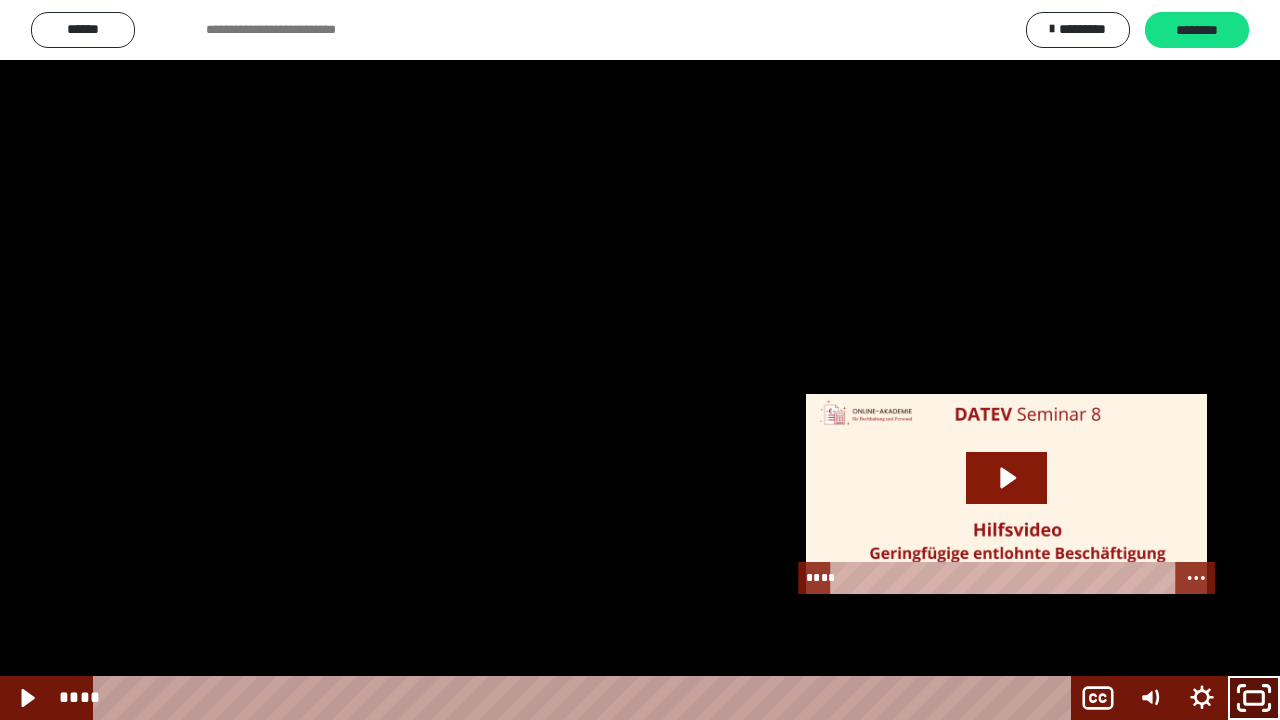 click 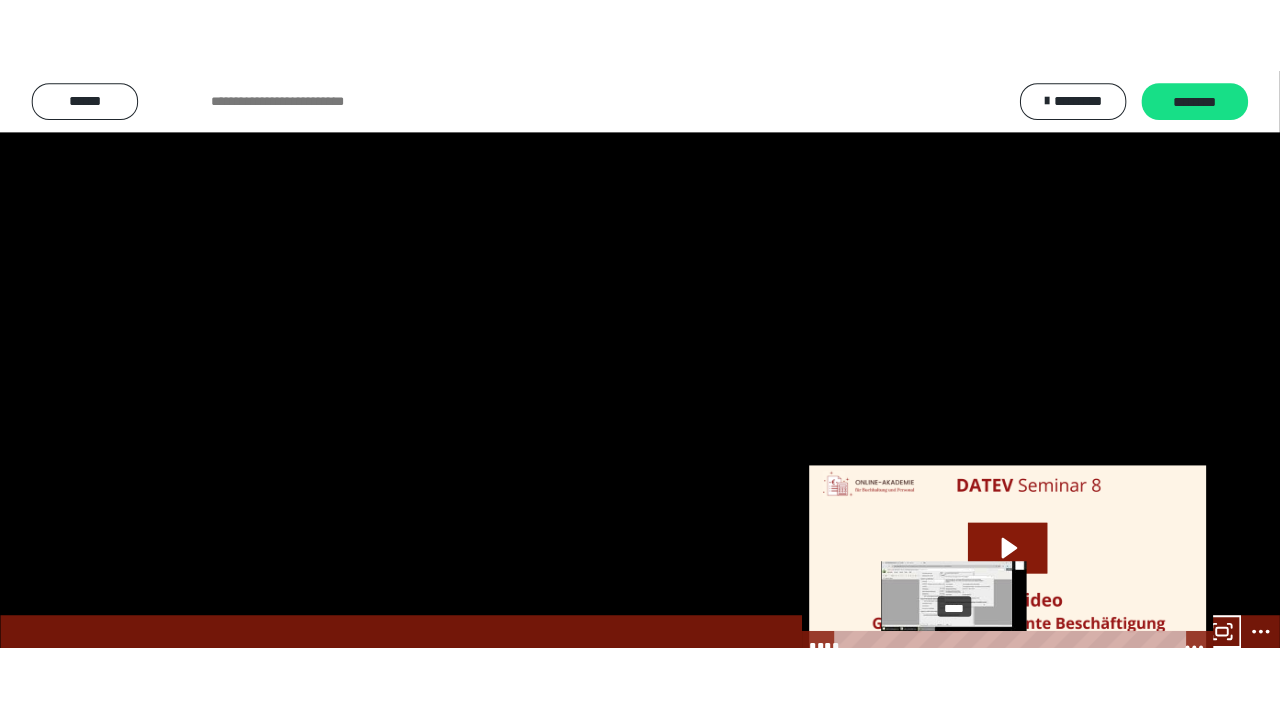 scroll, scrollTop: 2649, scrollLeft: 0, axis: vertical 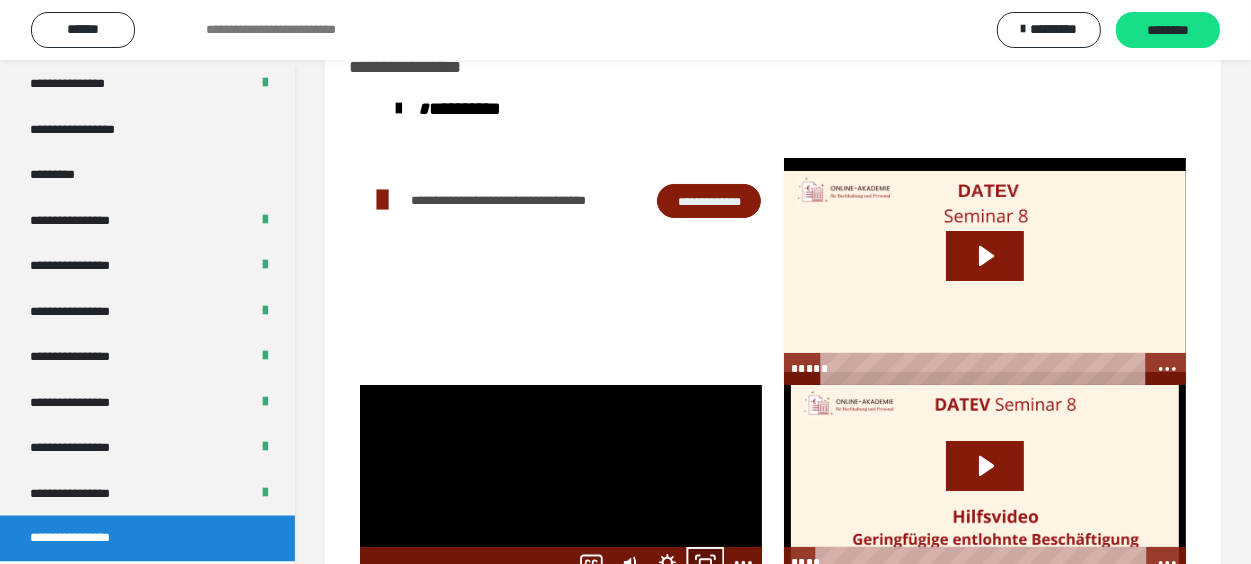 click 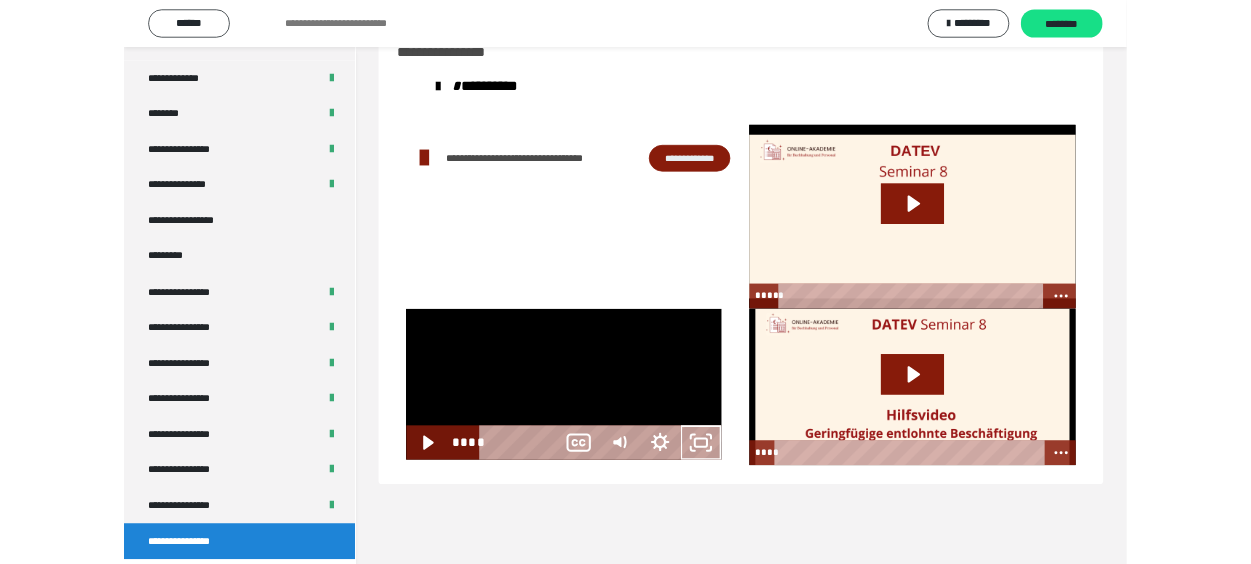scroll, scrollTop: 2493, scrollLeft: 0, axis: vertical 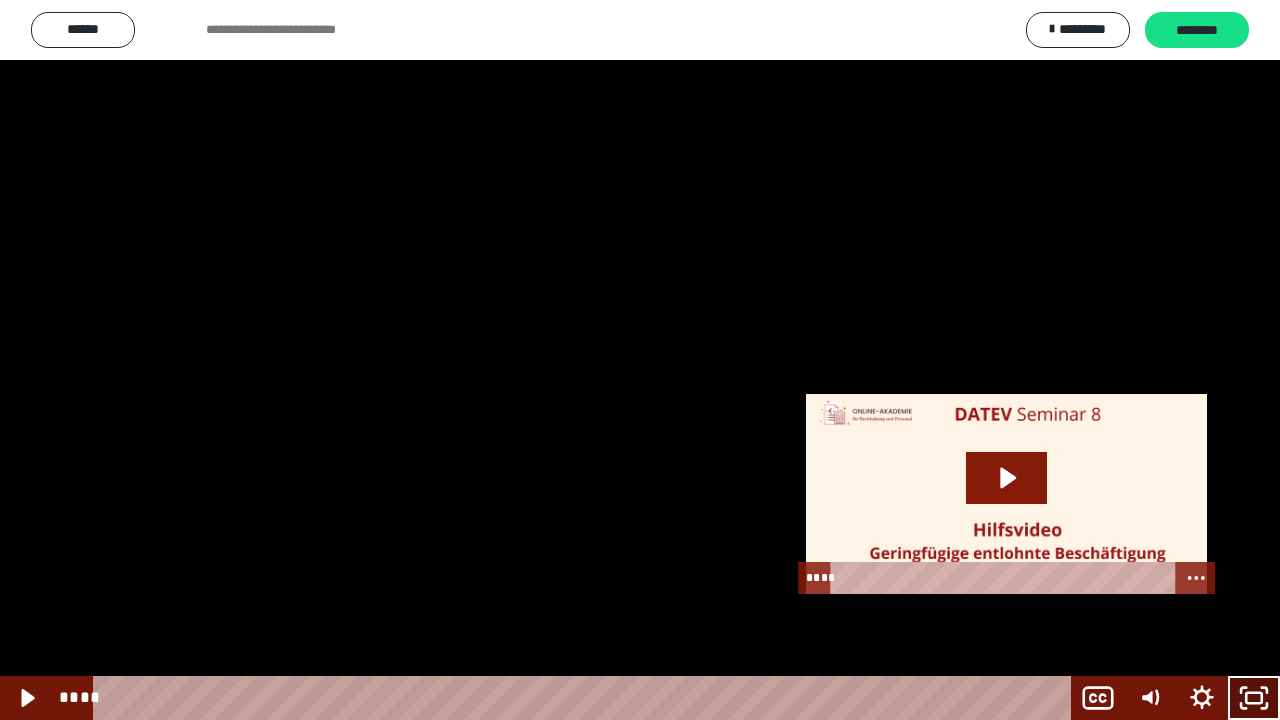 click 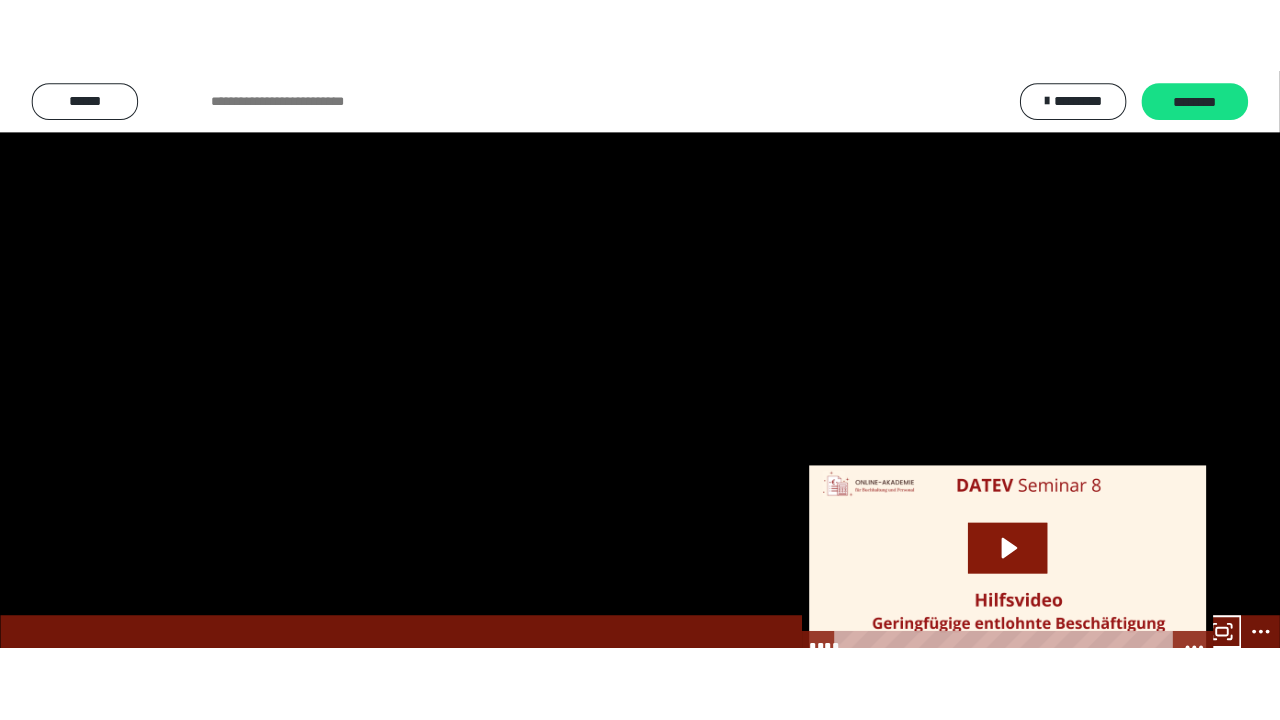 scroll, scrollTop: 2649, scrollLeft: 0, axis: vertical 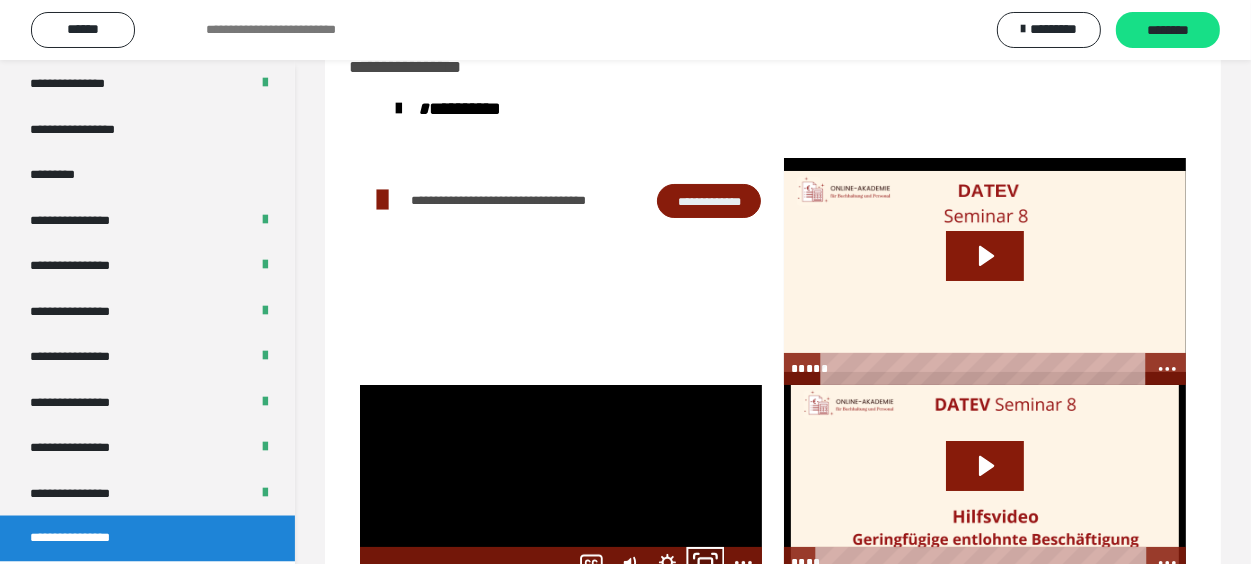 click 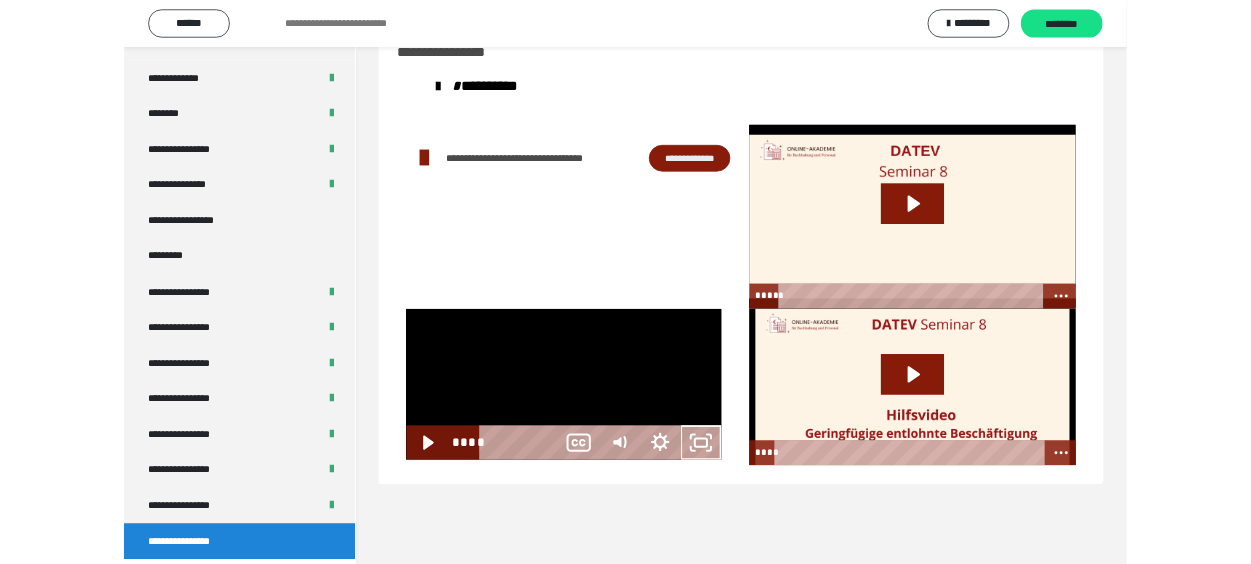 scroll, scrollTop: 2493, scrollLeft: 0, axis: vertical 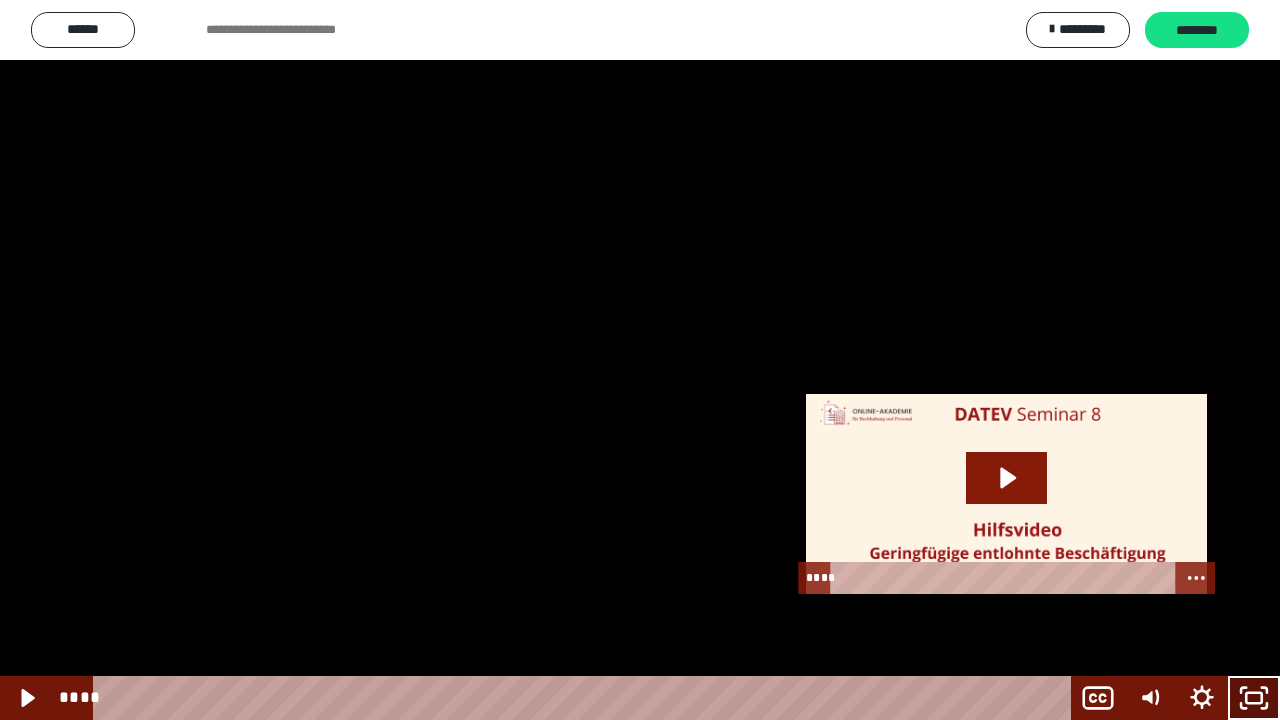 click 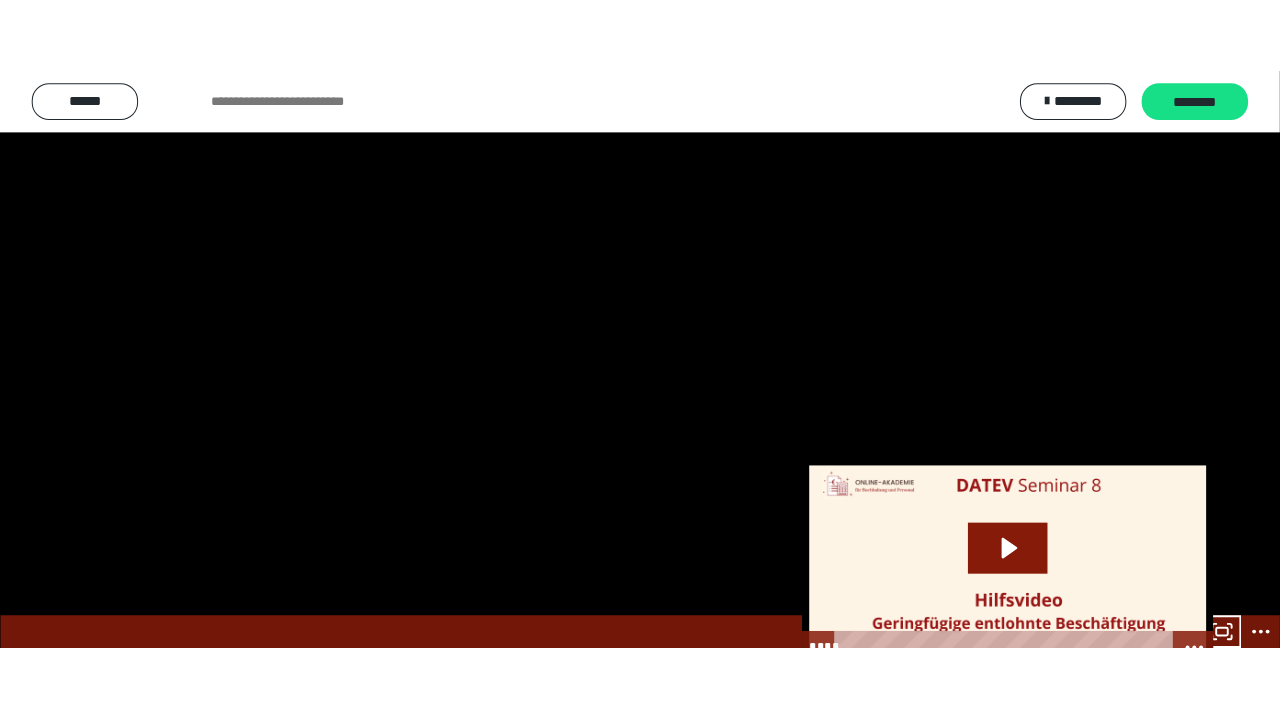 scroll, scrollTop: 2649, scrollLeft: 0, axis: vertical 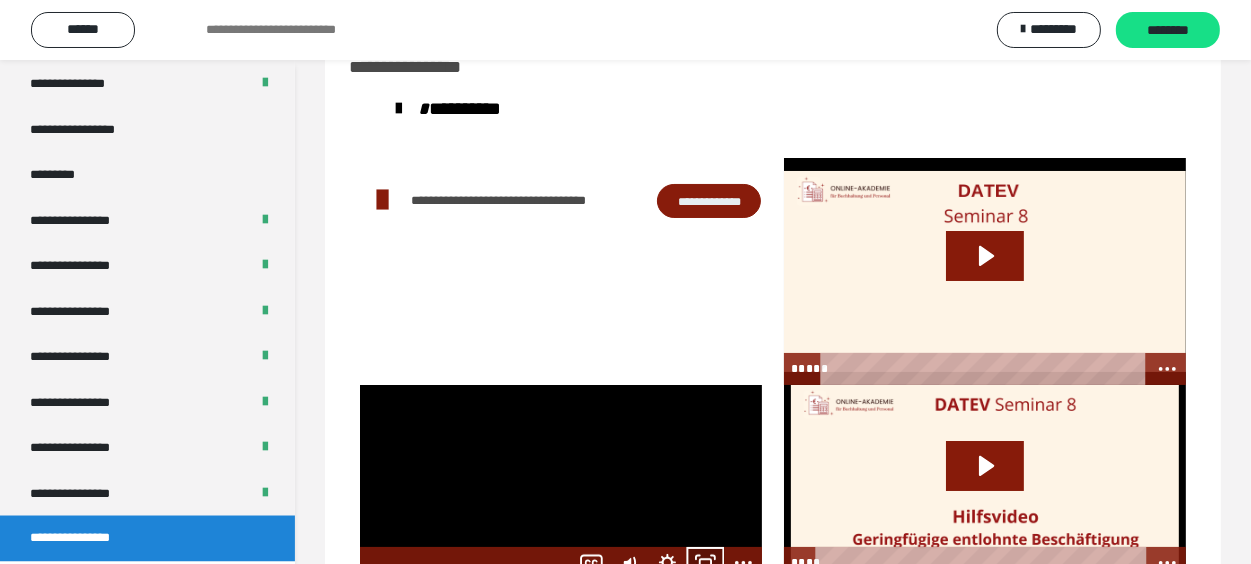 click 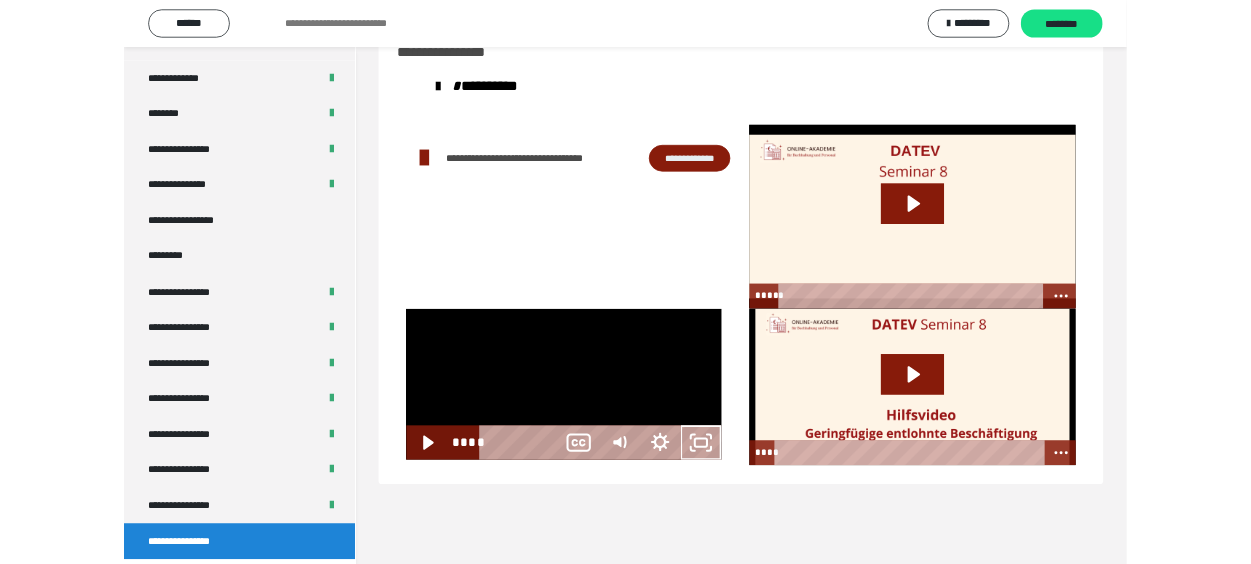 scroll, scrollTop: 2493, scrollLeft: 0, axis: vertical 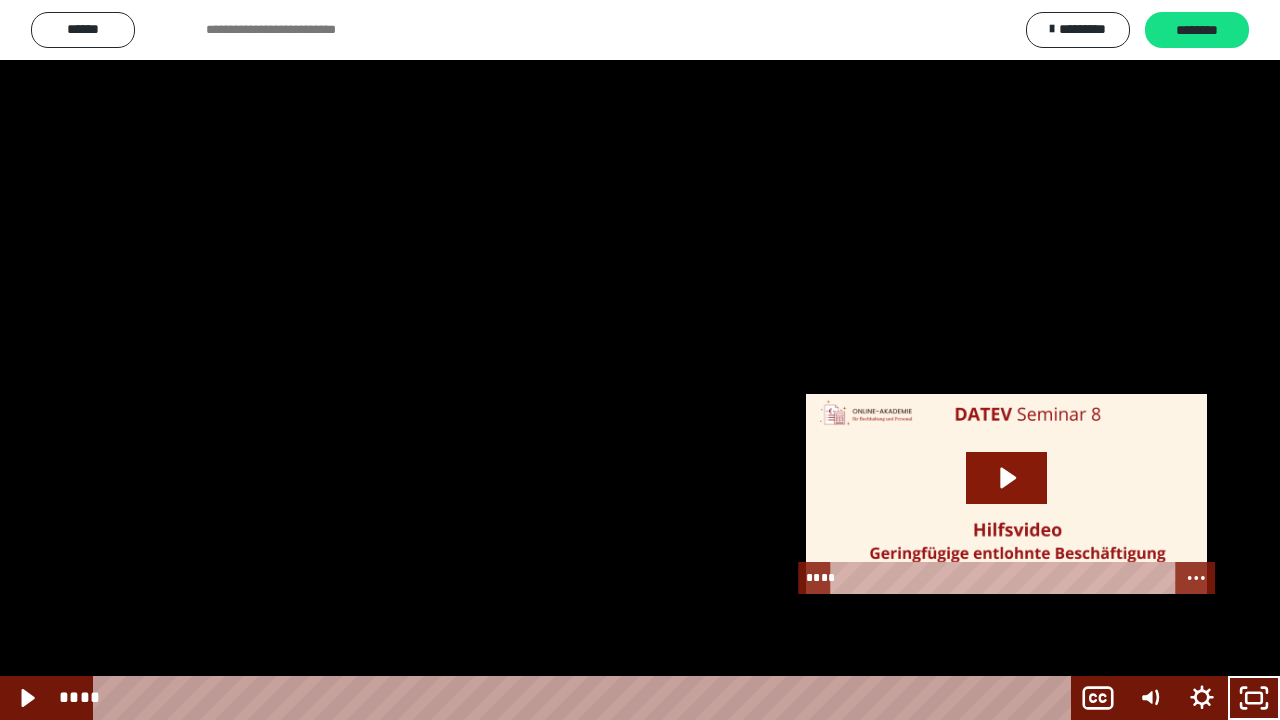 click at bounding box center [640, 360] 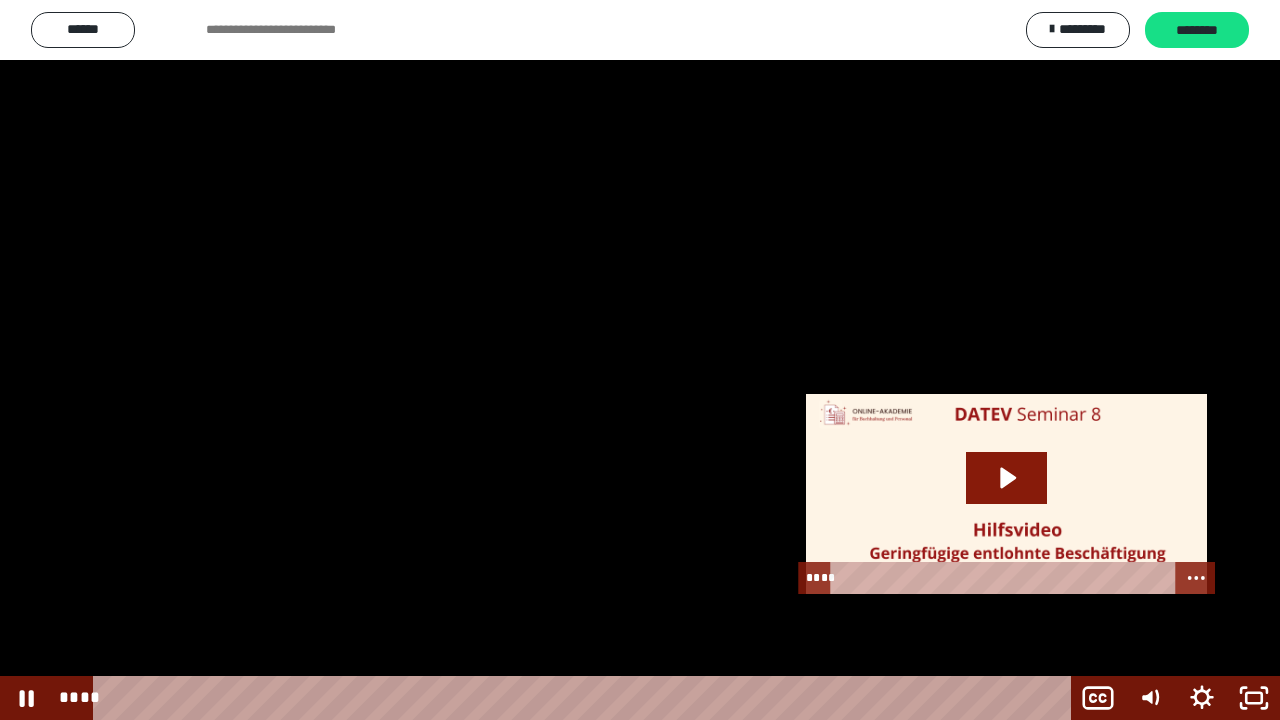 click at bounding box center (640, 360) 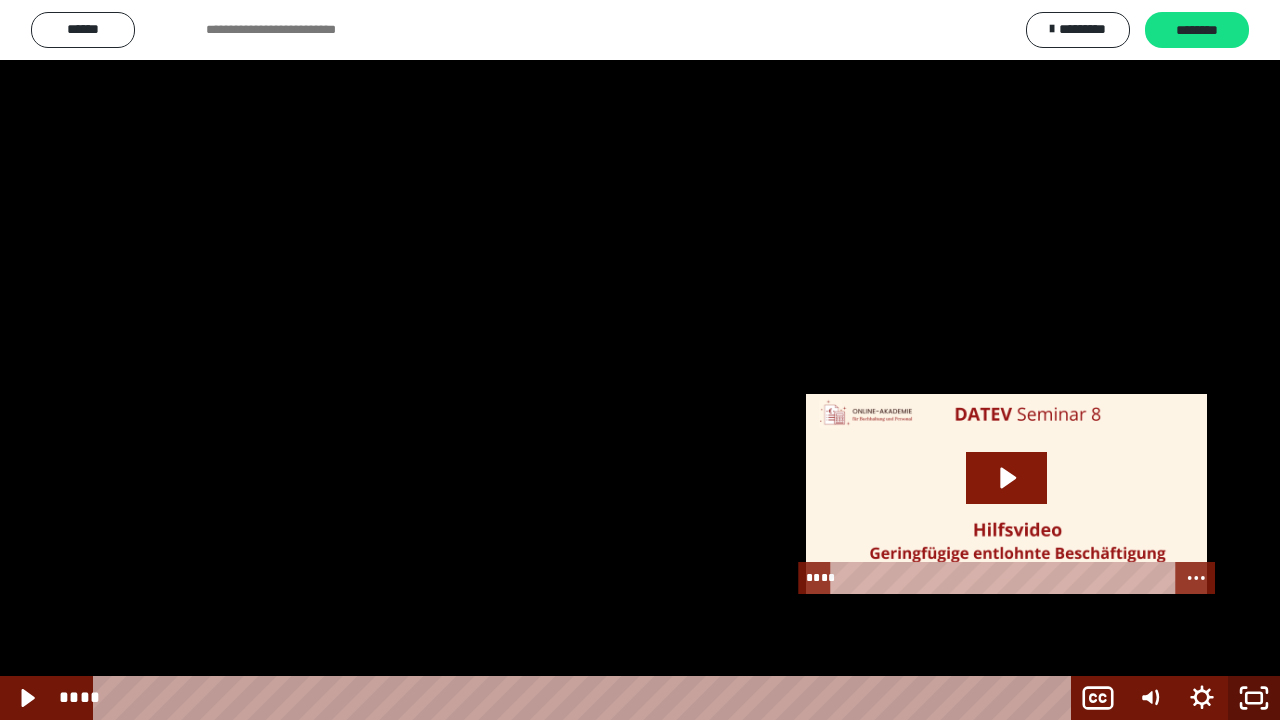 click 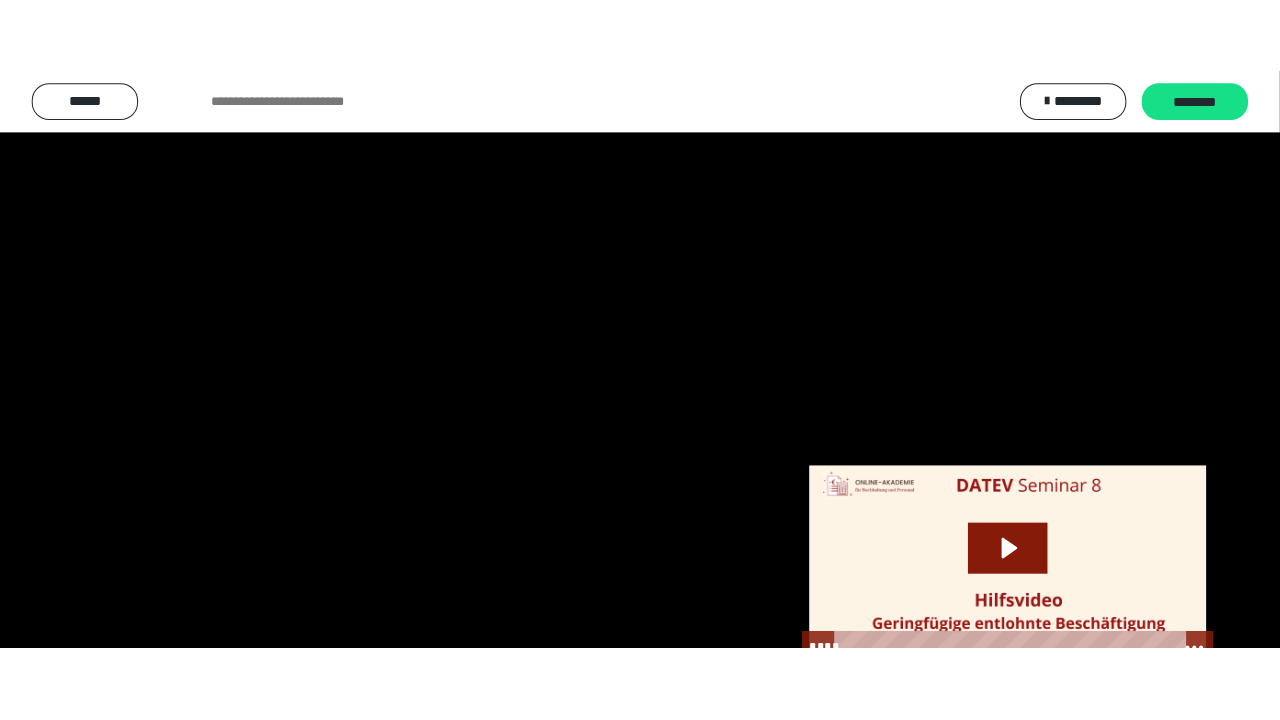 scroll, scrollTop: 2649, scrollLeft: 0, axis: vertical 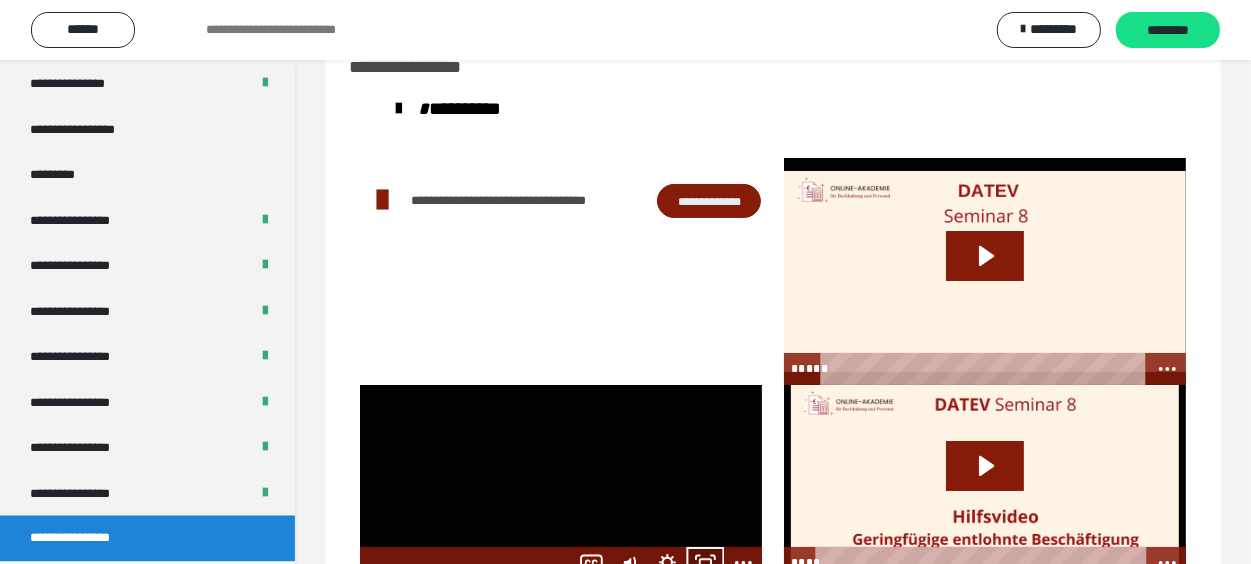 drag, startPoint x: 710, startPoint y: 558, endPoint x: 599, endPoint y: 515, distance: 119.03781 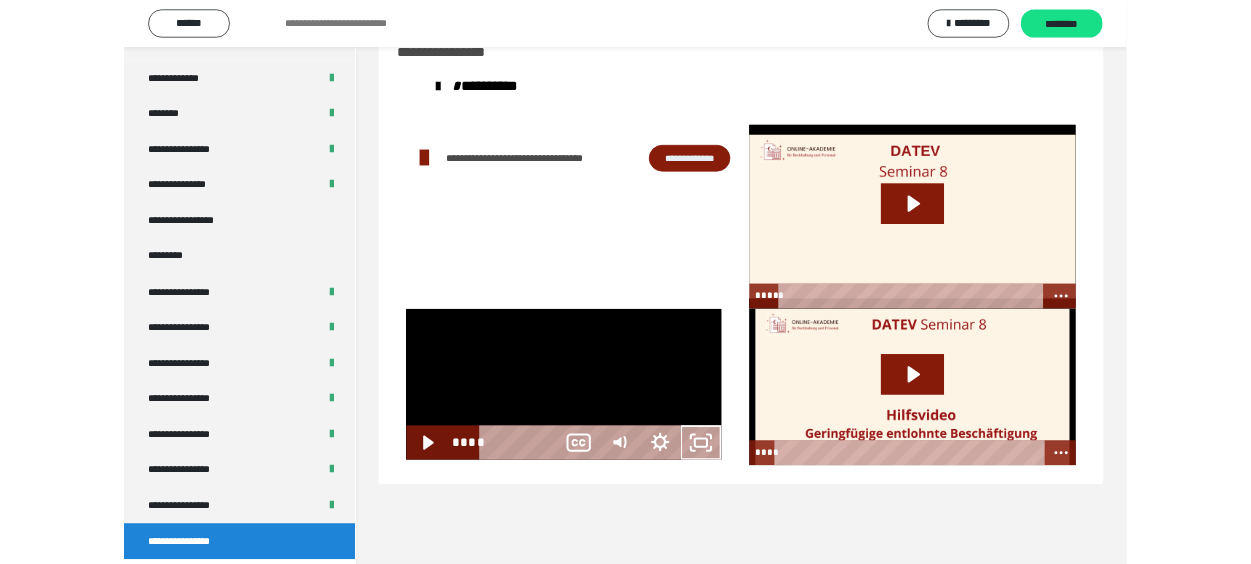 scroll, scrollTop: 2493, scrollLeft: 0, axis: vertical 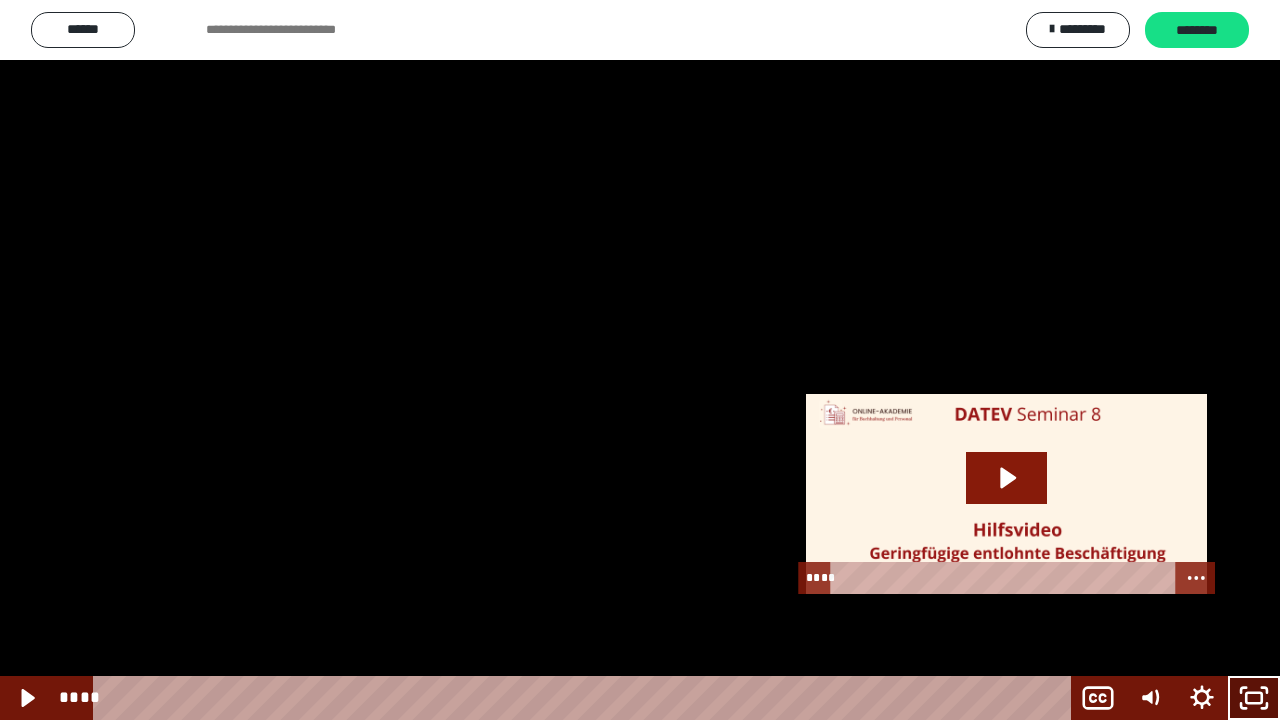 drag, startPoint x: 1258, startPoint y: 688, endPoint x: 1220, endPoint y: 696, distance: 38.832977 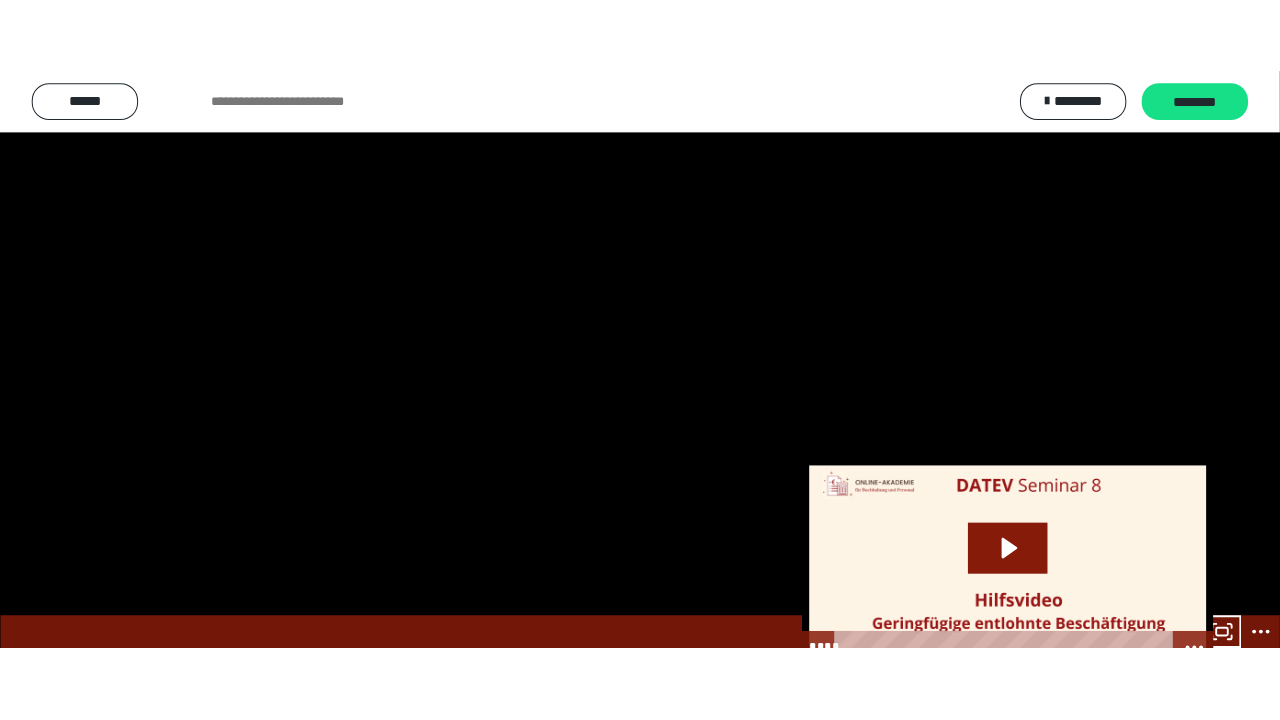 scroll, scrollTop: 2649, scrollLeft: 0, axis: vertical 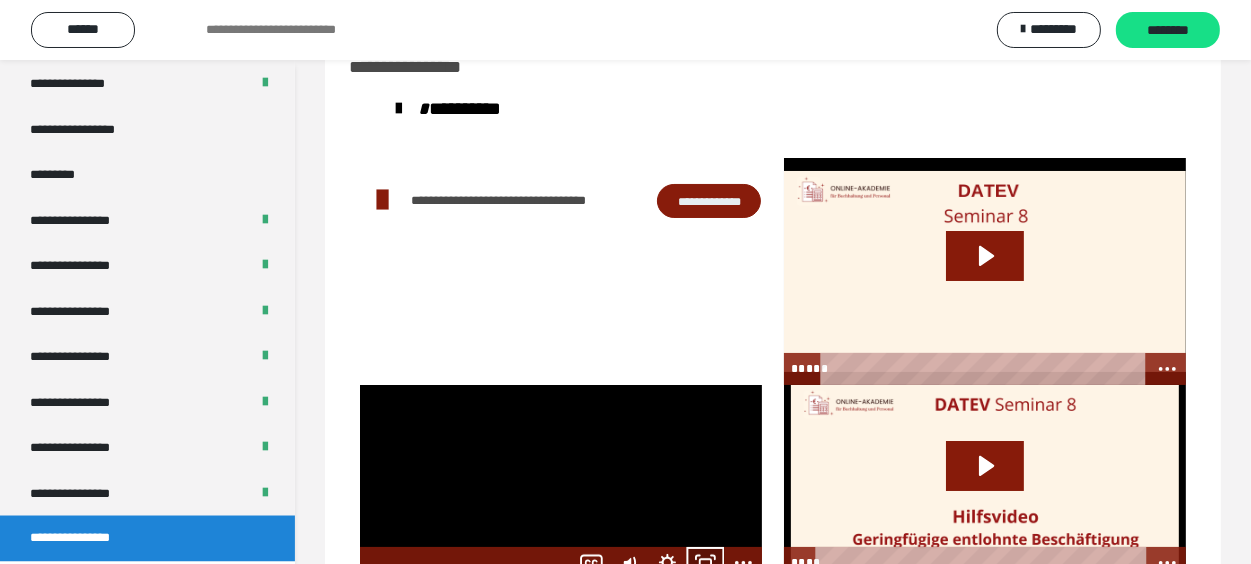 click 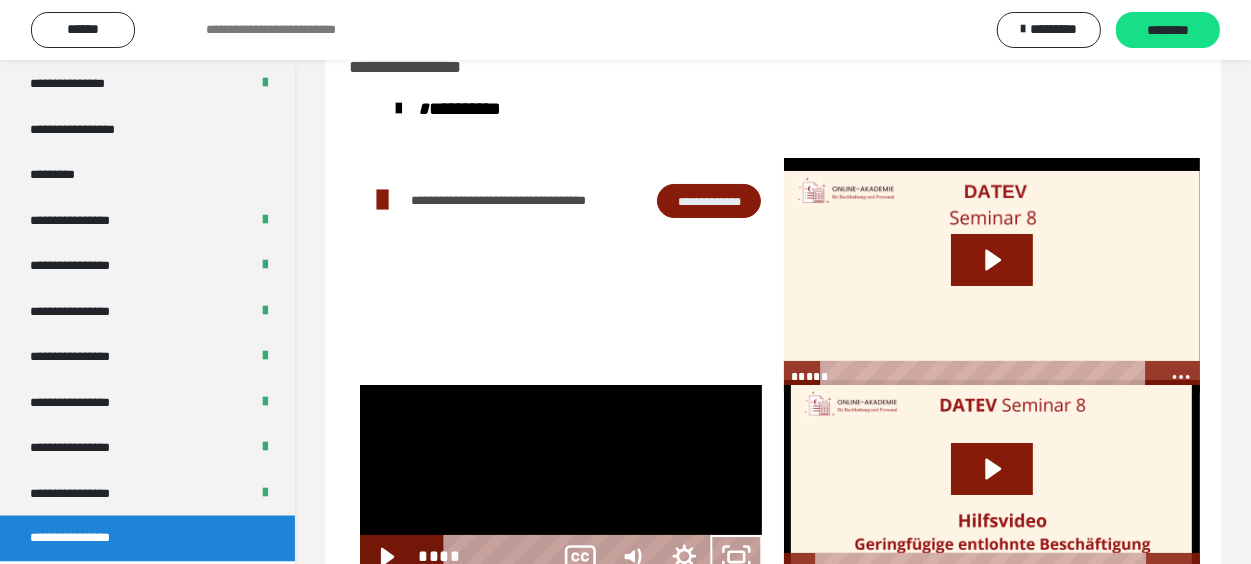 scroll, scrollTop: 2493, scrollLeft: 0, axis: vertical 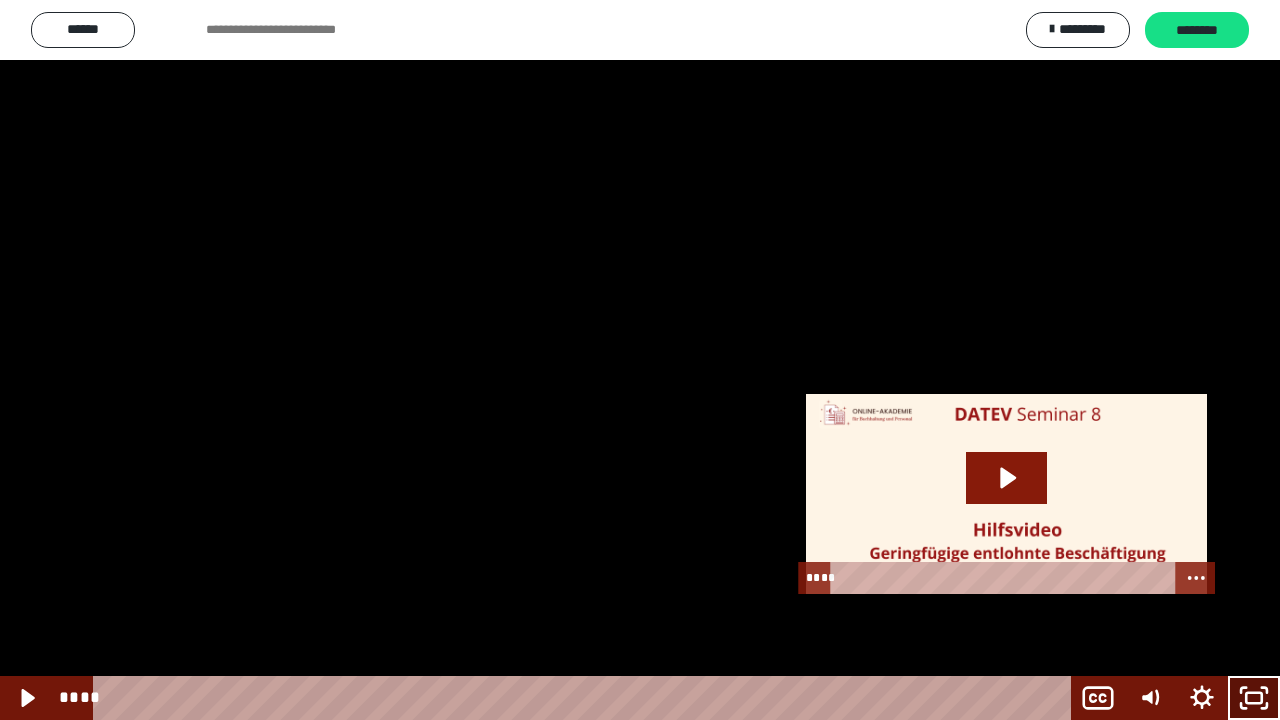 click 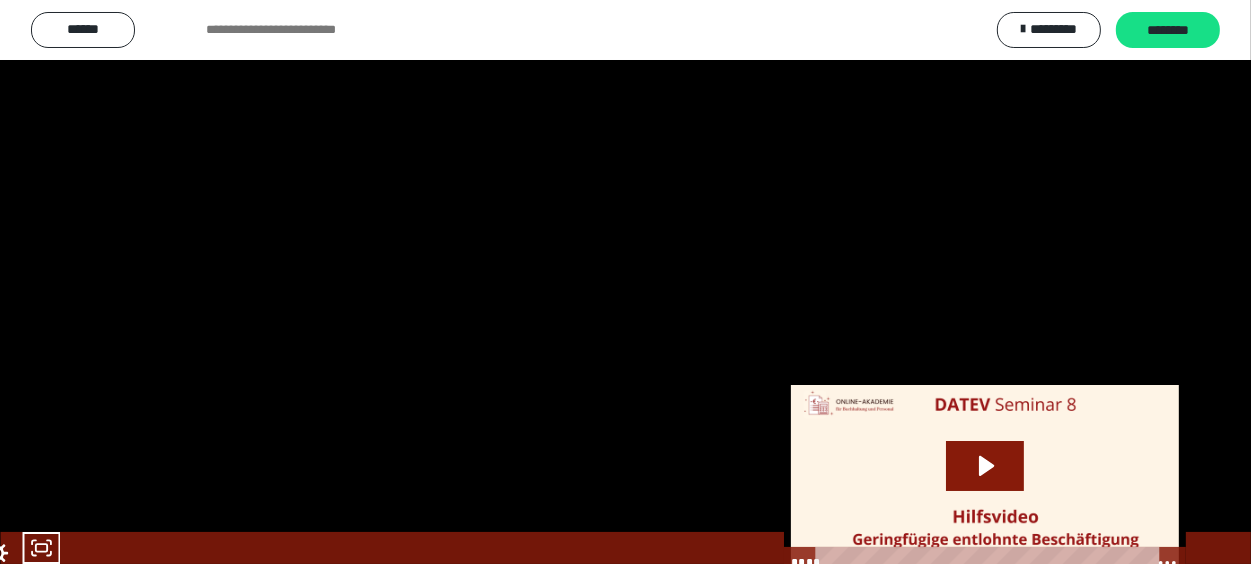 scroll, scrollTop: 2649, scrollLeft: 0, axis: vertical 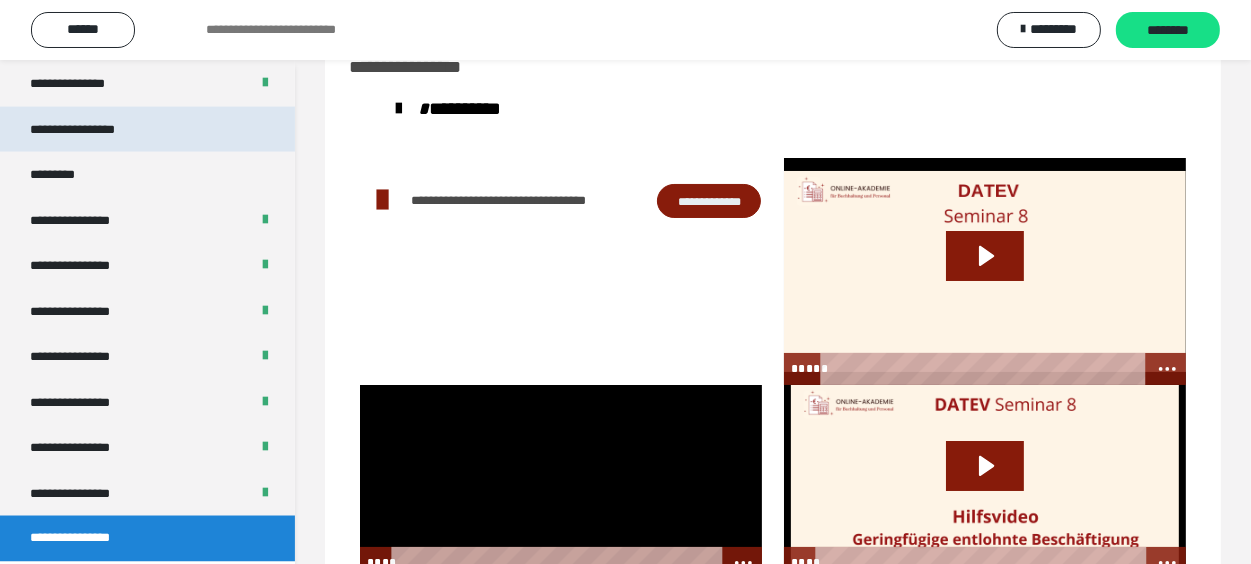 click on "**********" at bounding box center (93, 130) 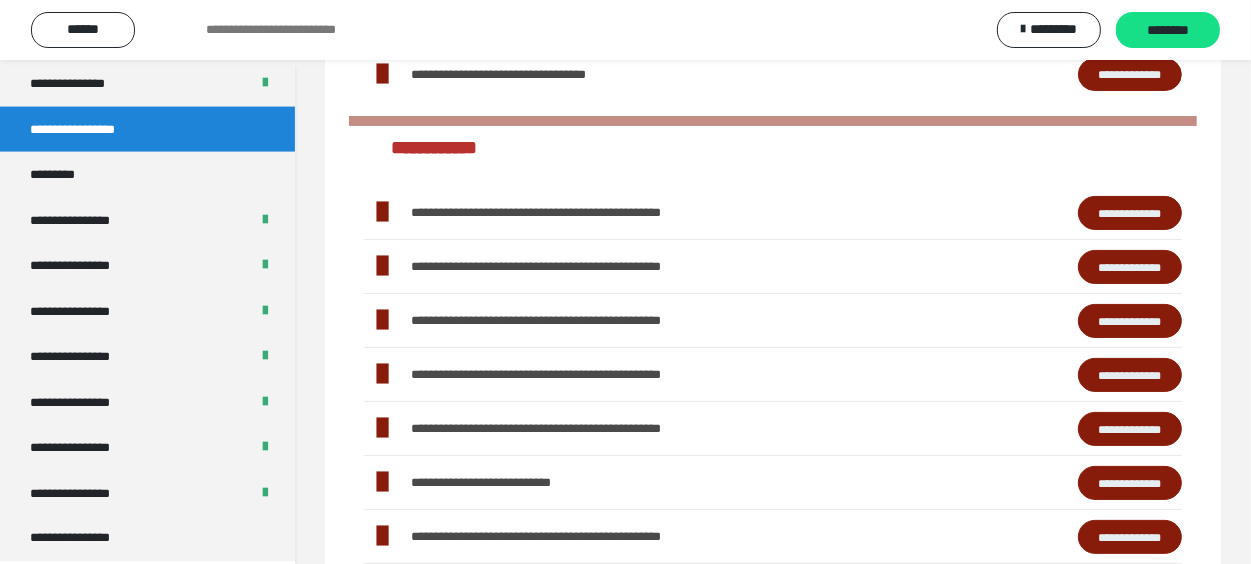 scroll, scrollTop: 460, scrollLeft: 0, axis: vertical 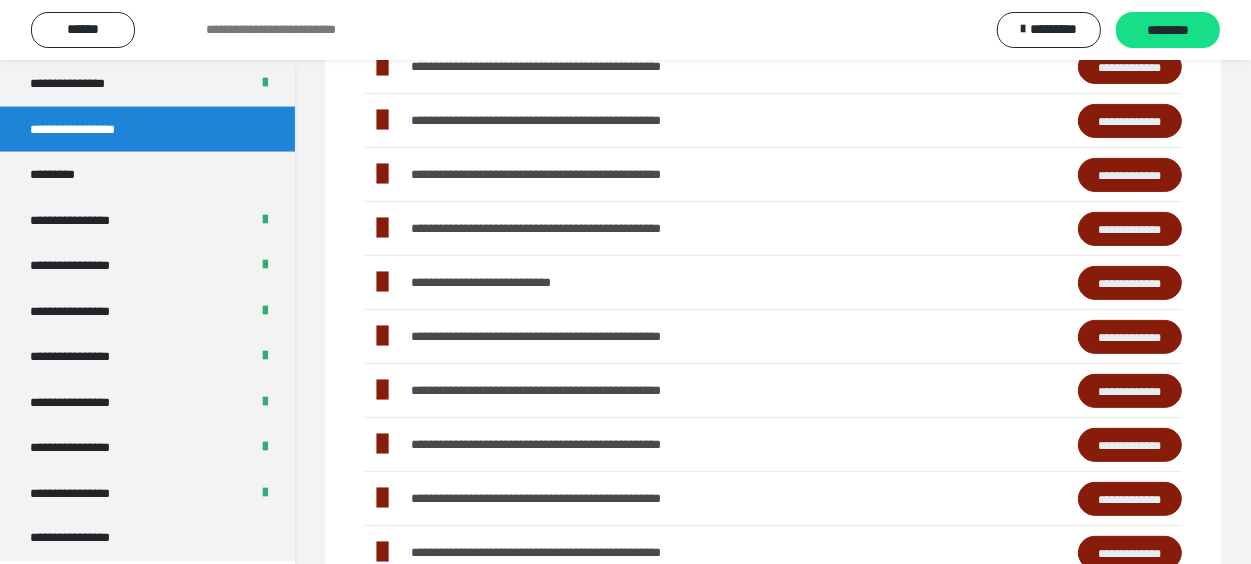 click on "**********" at bounding box center [1130, 445] 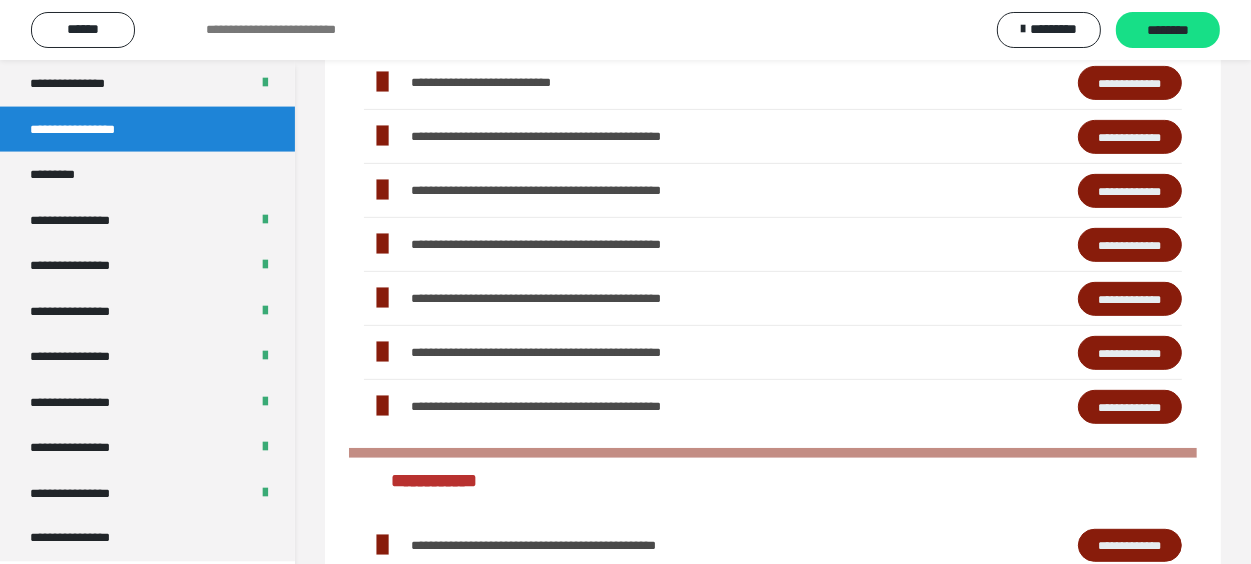 click on "**********" at bounding box center (1130, 245) 